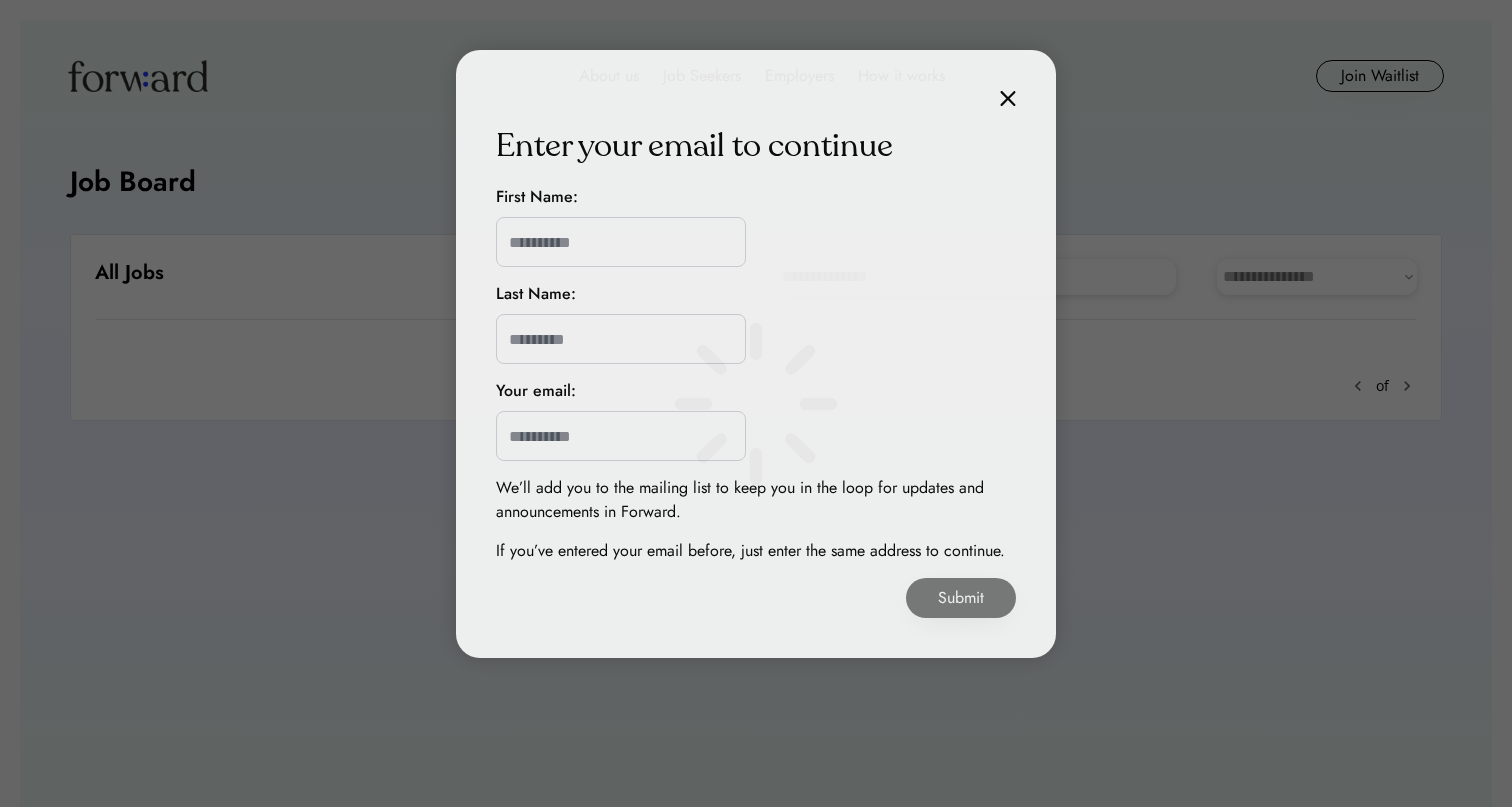 scroll, scrollTop: 0, scrollLeft: 0, axis: both 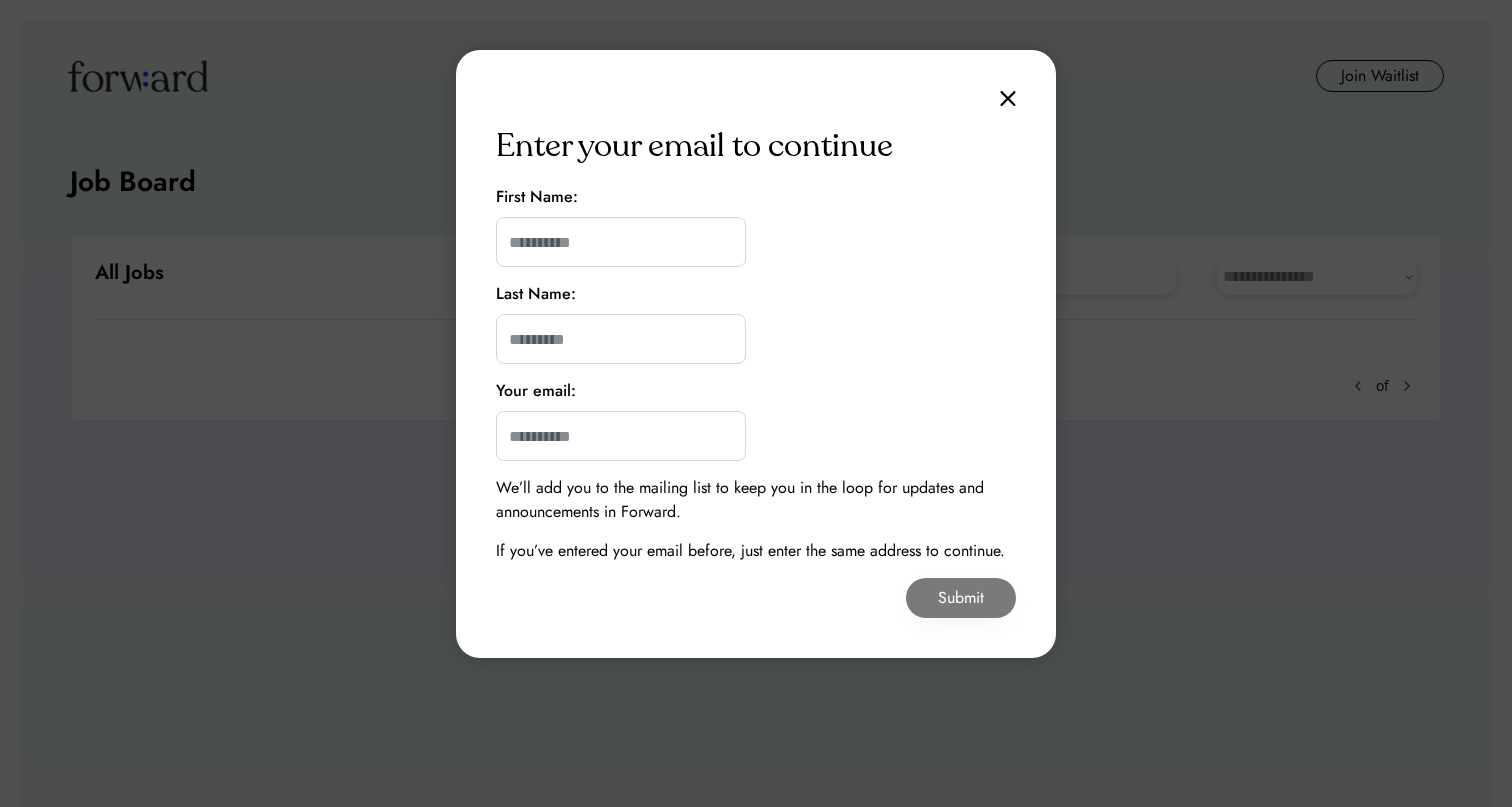 click at bounding box center (1008, 98) 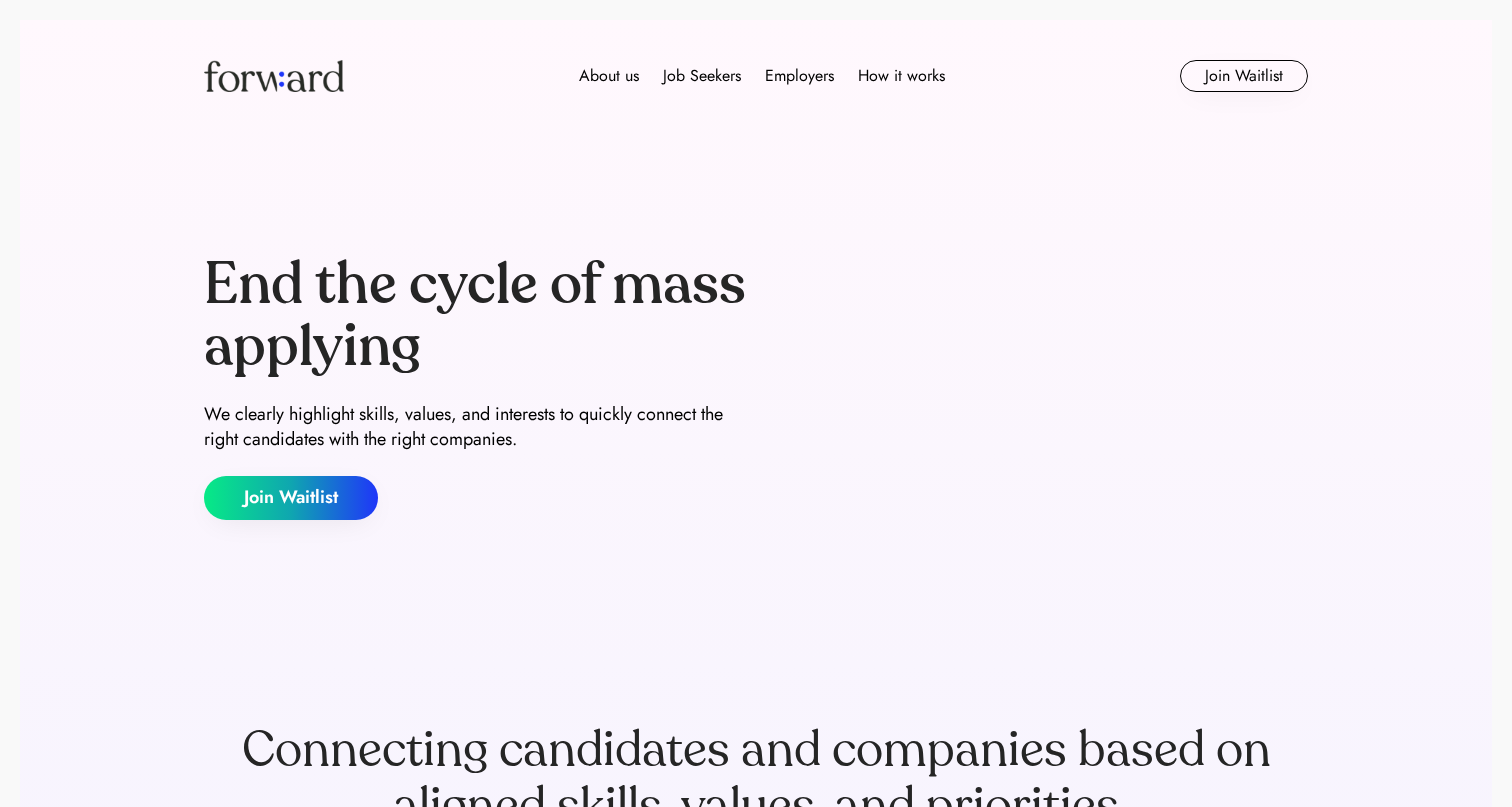 scroll, scrollTop: 0, scrollLeft: 0, axis: both 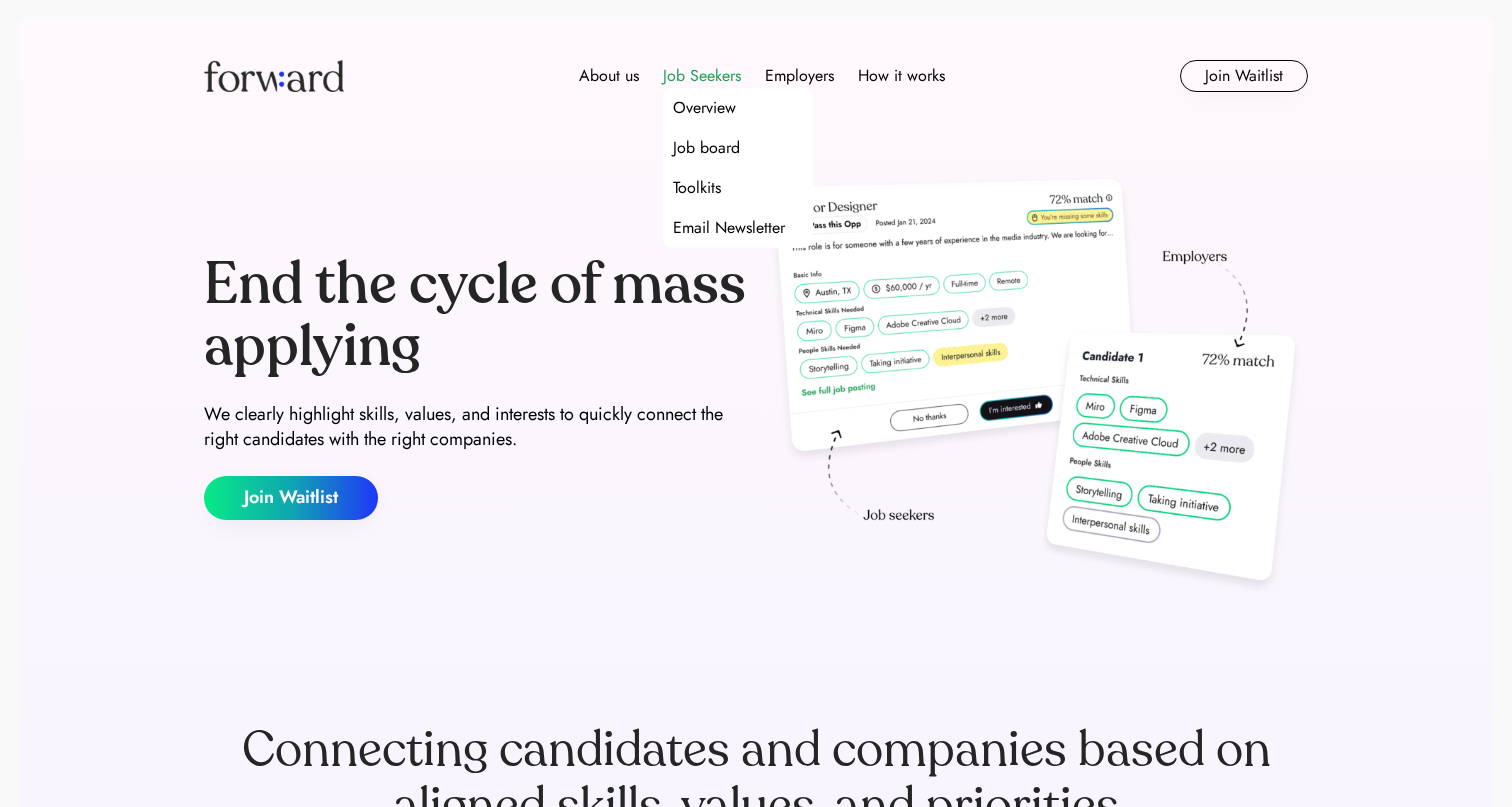 click on "Job Seekers" at bounding box center [702, 76] 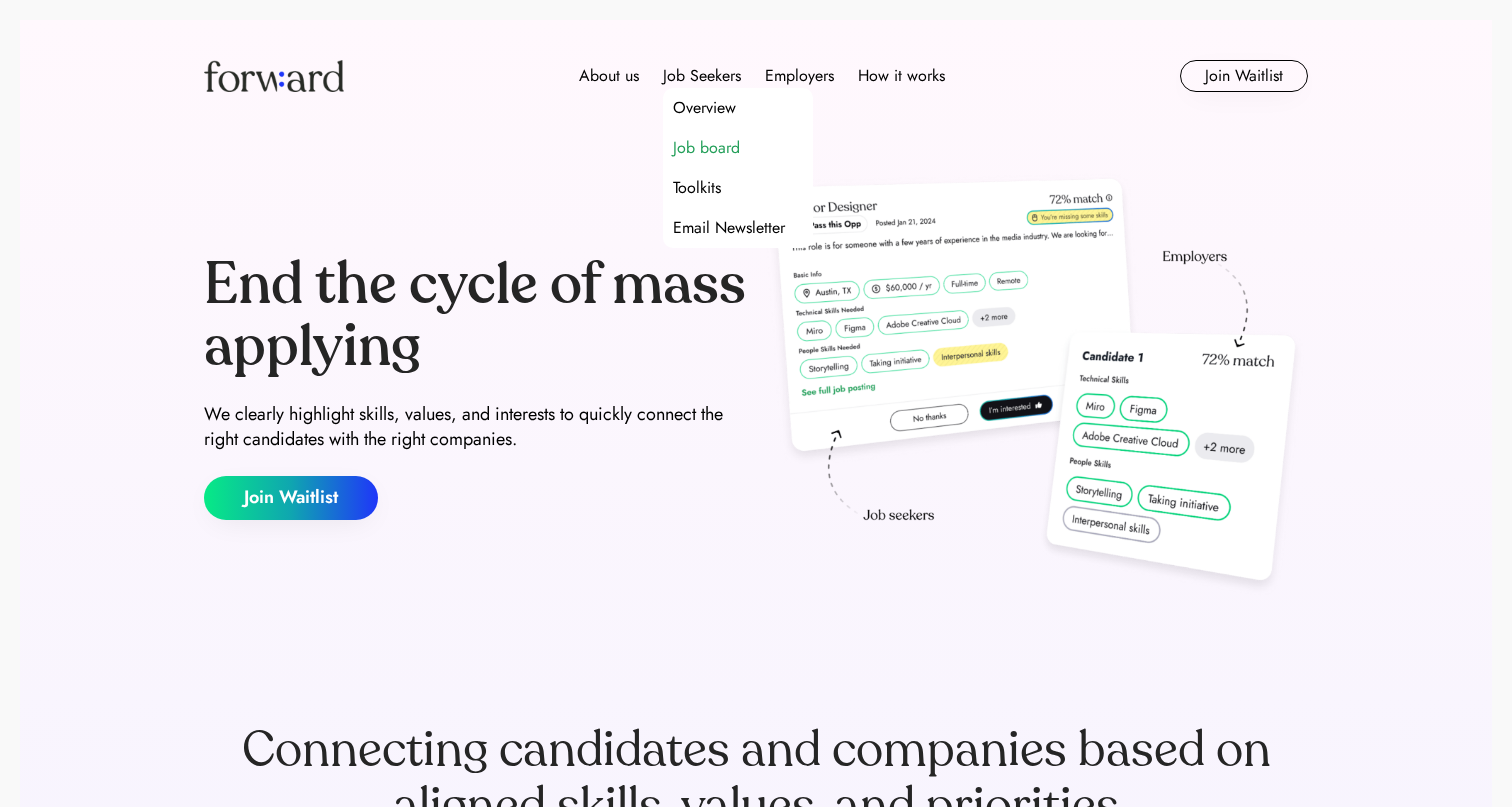 click on "Job board" at bounding box center [706, 148] 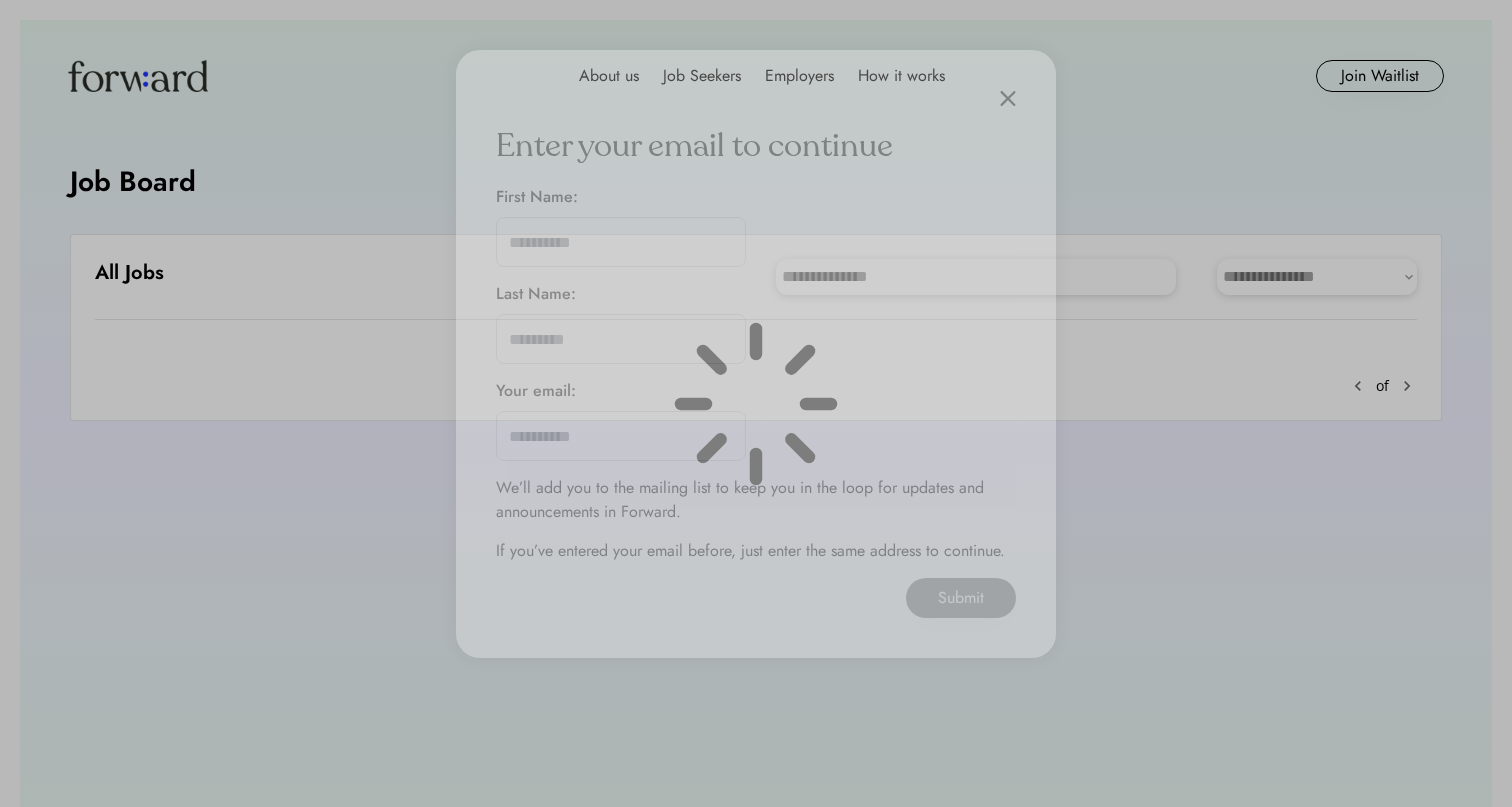 scroll, scrollTop: 0, scrollLeft: 0, axis: both 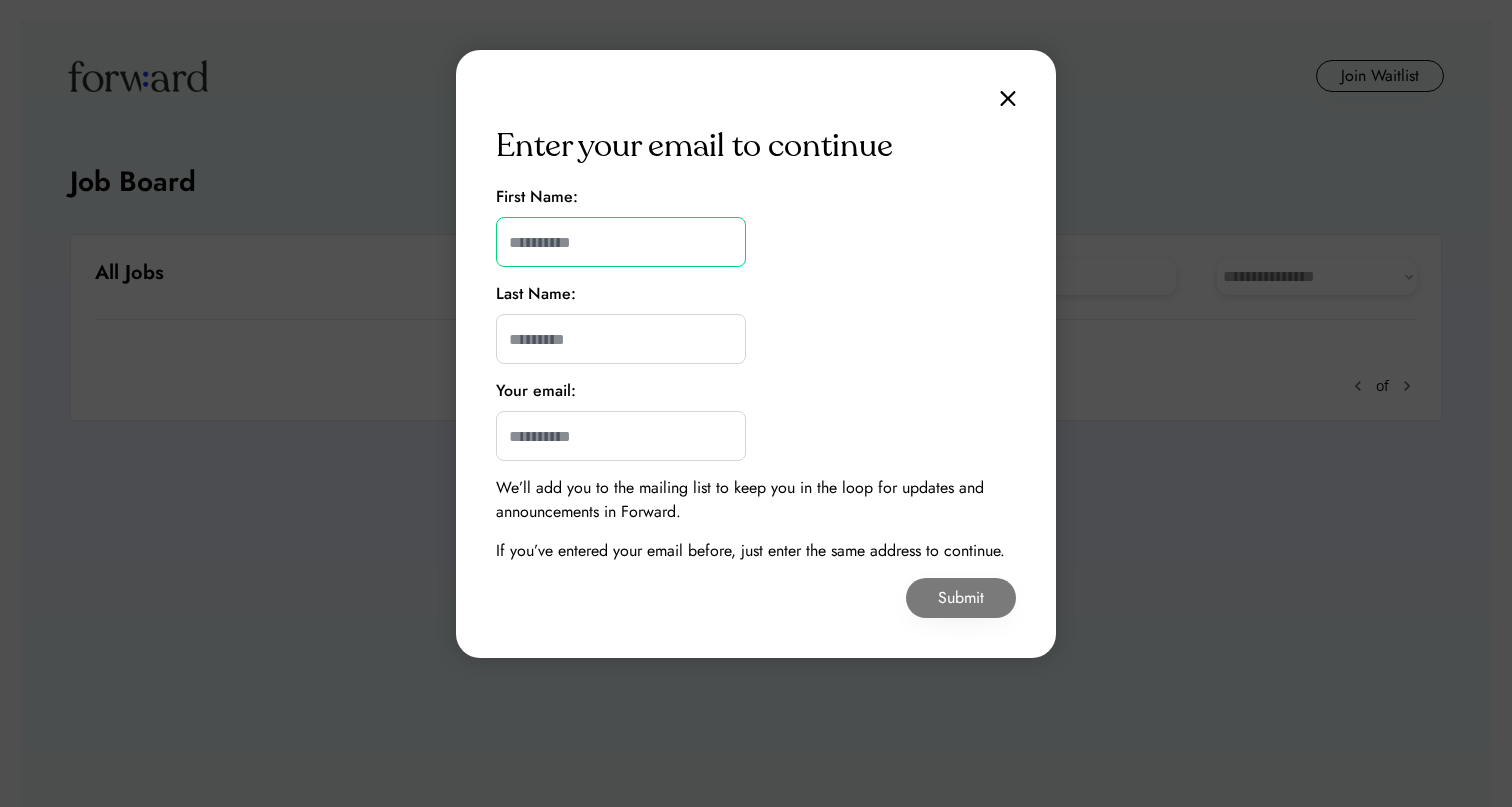 click at bounding box center (621, 242) 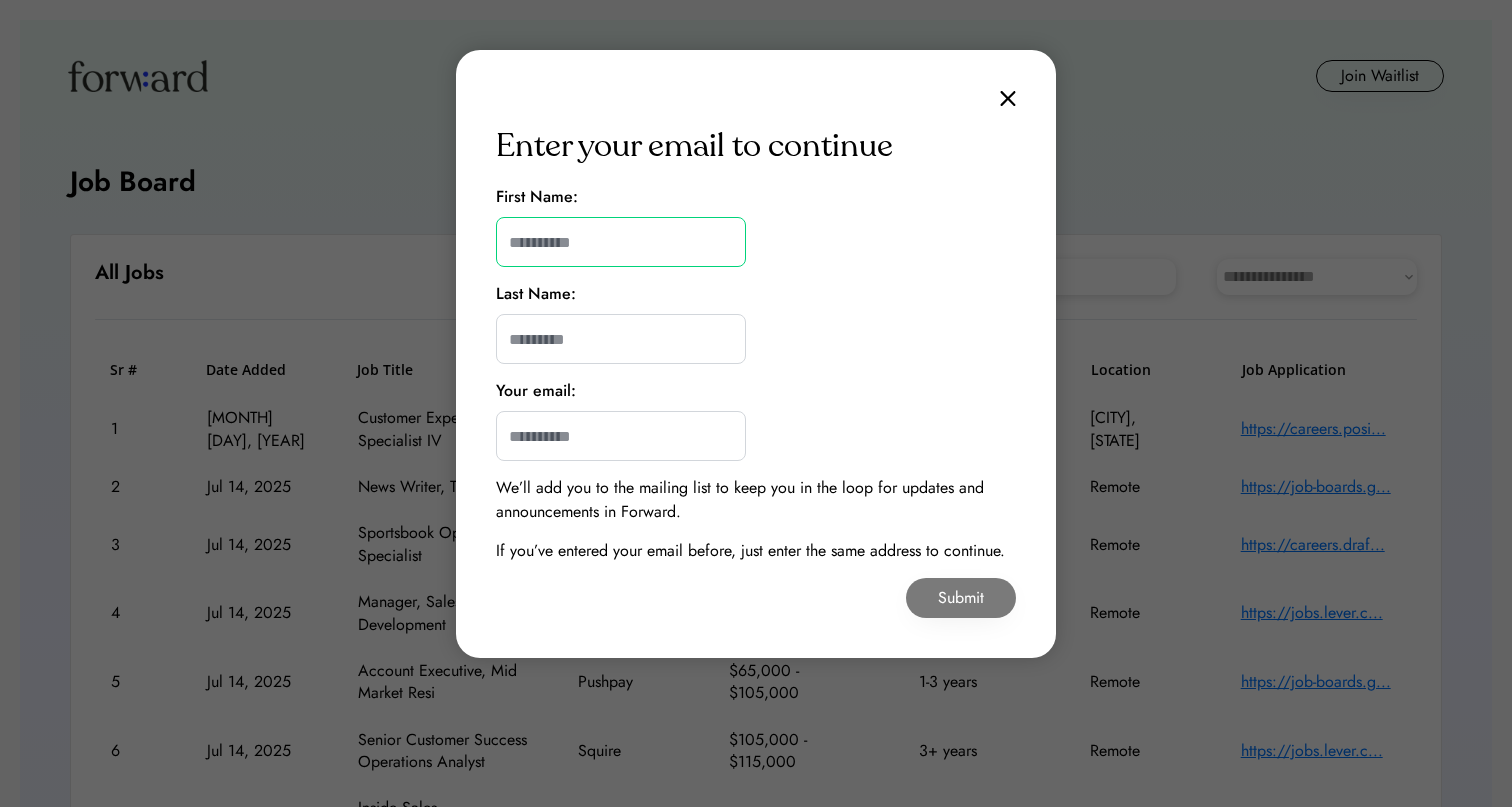 type on "*********" 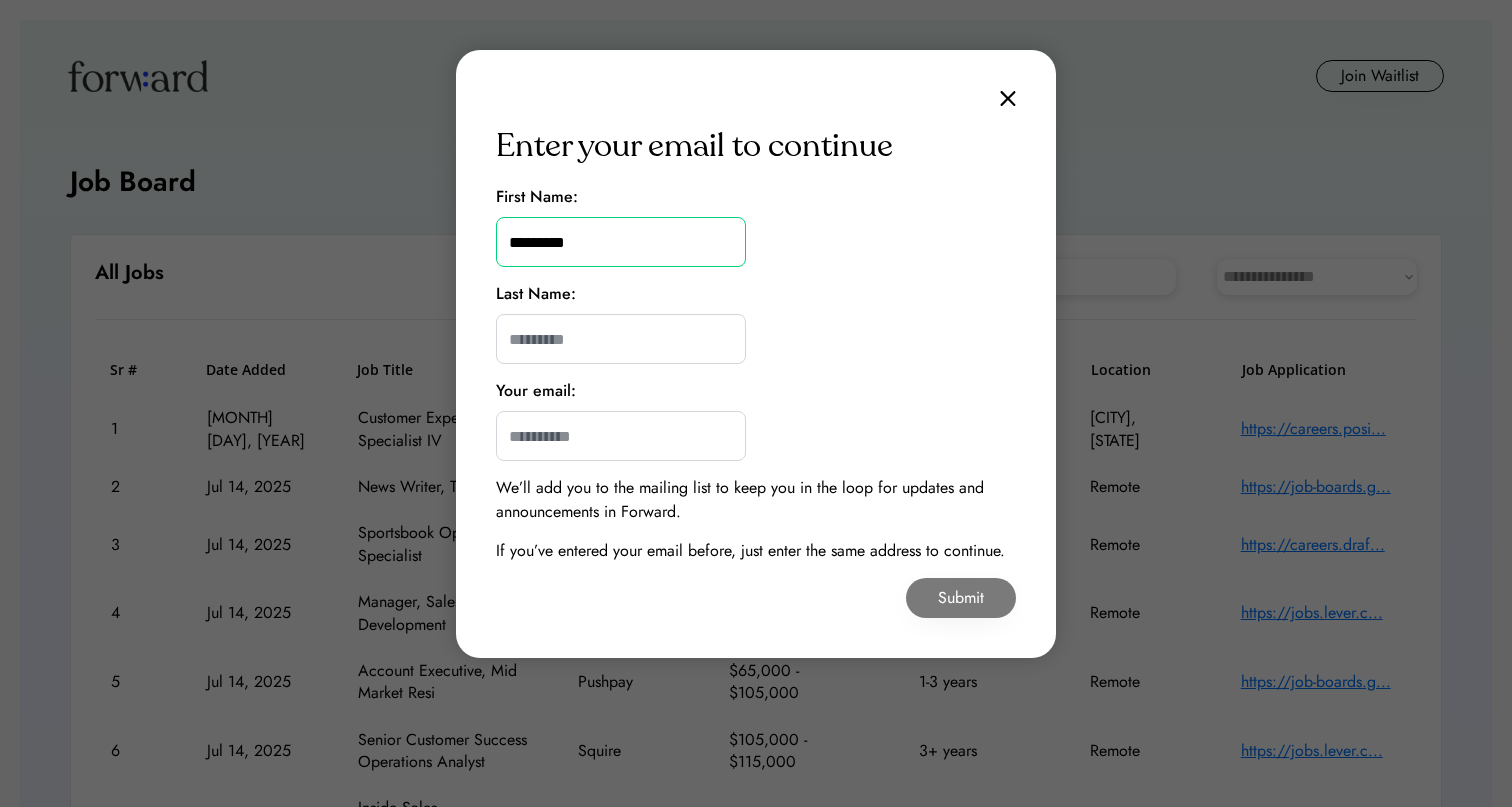 type on "******" 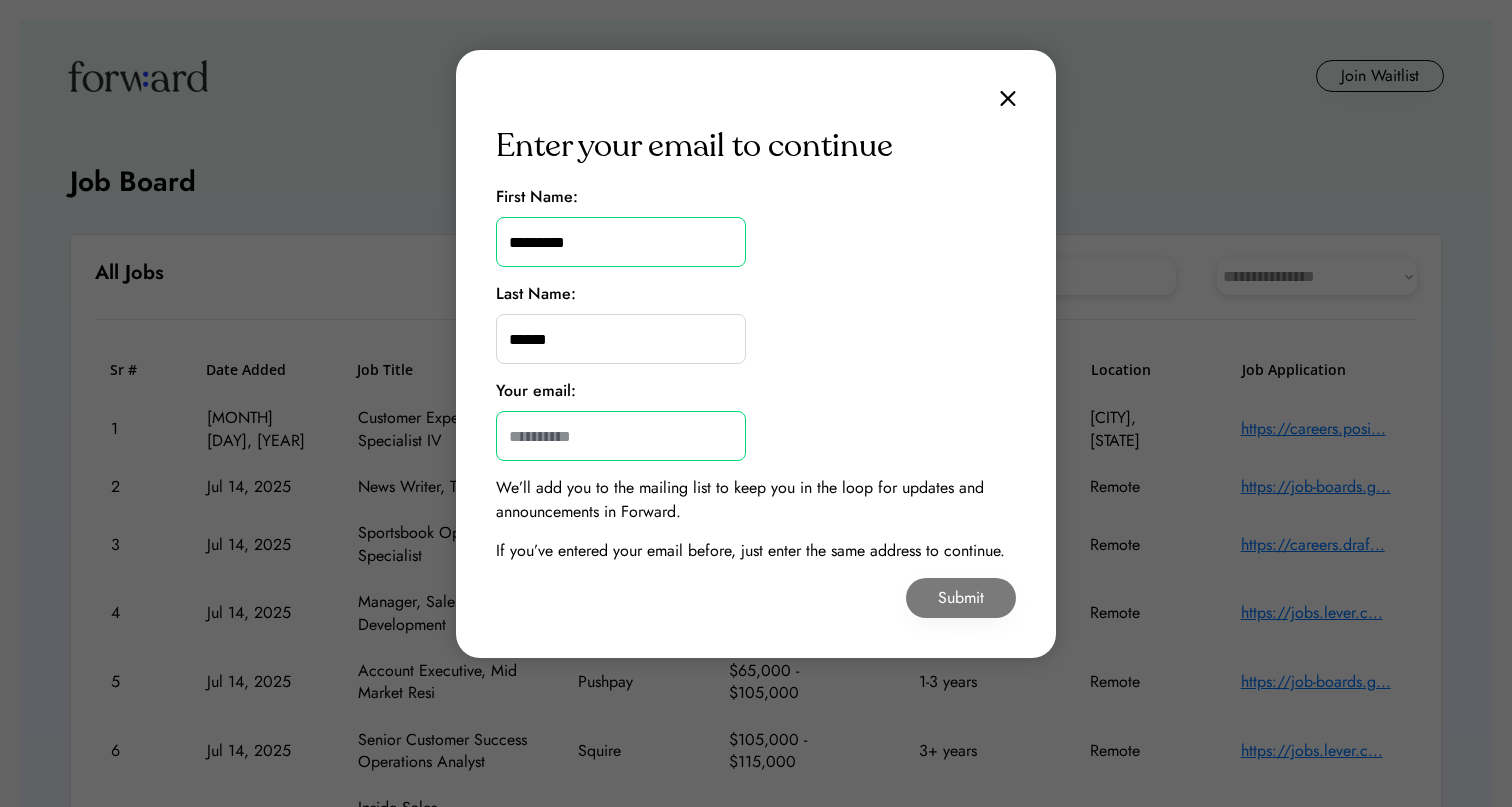 click at bounding box center [621, 436] 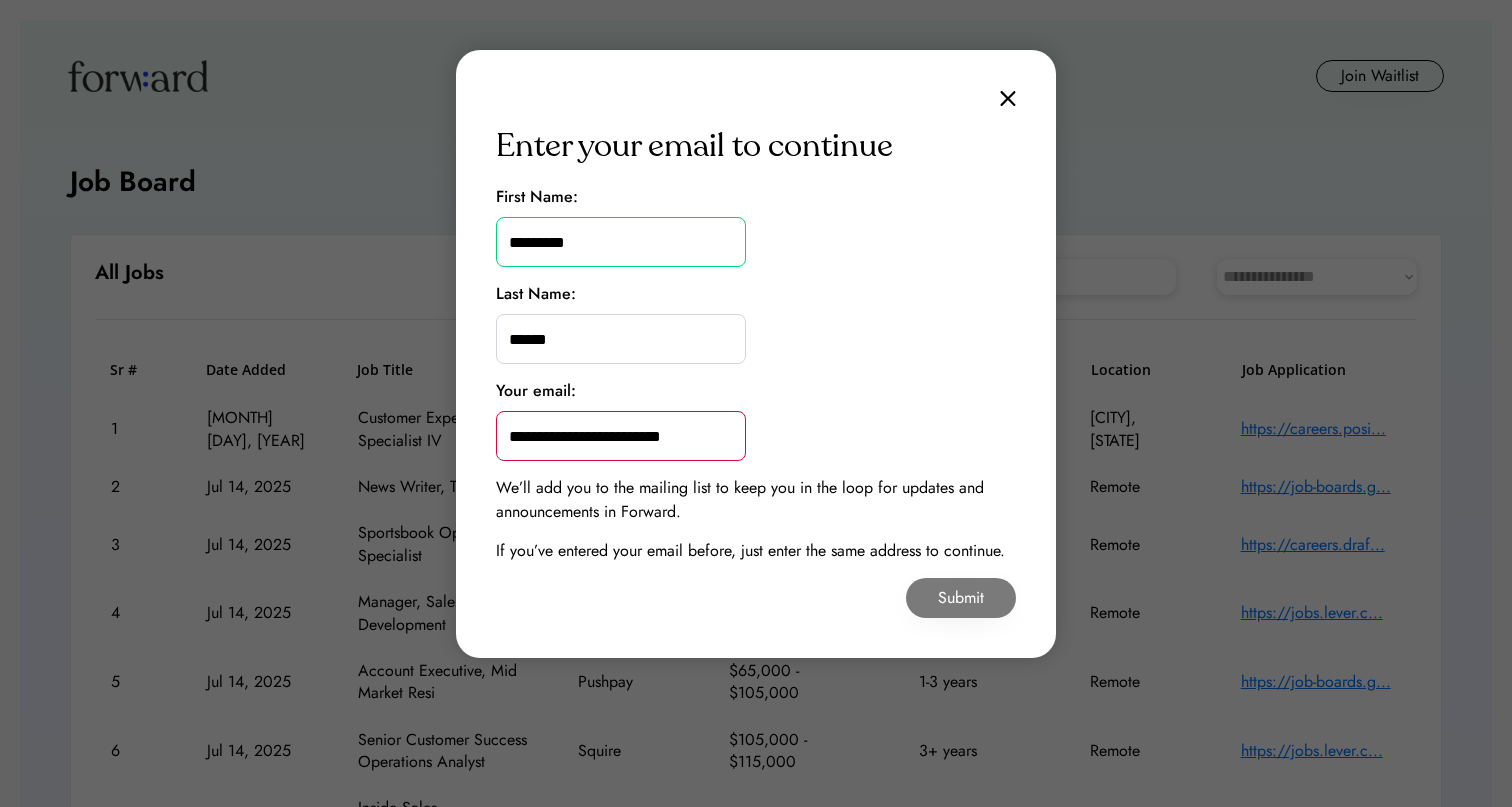 type on "**********" 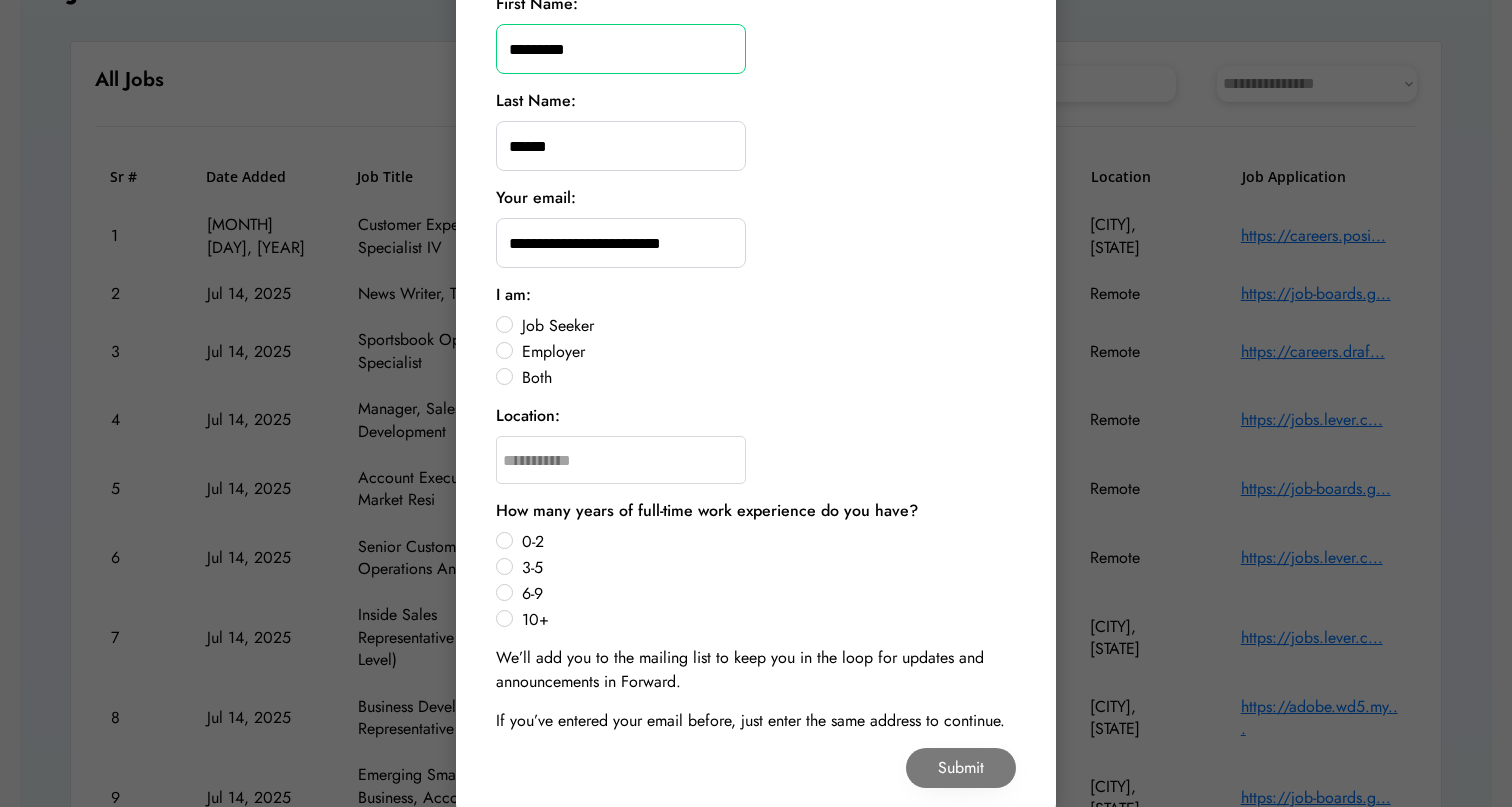 scroll, scrollTop: 202, scrollLeft: 0, axis: vertical 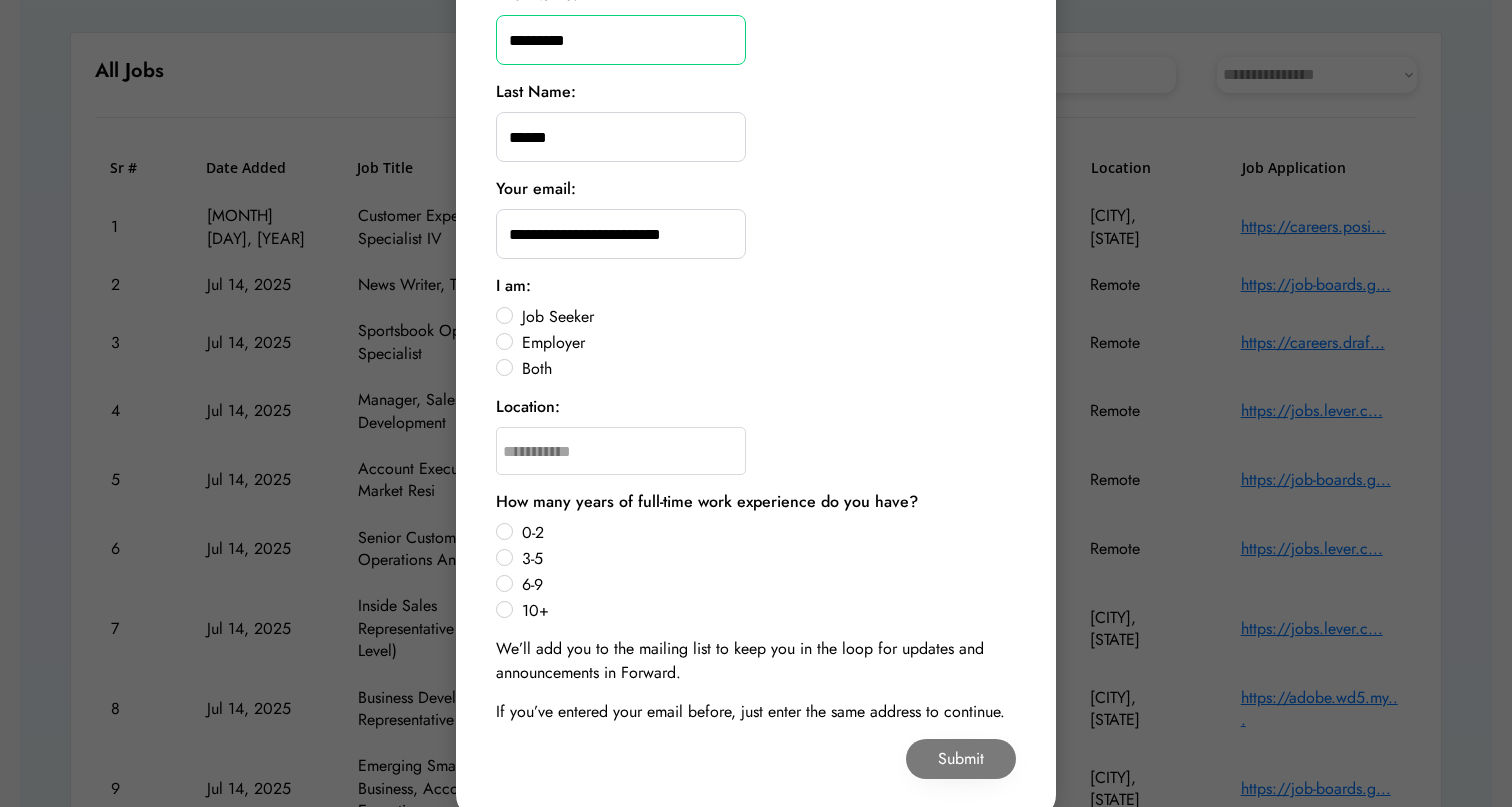 click on "Job Seeker" at bounding box center [766, 317] 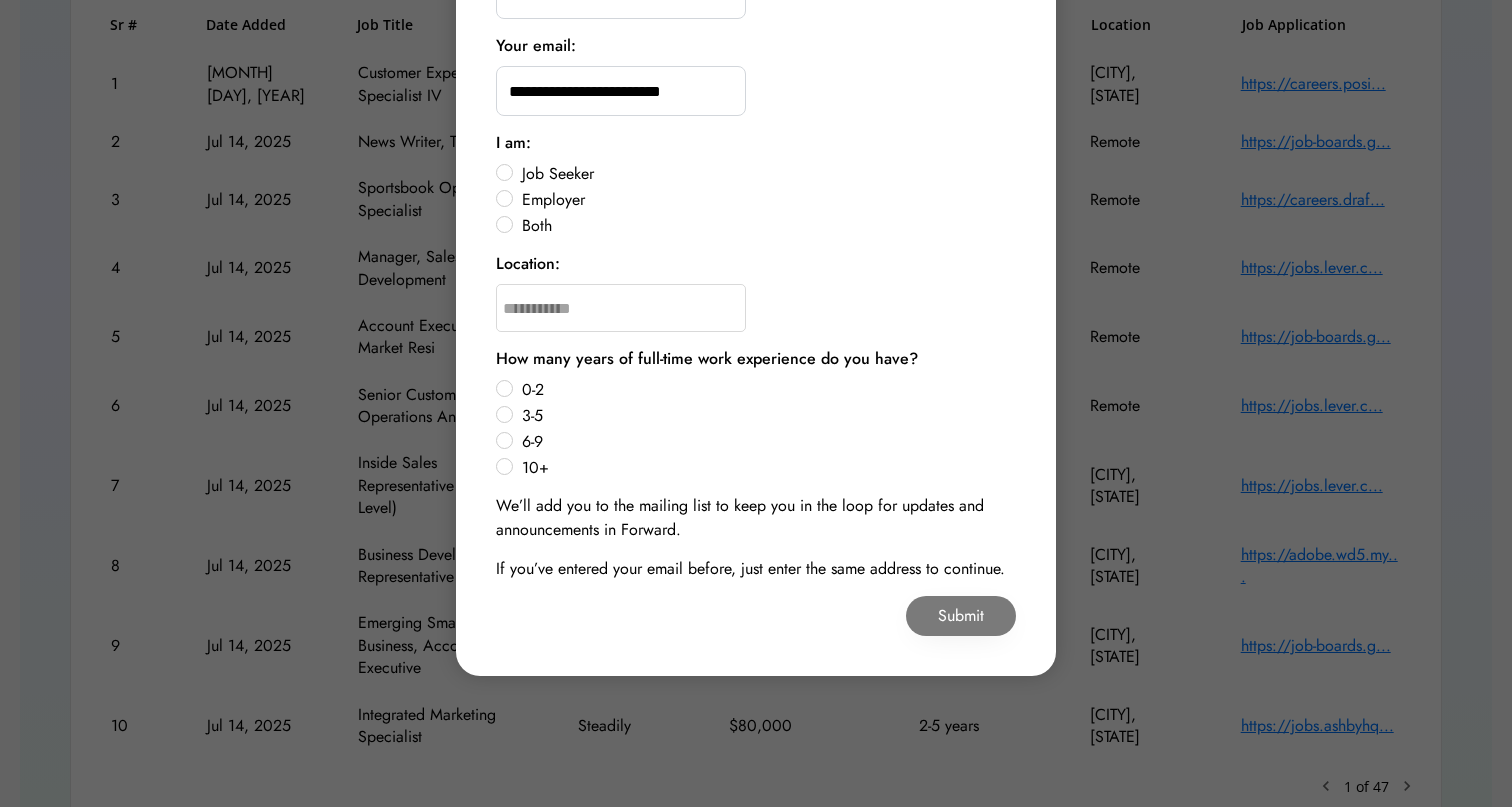 scroll, scrollTop: 347, scrollLeft: 0, axis: vertical 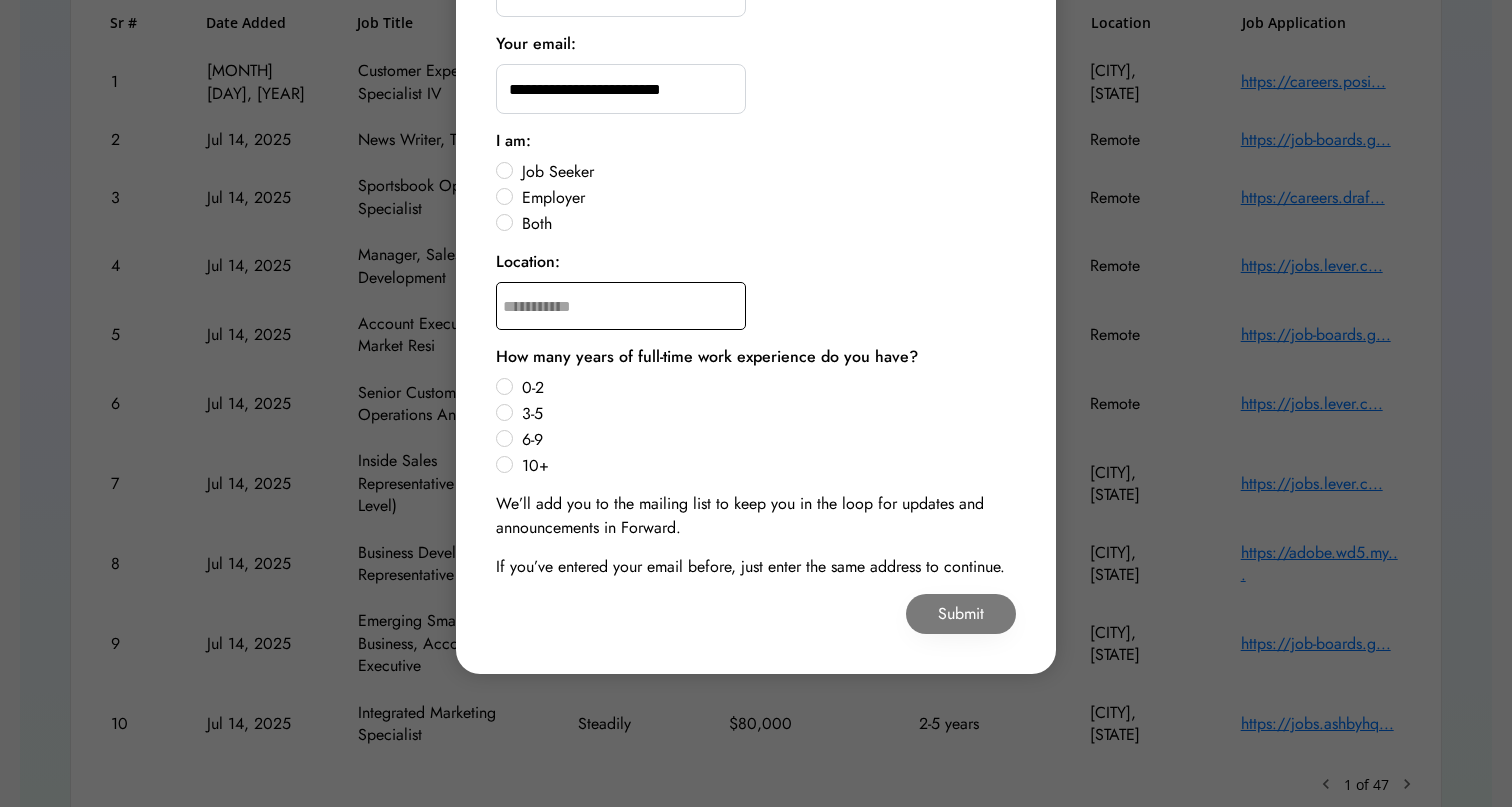 click at bounding box center [621, 306] 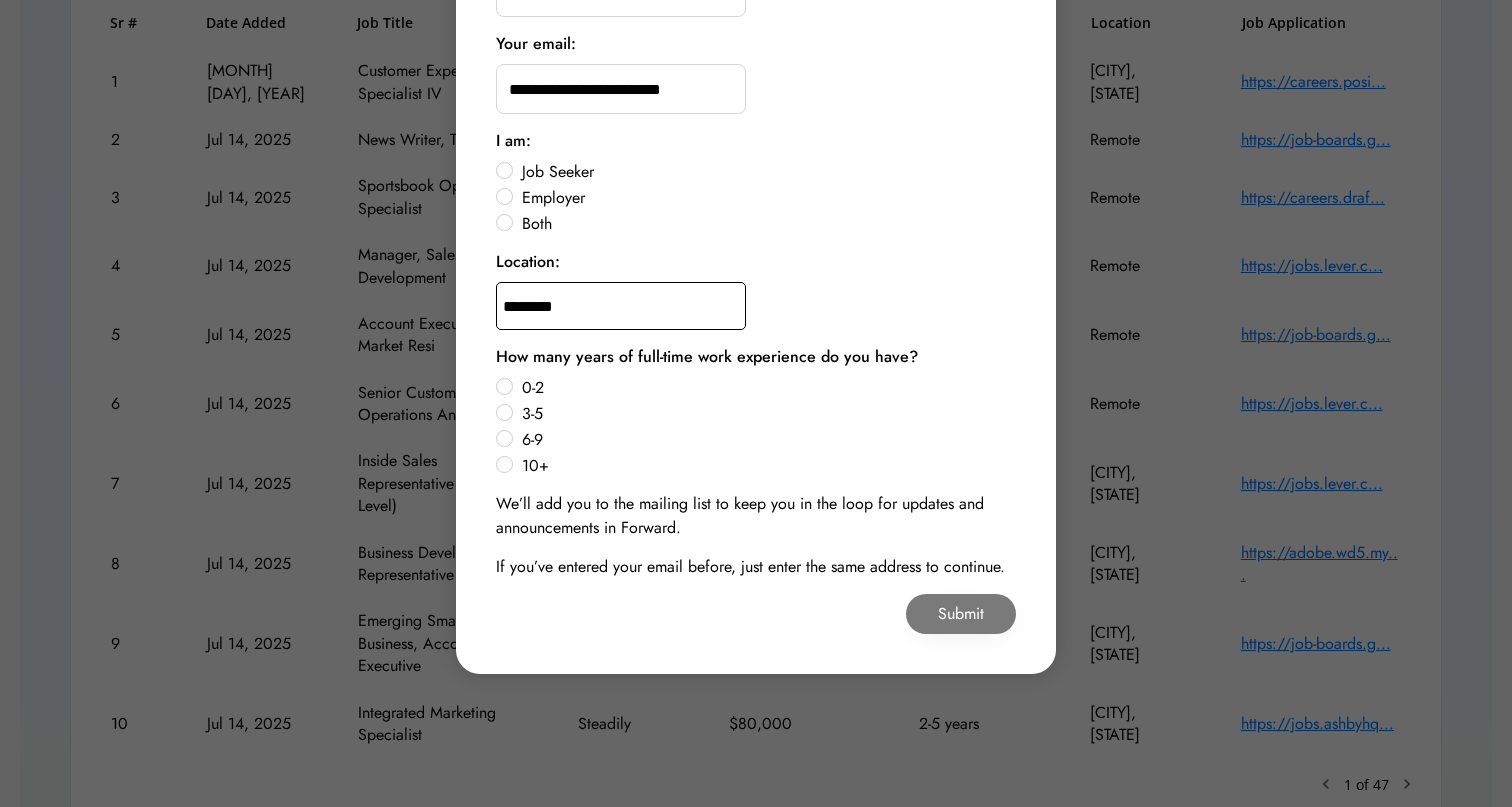 type on "*********" 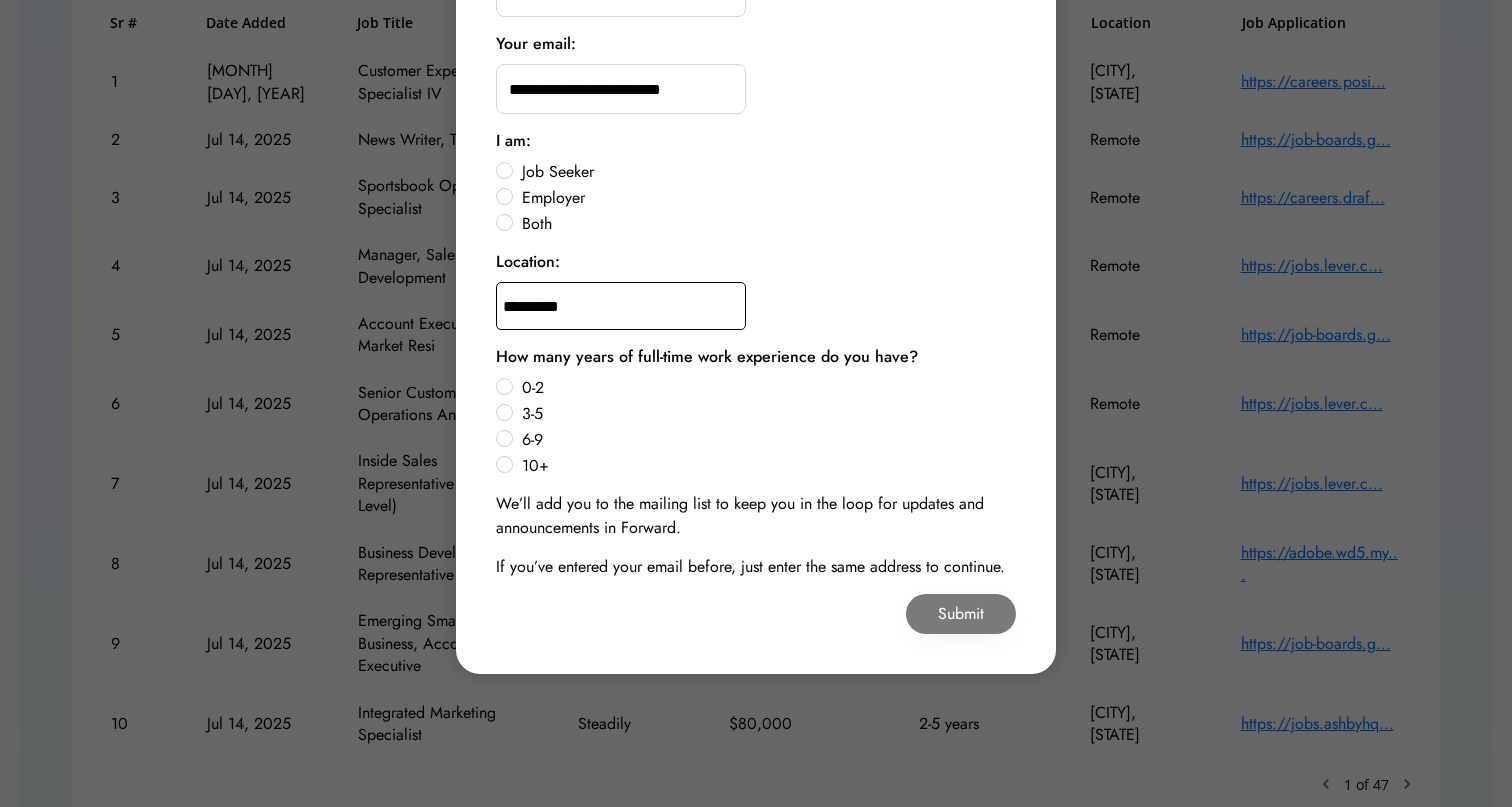 type on "**********" 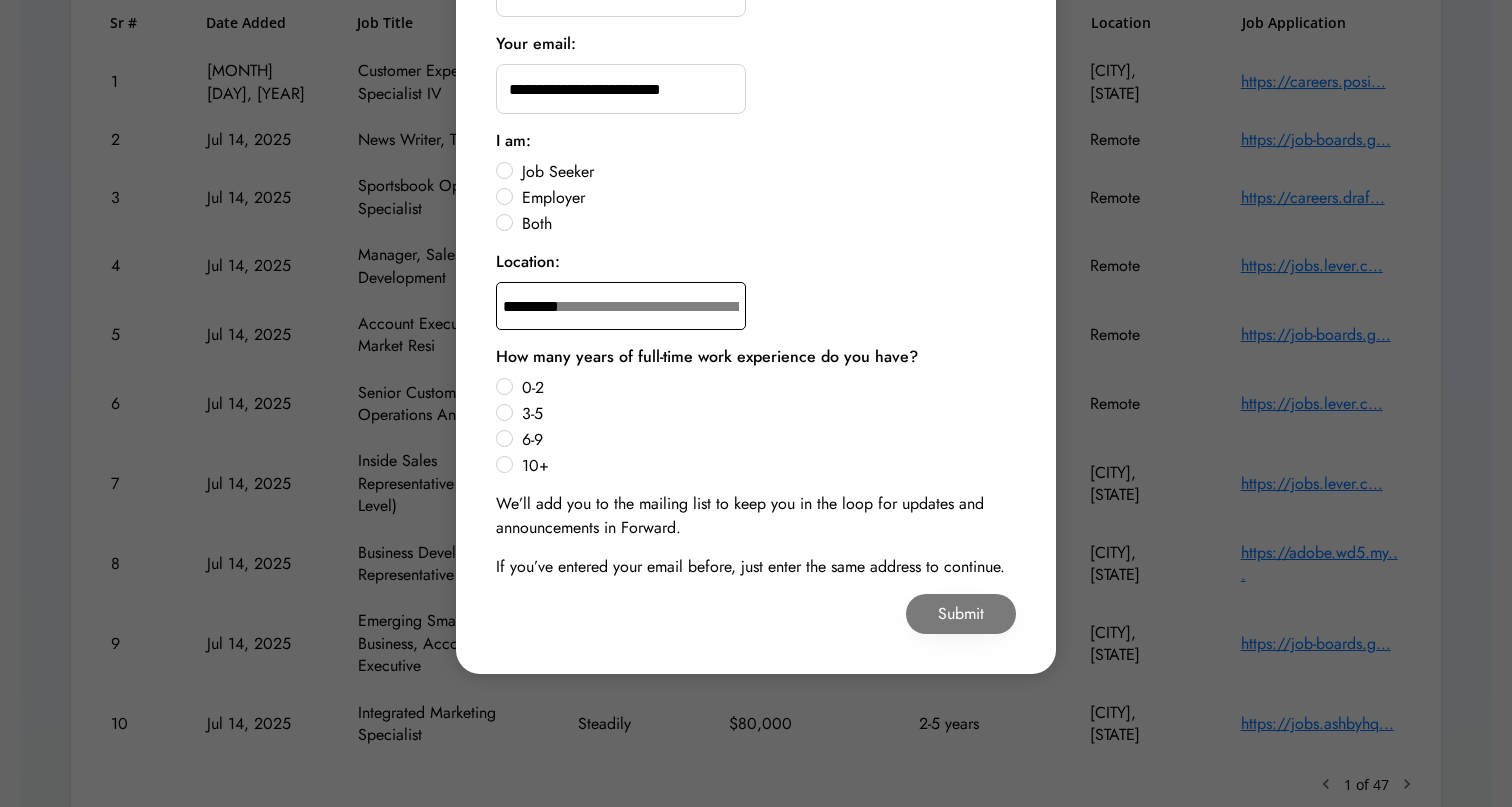 type 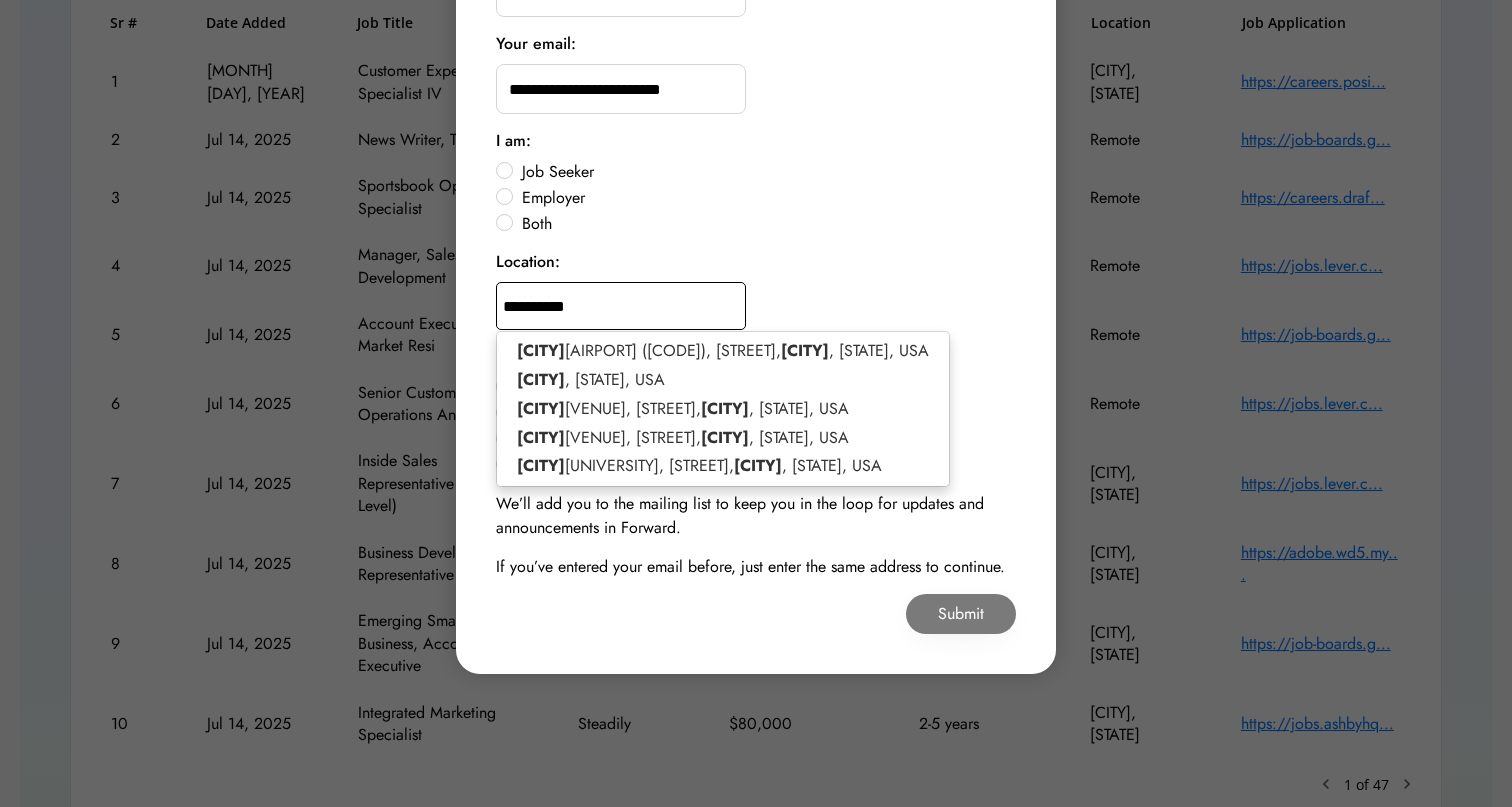 type on "**********" 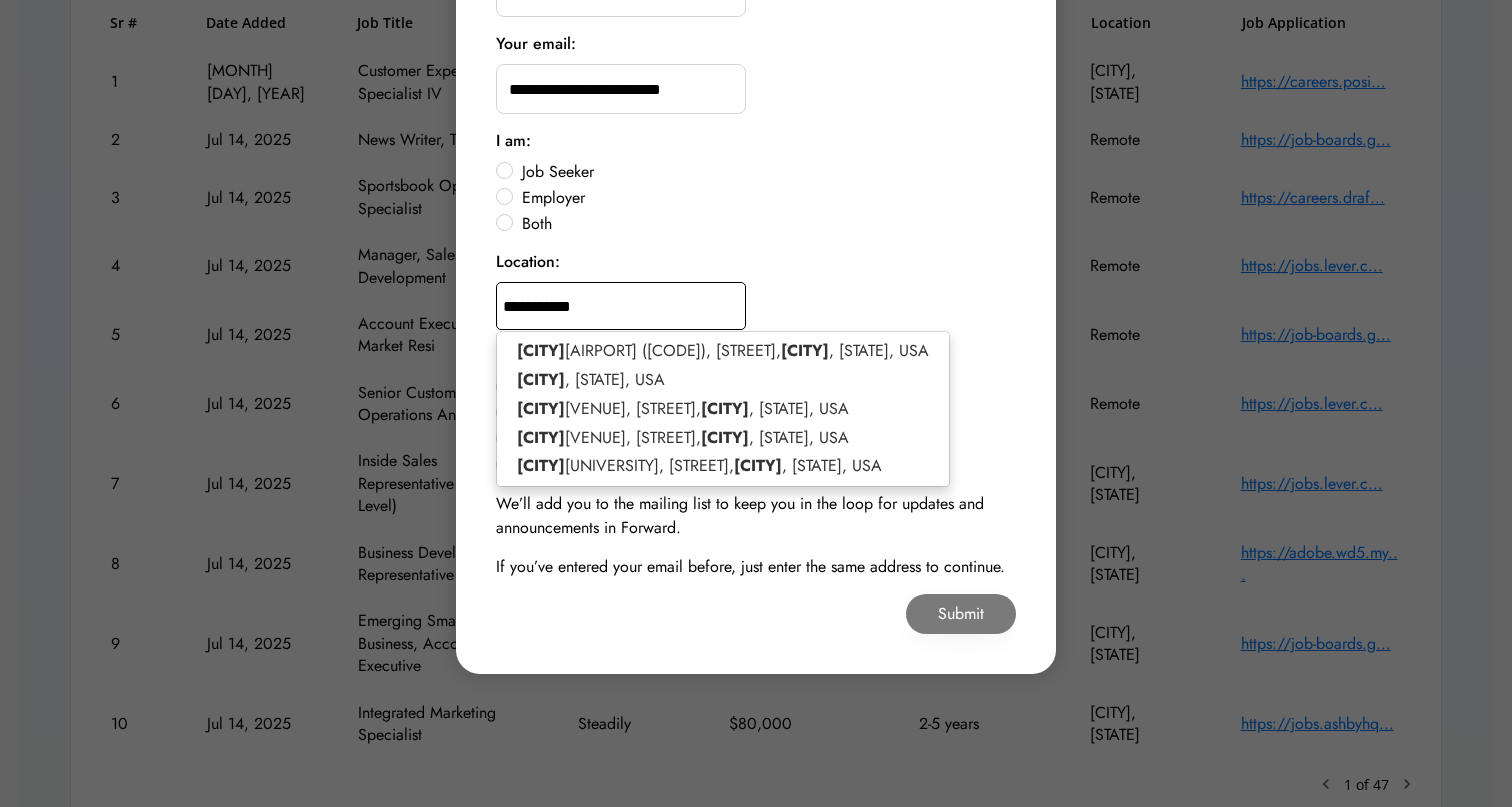 type on "**********" 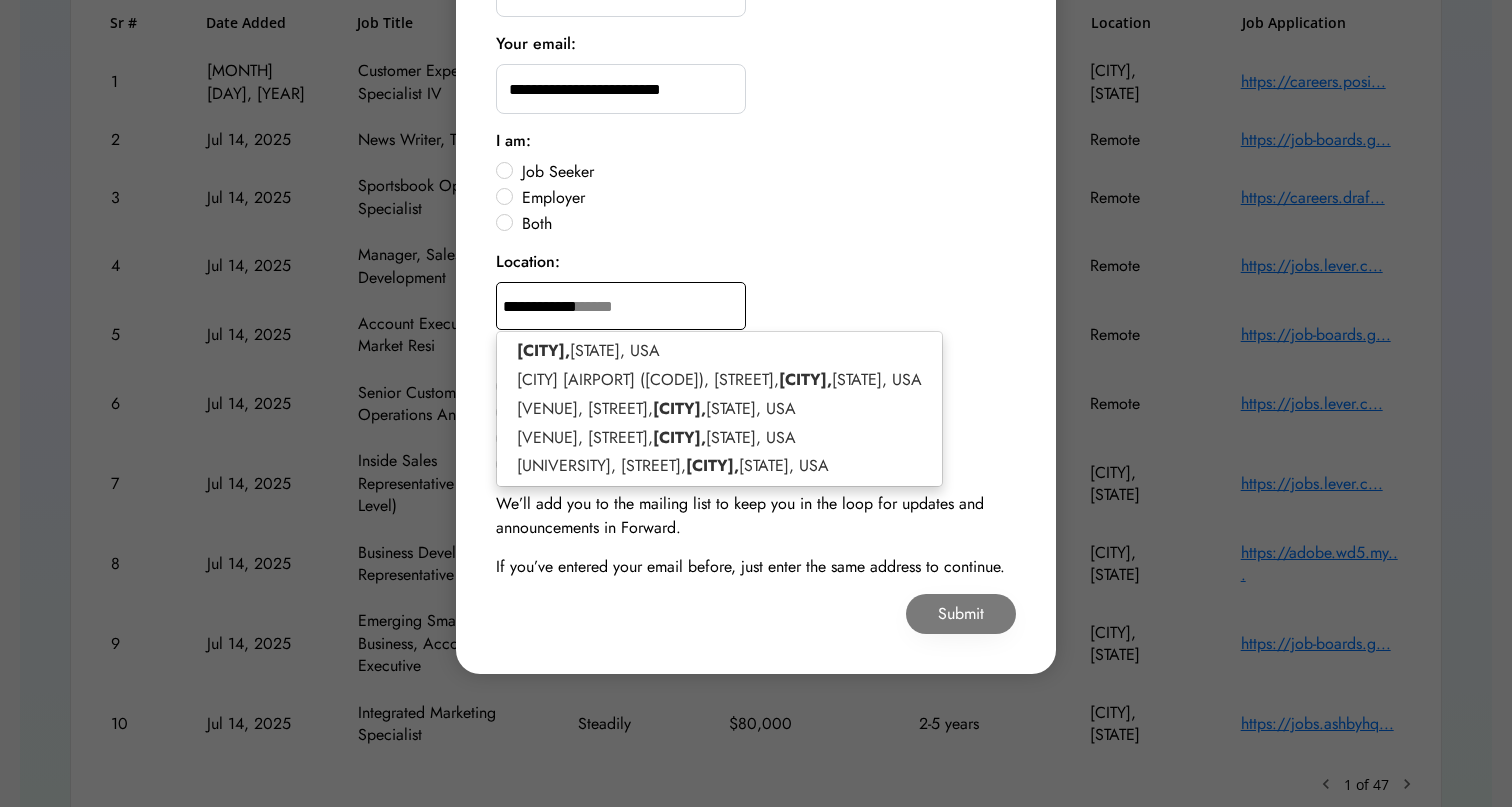 type on "**********" 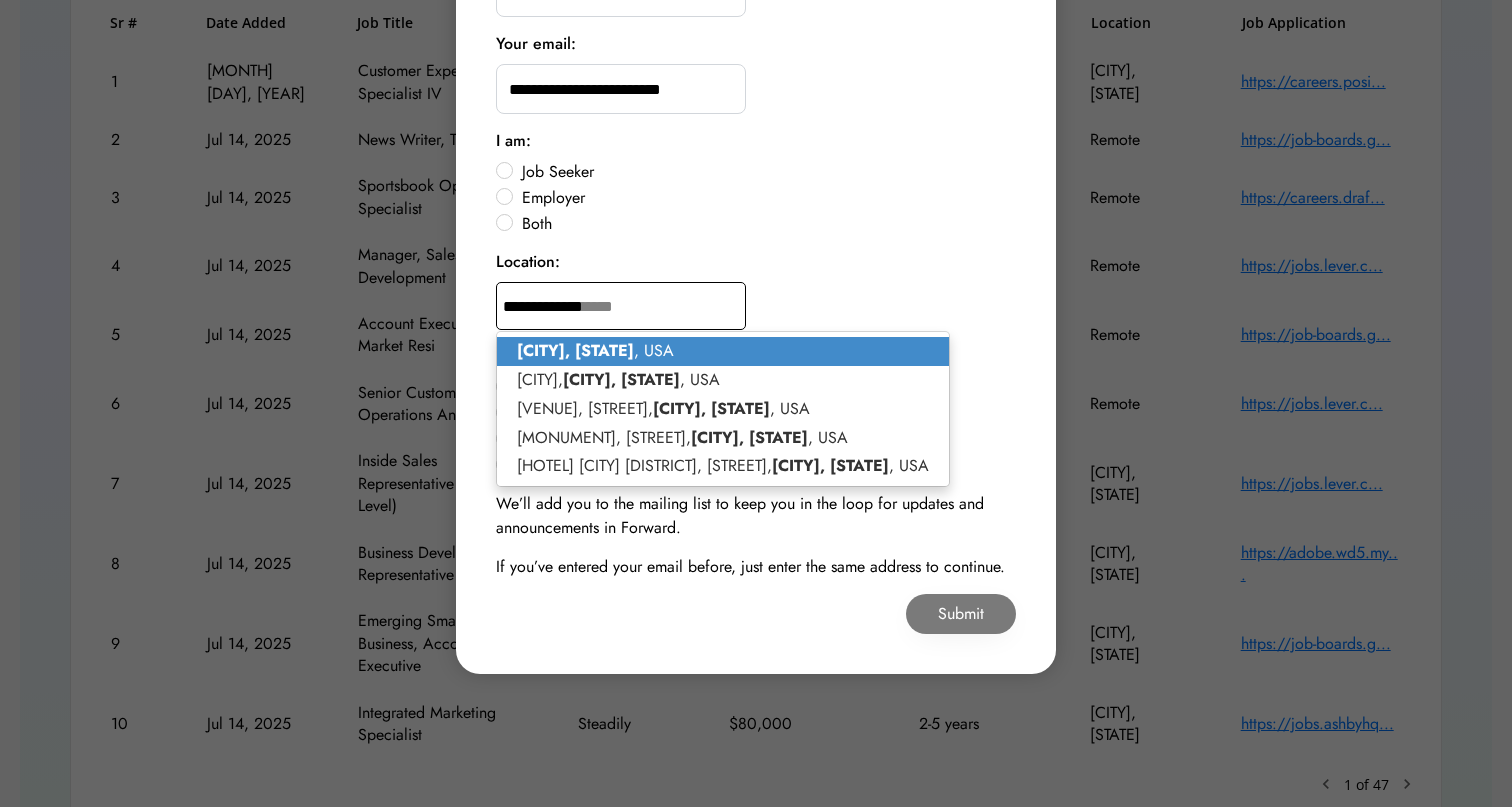 click on "San Diego, CA" 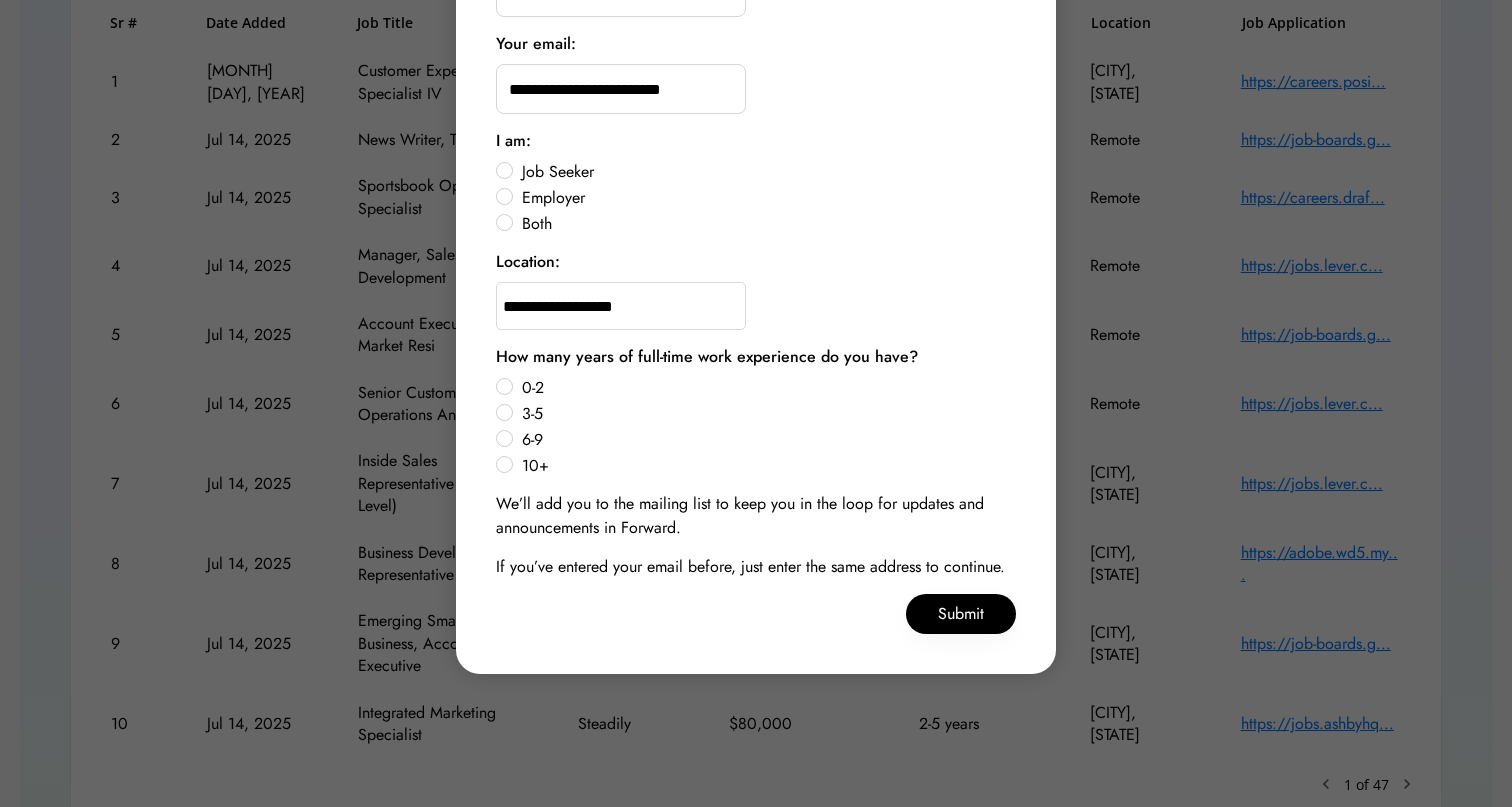type on "**********" 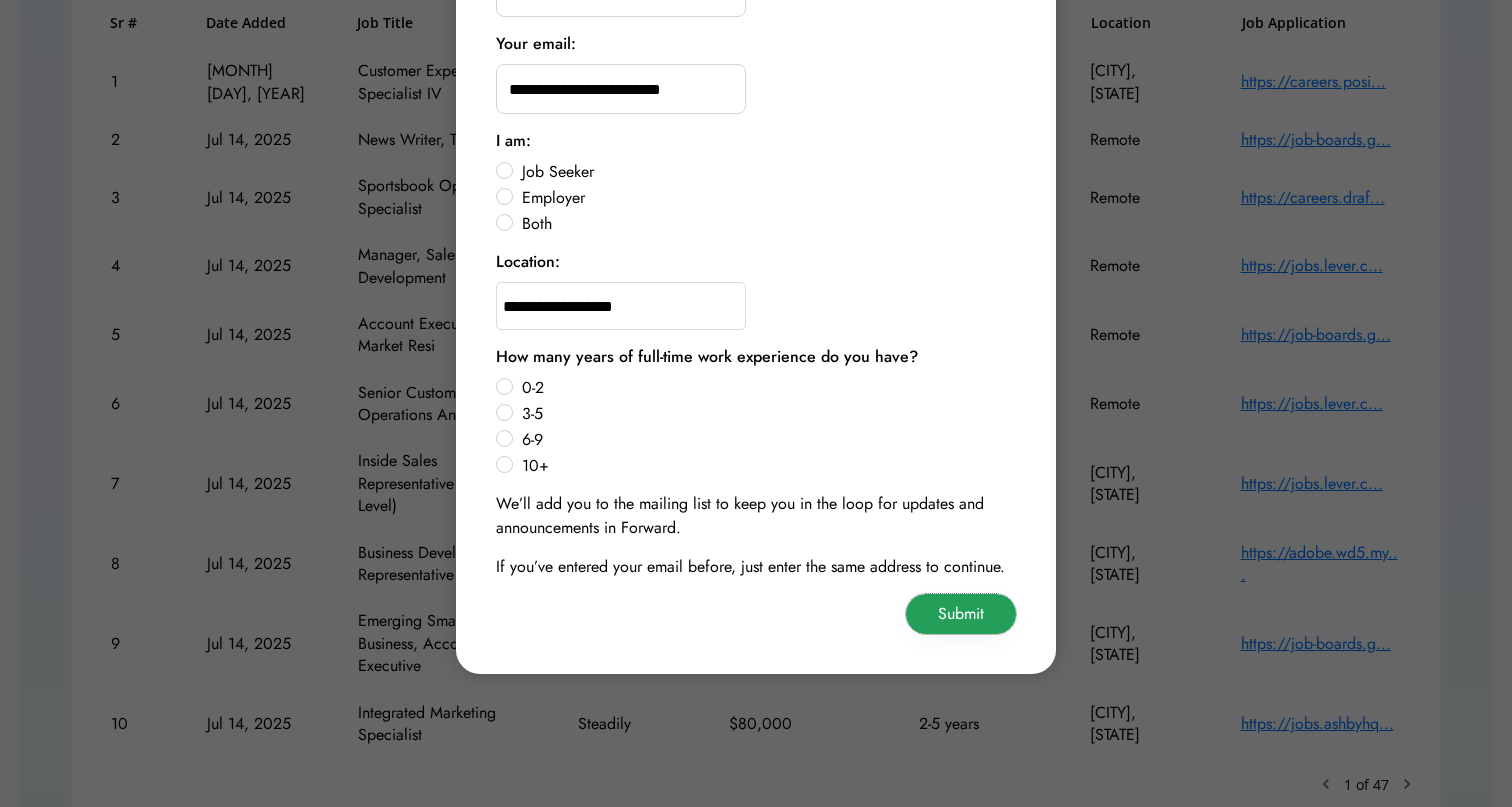 click on "Submit" at bounding box center [961, 614] 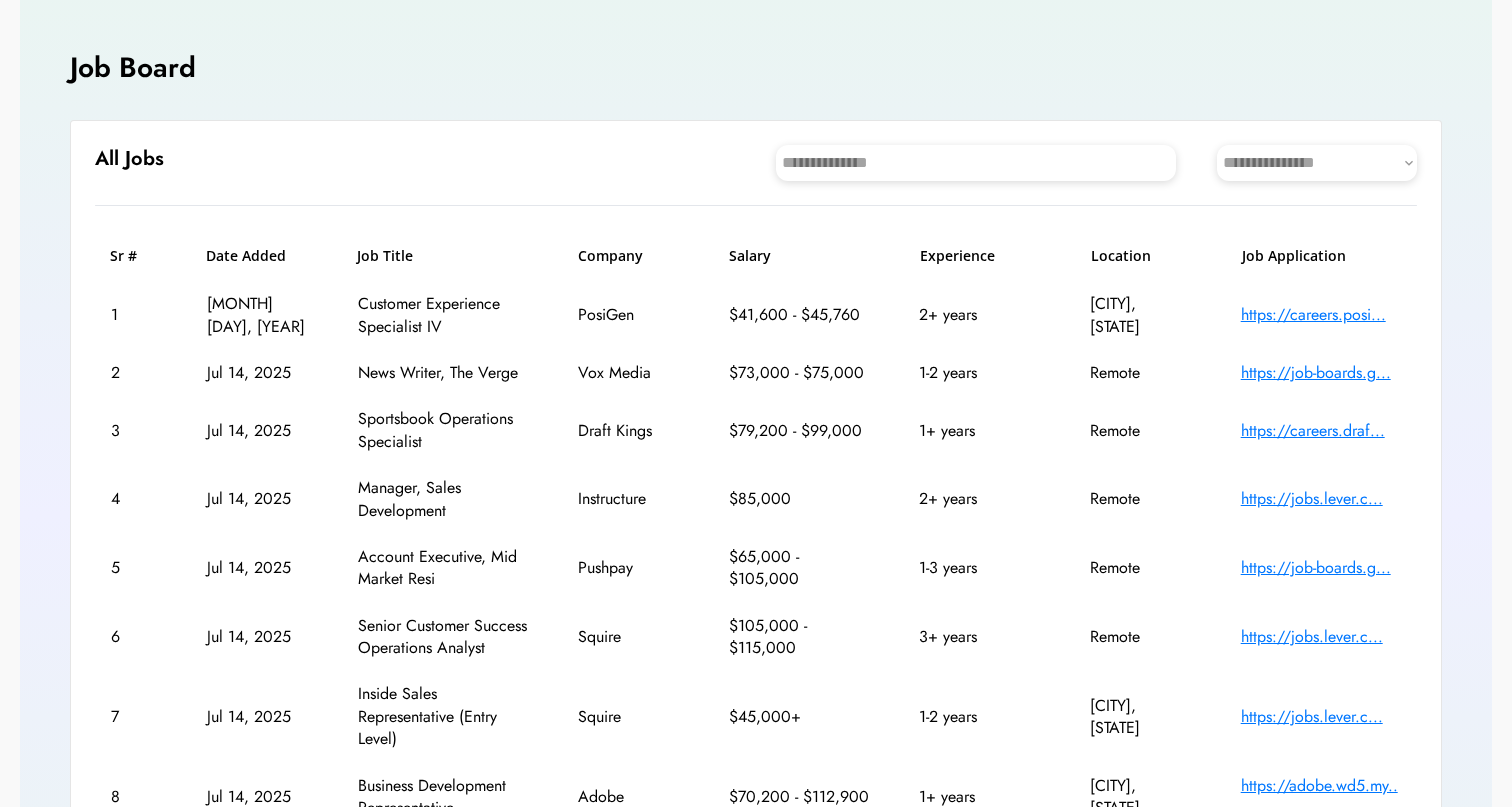 scroll, scrollTop: 0, scrollLeft: 0, axis: both 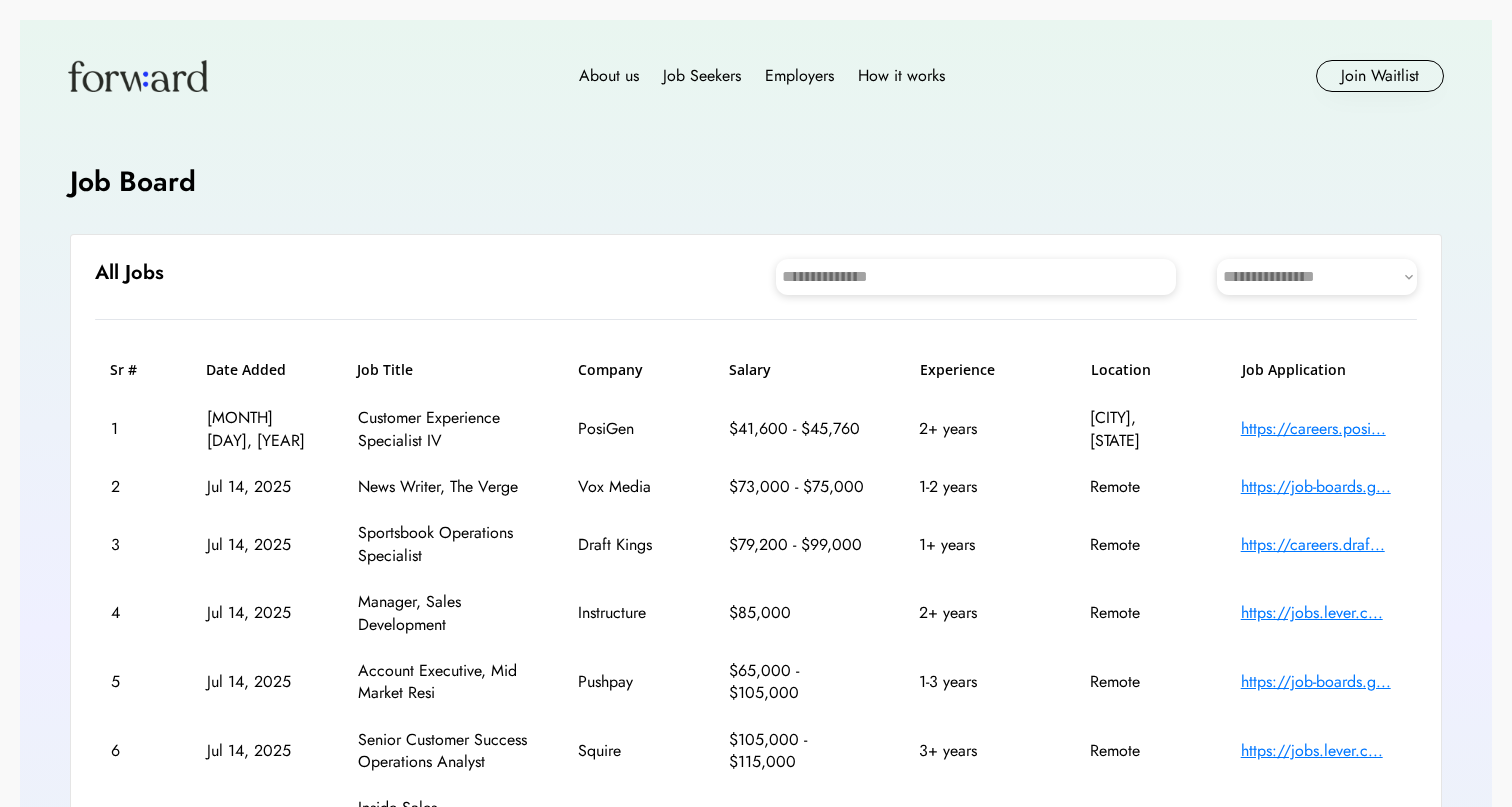 click at bounding box center (138, 76) 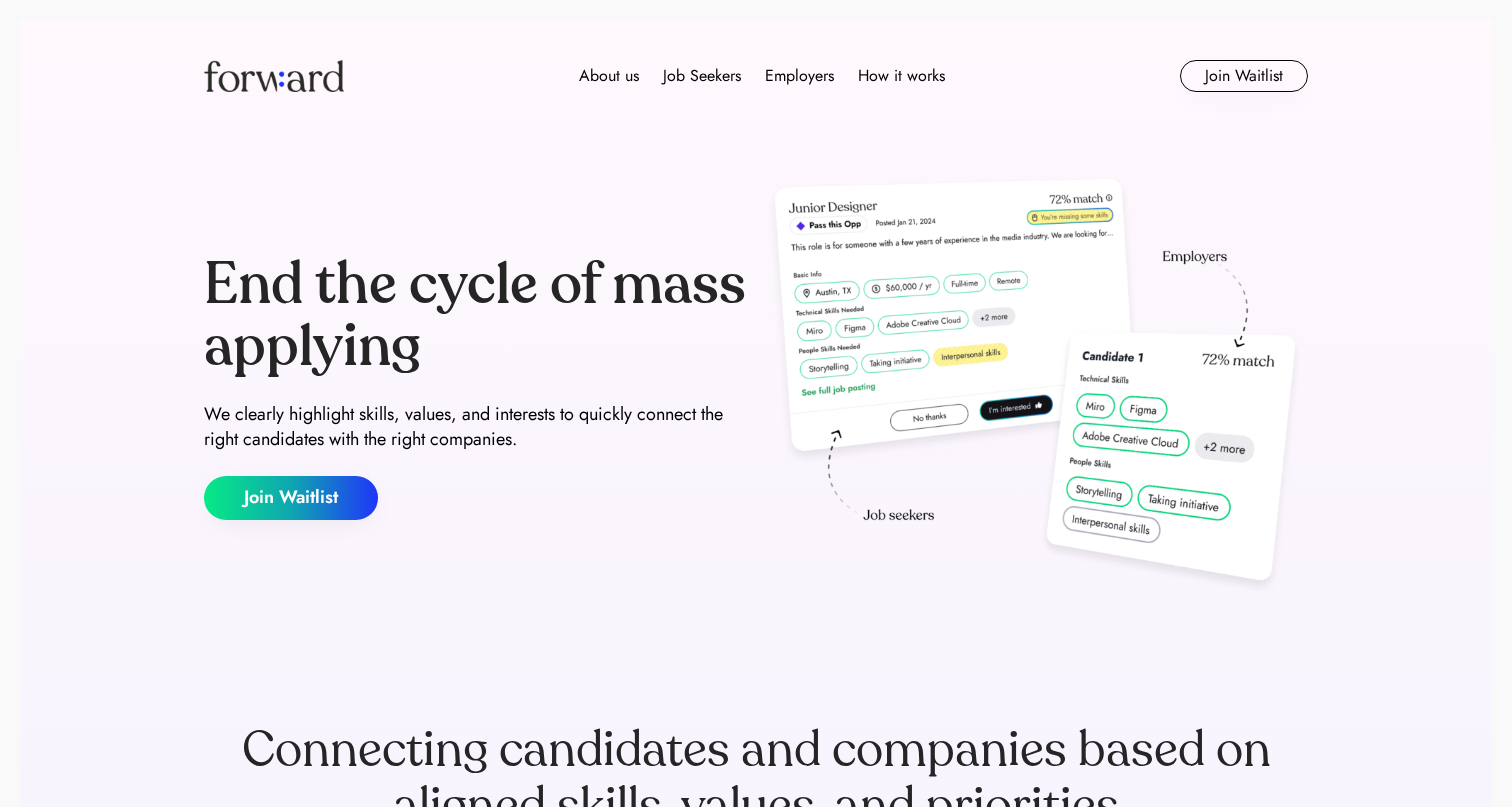 scroll, scrollTop: 0, scrollLeft: 0, axis: both 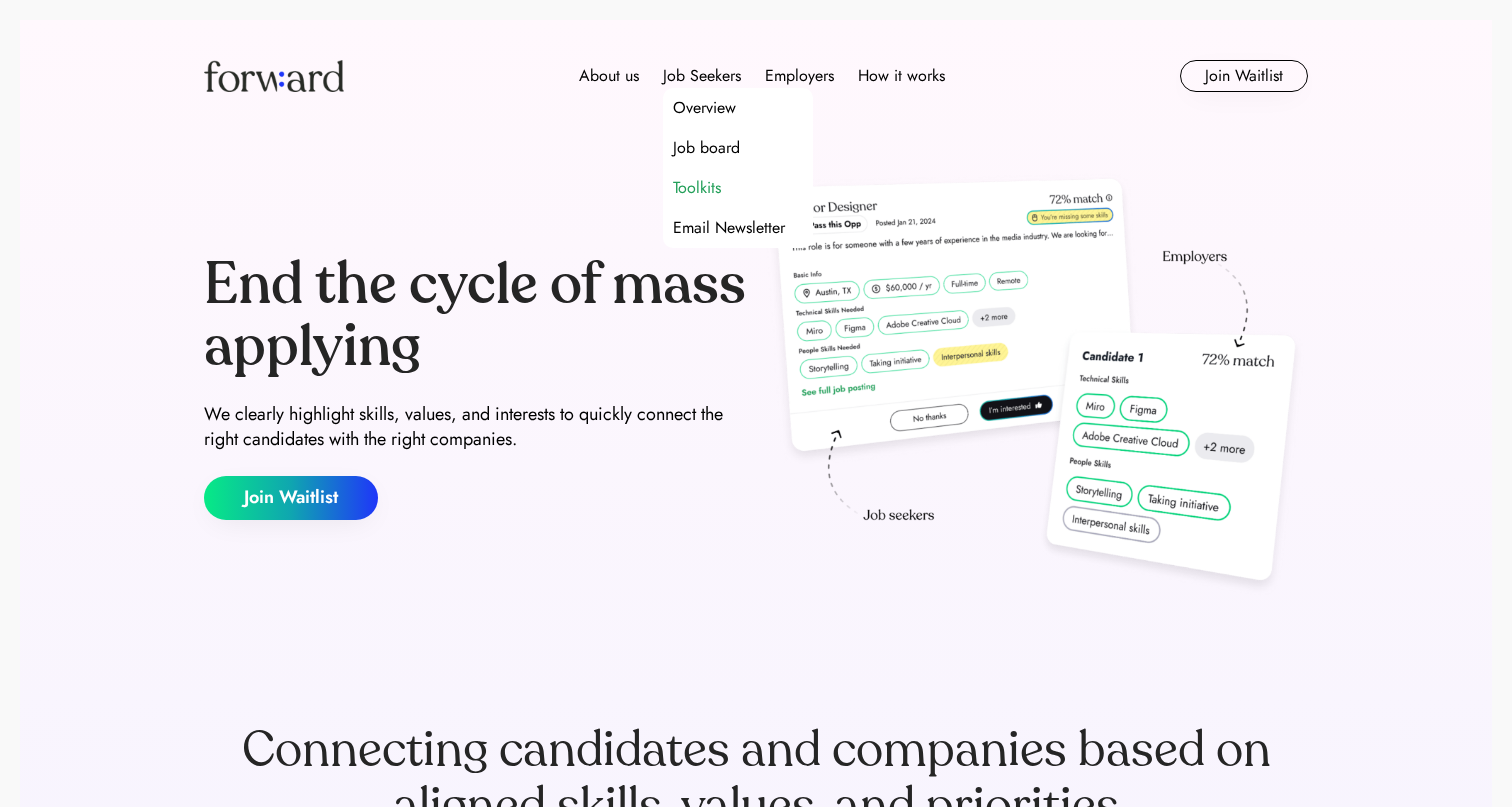 click on "Toolkits" at bounding box center [697, 188] 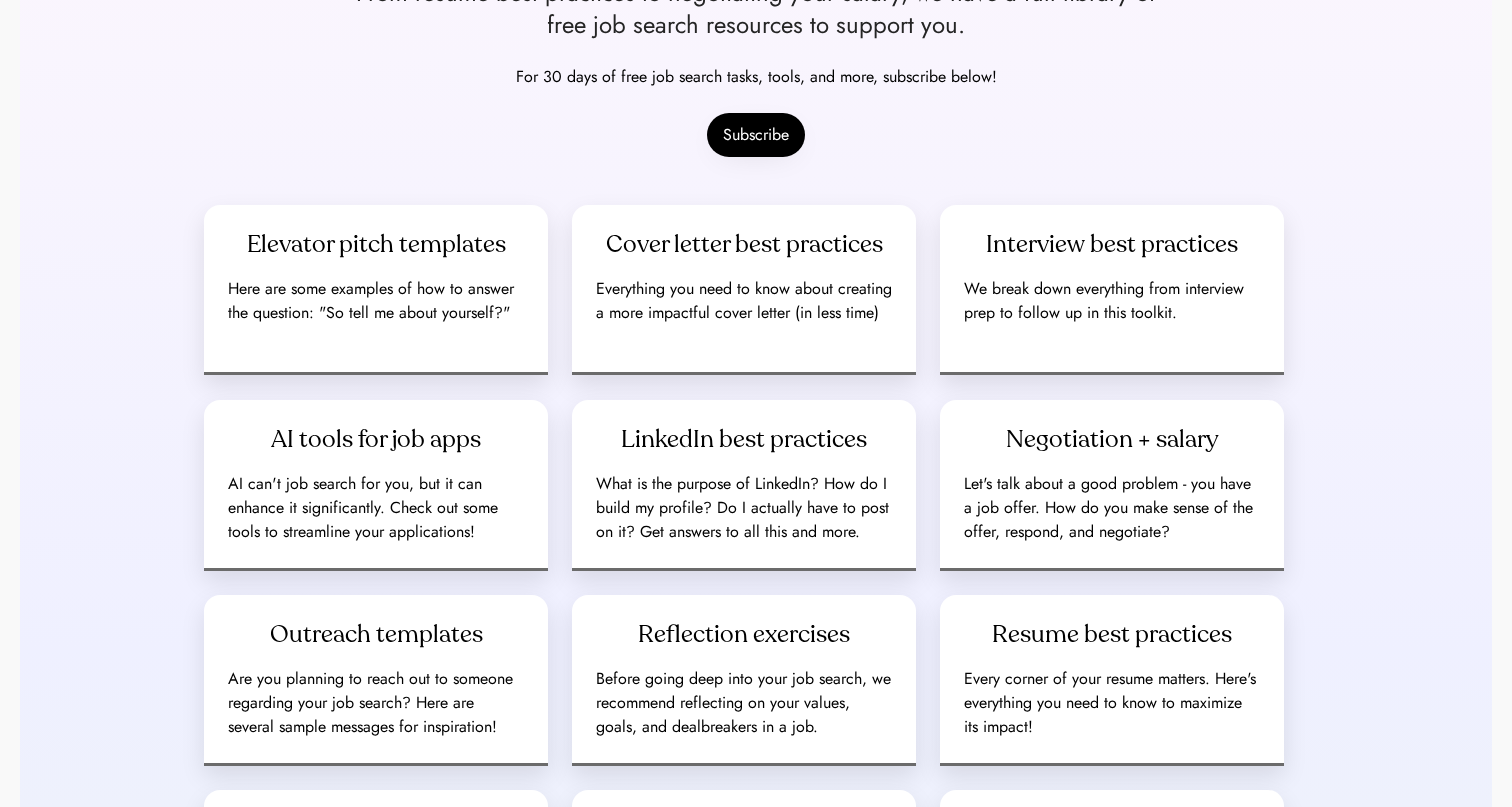 scroll, scrollTop: 345, scrollLeft: 0, axis: vertical 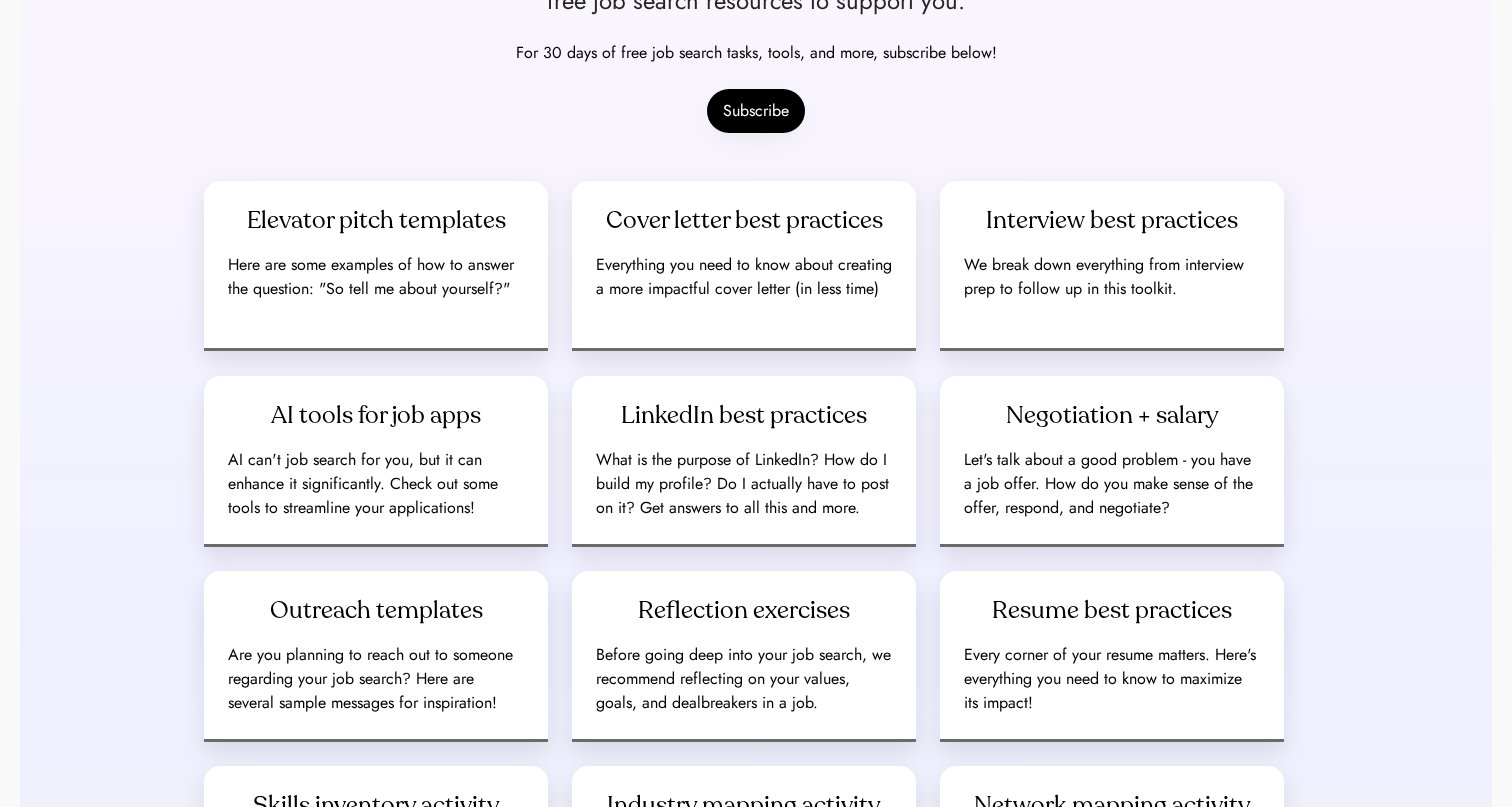 click on "About us Job Seekers Employers How it works Join Waitlist Toolkits for your Job Search From resume best practices to negotiating your salary, we have a full library of free job search resources to support you. For 30 days of free job search tasks, tools, and more, subscribe below!  Subscribe Elevator pitch templates Here are some examples of how to answer the question: "So tell me about yourself?" Cover letter best practices Everything you need to know about creating a more impactful cover letter (in less time) Interview best practices We break down everything from interview prep to follow up in this toolkit.  AI tools for job apps AI can't job search for you, but it can enhance it significantly. Check out some tools to streamline your applications! LinkedIn best practices What is the purpose of LinkedIn? How do I build my profile? Do I actually have to post on it? Get answers to all this and more. Negotiation + salary Outreach templates Reflection exercises Resume best practices Skills inventory activity" at bounding box center [756, 625] 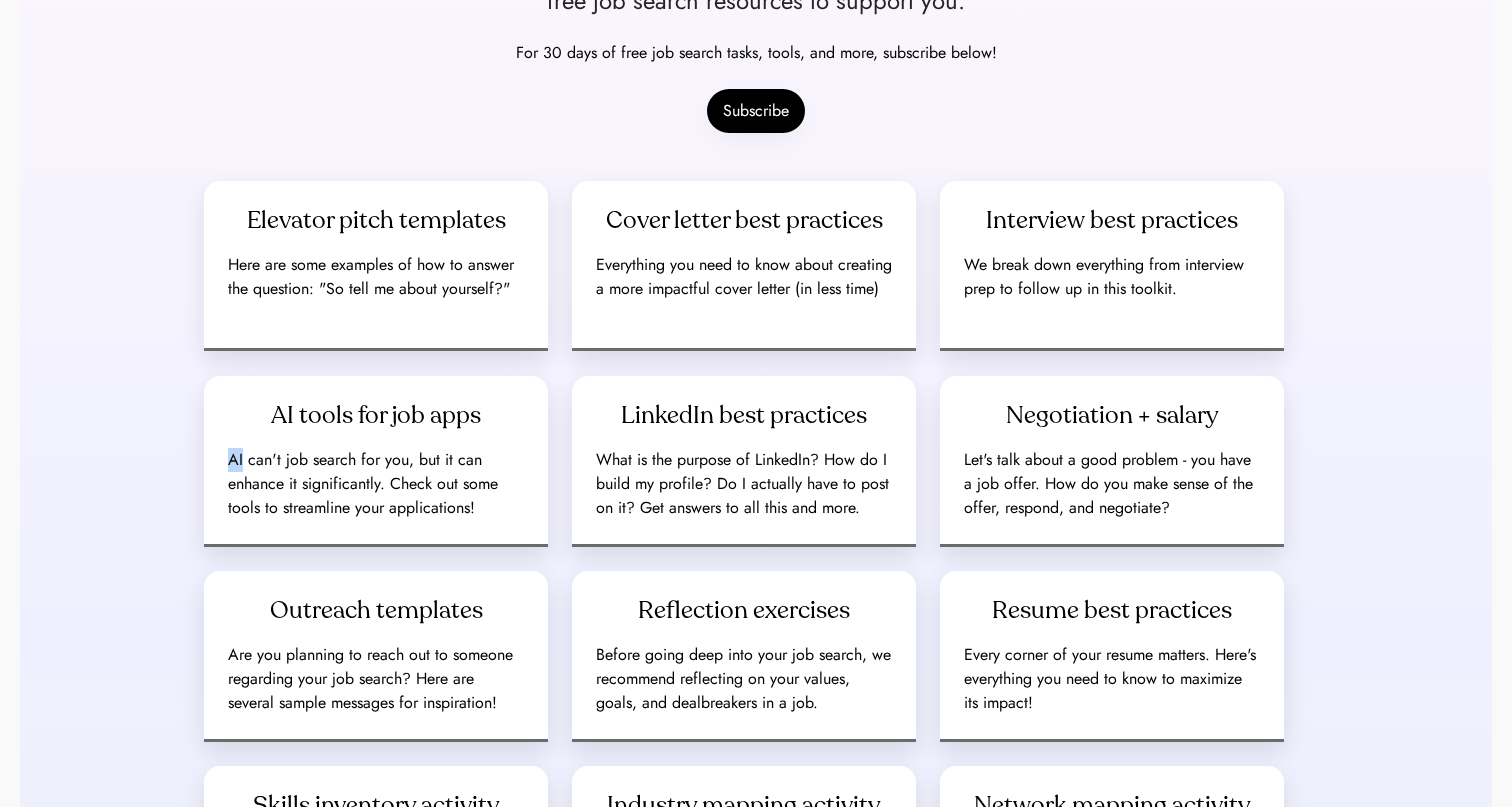 click on "About us Job Seekers Employers How it works Join Waitlist Toolkits for your Job Search From resume best practices to negotiating your salary, we have a full library of free job search resources to support you. For 30 days of free job search tasks, tools, and more, subscribe below!  Subscribe Elevator pitch templates Here are some examples of how to answer the question: "So tell me about yourself?" Cover letter best practices Everything you need to know about creating a more impactful cover letter (in less time) Interview best practices We break down everything from interview prep to follow up in this toolkit.  AI tools for job apps AI can't job search for you, but it can enhance it significantly. Check out some tools to streamline your applications! LinkedIn best practices What is the purpose of LinkedIn? How do I build my profile? Do I actually have to post on it? Get answers to all this and more. Negotiation + salary Outreach templates Reflection exercises Resume best practices Skills inventory activity" at bounding box center [756, 625] 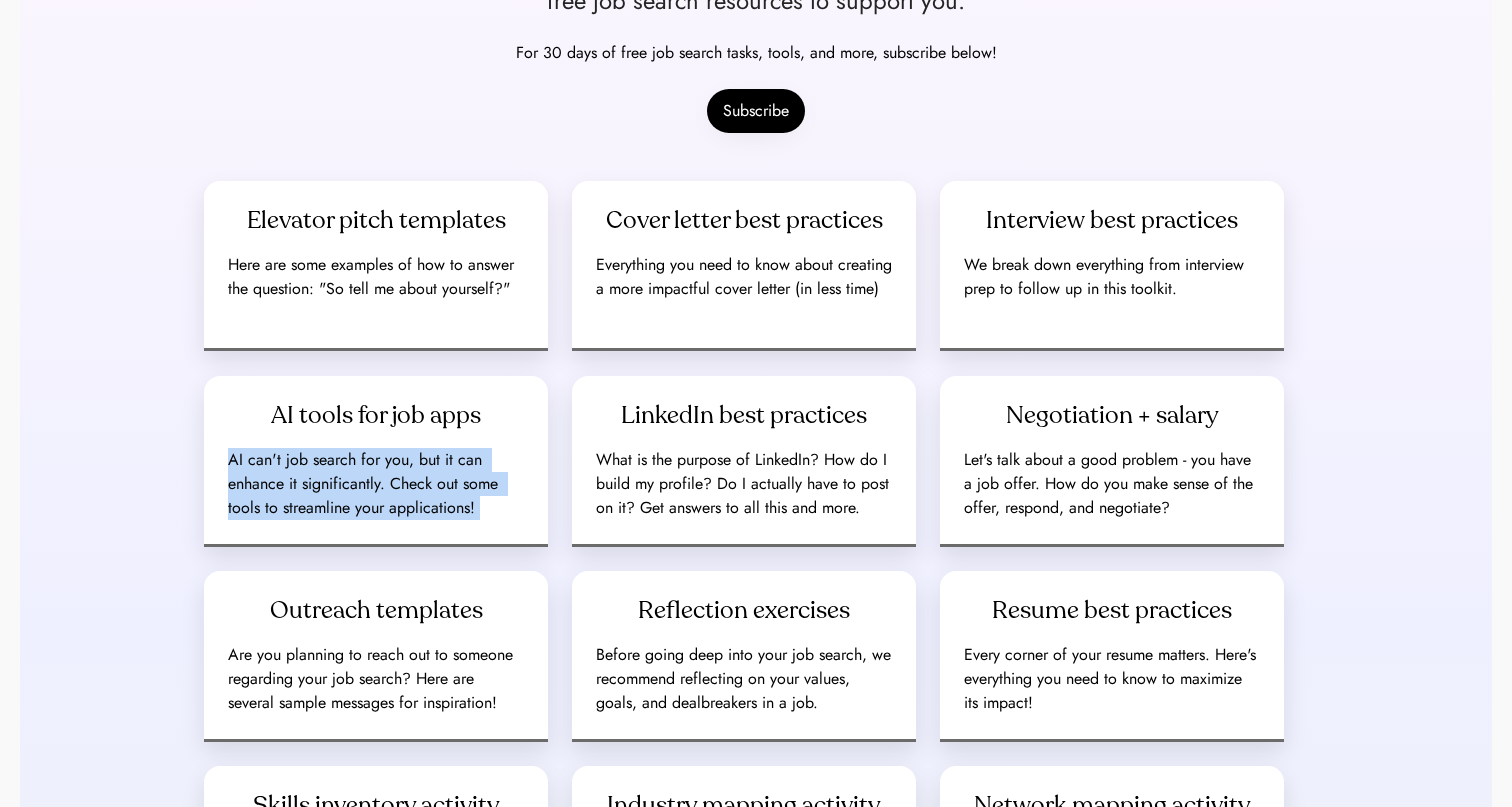 click on "About us Job Seekers Employers How it works Join Waitlist Toolkits for your Job Search From resume best practices to negotiating your salary, we have a full library of free job search resources to support you. For 30 days of free job search tasks, tools, and more, subscribe below!  Subscribe Elevator pitch templates Here are some examples of how to answer the question: "So tell me about yourself?" Cover letter best practices Everything you need to know about creating a more impactful cover letter (in less time) Interview best practices We break down everything from interview prep to follow up in this toolkit.  AI tools for job apps AI can't job search for you, but it can enhance it significantly. Check out some tools to streamline your applications! LinkedIn best practices What is the purpose of LinkedIn? How do I build my profile? Do I actually have to post on it? Get answers to all this and more. Negotiation + salary Outreach templates Reflection exercises Resume best practices Skills inventory activity" at bounding box center [756, 625] 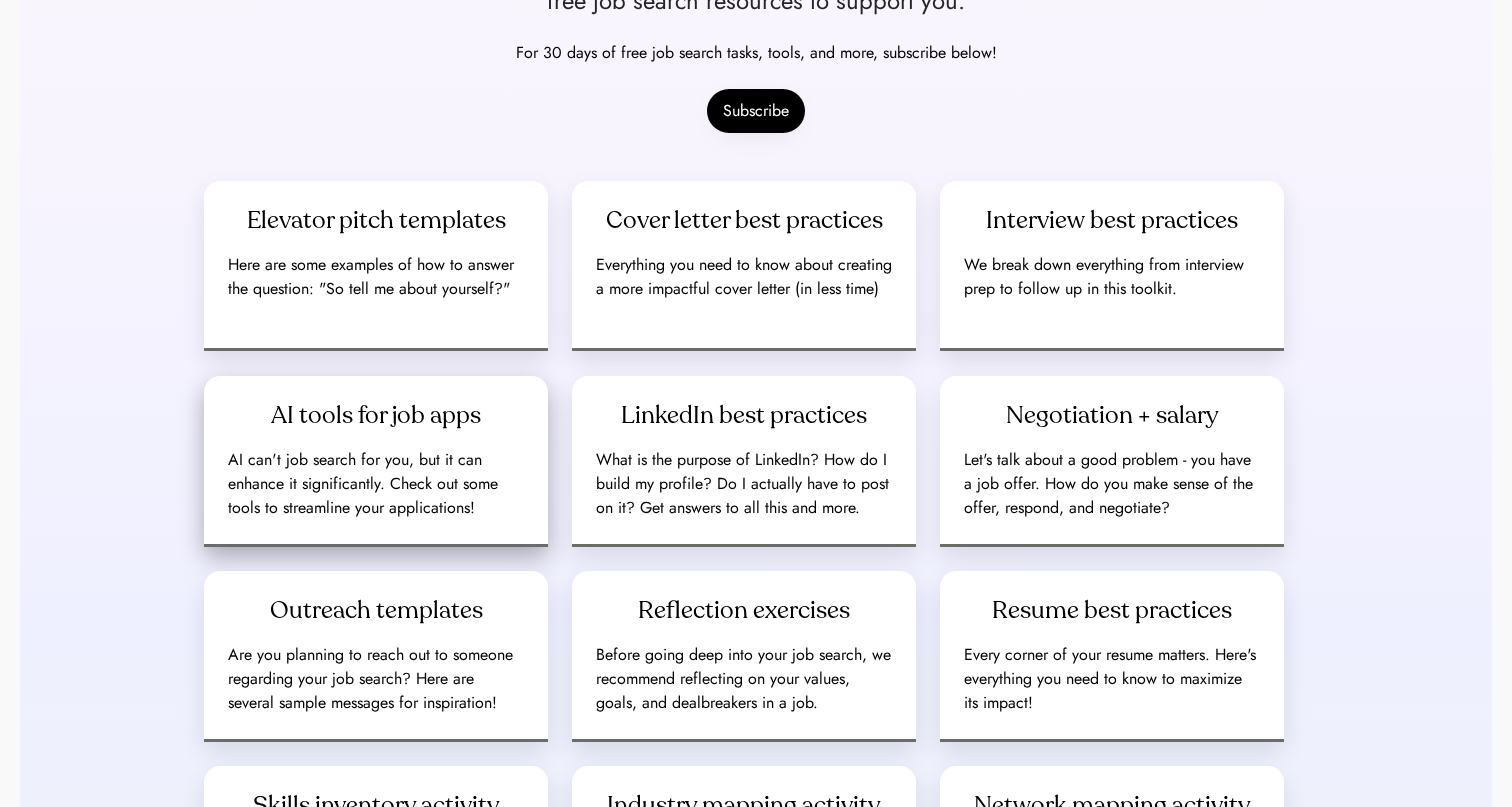 click on "About us Job Seekers Employers How it works Join Waitlist Toolkits for your Job Search From resume best practices to negotiating your salary, we have a full library of free job search resources to support you. For 30 days of free job search tasks, tools, and more, subscribe below!  Subscribe Elevator pitch templates Here are some examples of how to answer the question: "So tell me about yourself?" Cover letter best practices Everything you need to know about creating a more impactful cover letter (in less time) Interview best practices We break down everything from interview prep to follow up in this toolkit.  AI tools for job apps AI can't job search for you, but it can enhance it significantly. Check out some tools to streamline your applications! LinkedIn best practices What is the purpose of LinkedIn? How do I build my profile? Do I actually have to post on it? Get answers to all this and more. Negotiation + salary Outreach templates Reflection exercises Resume best practices Skills inventory activity" at bounding box center [756, 625] 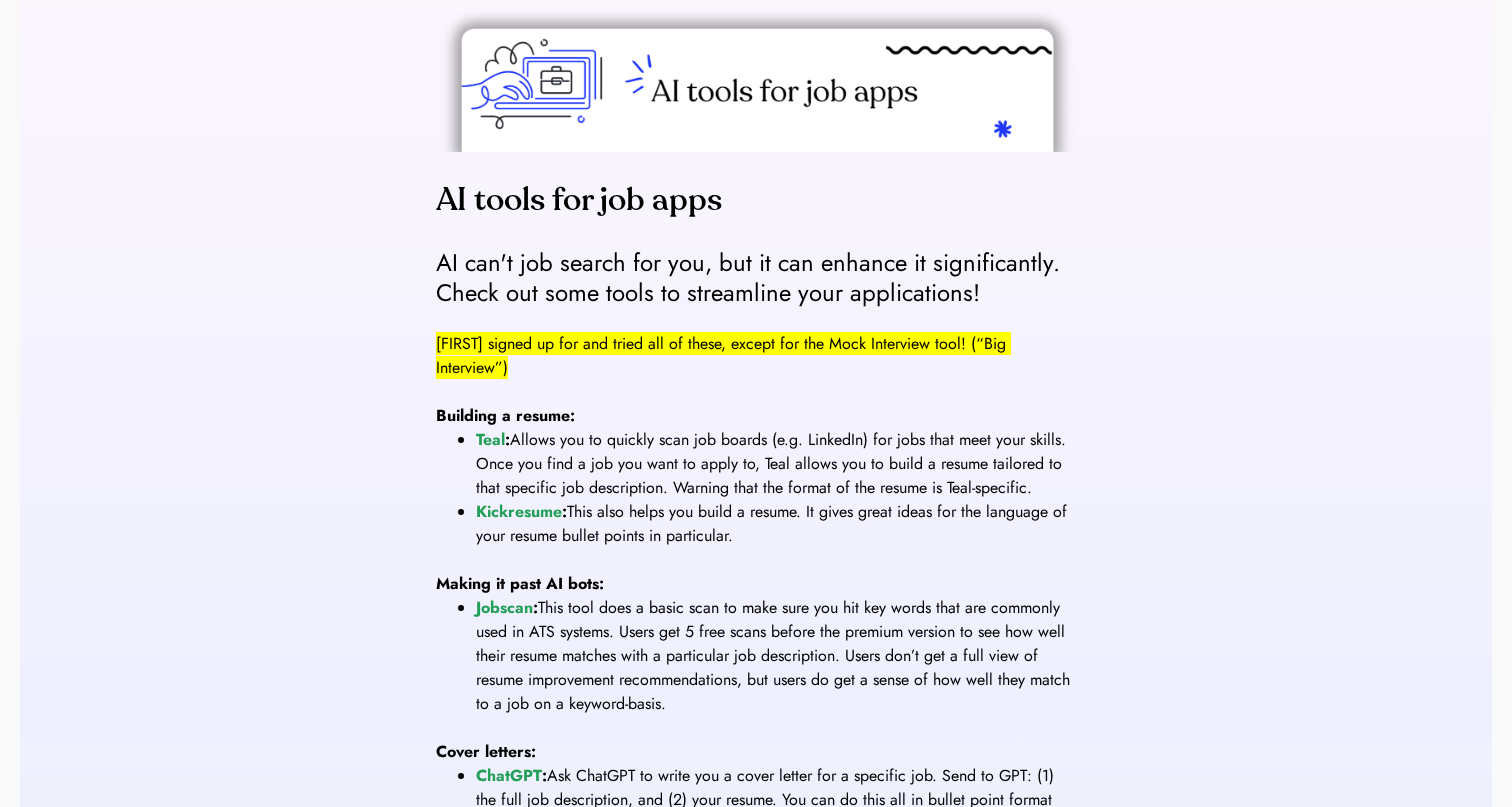 scroll, scrollTop: 206, scrollLeft: 0, axis: vertical 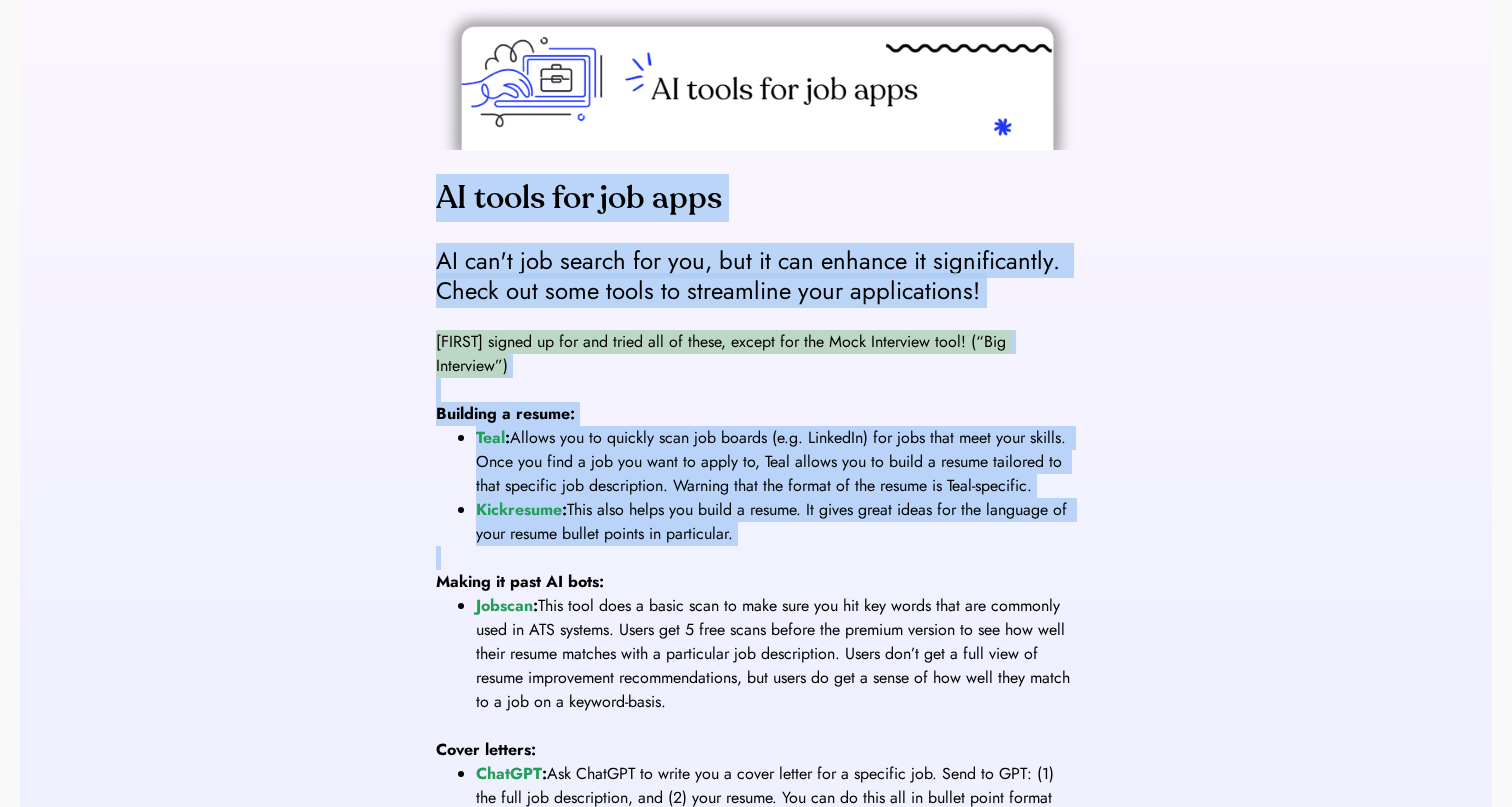 drag, startPoint x: 425, startPoint y: 261, endPoint x: 412, endPoint y: 583, distance: 322.26233 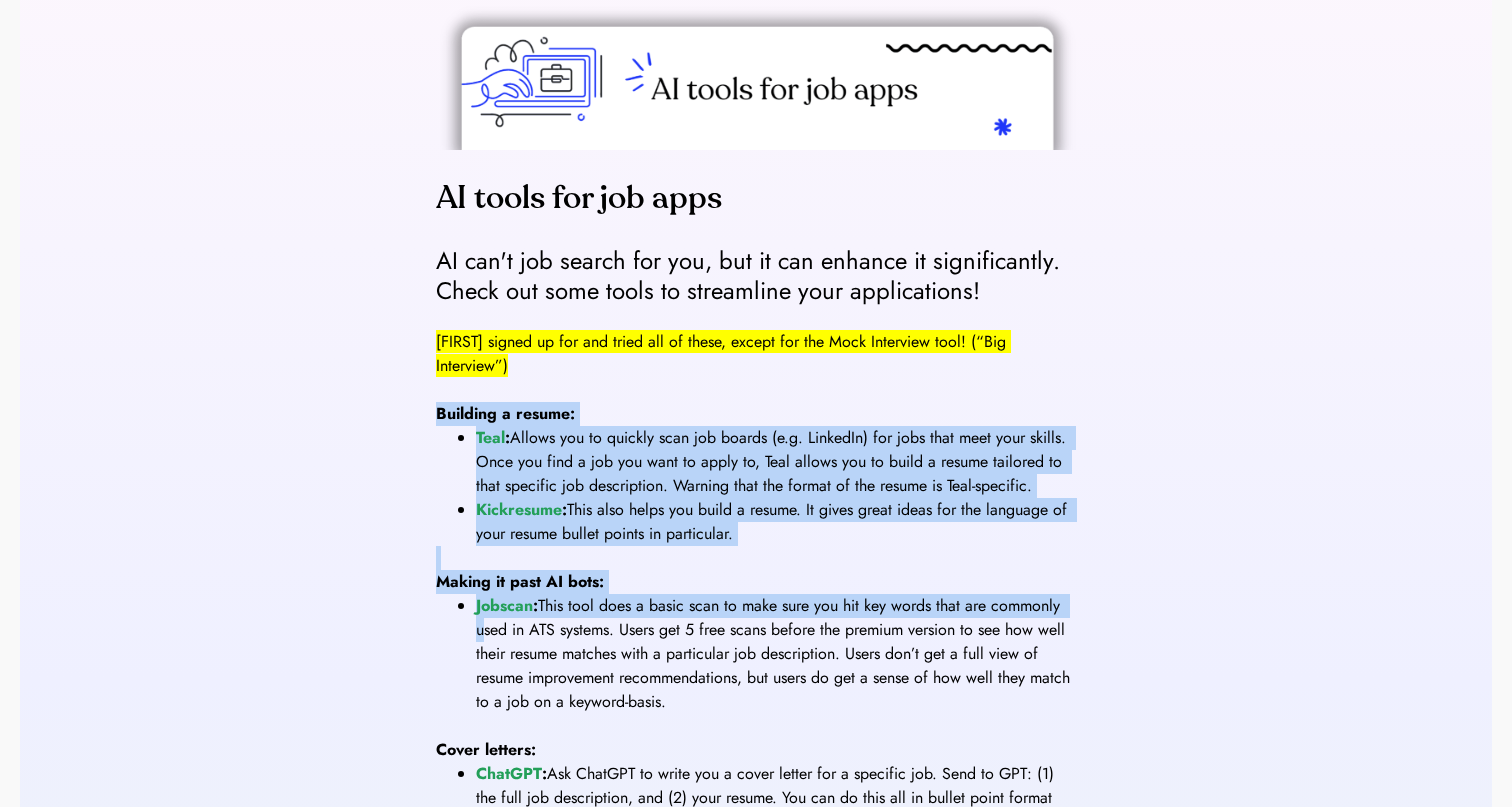 drag, startPoint x: 380, startPoint y: 619, endPoint x: 380, endPoint y: 409, distance: 210 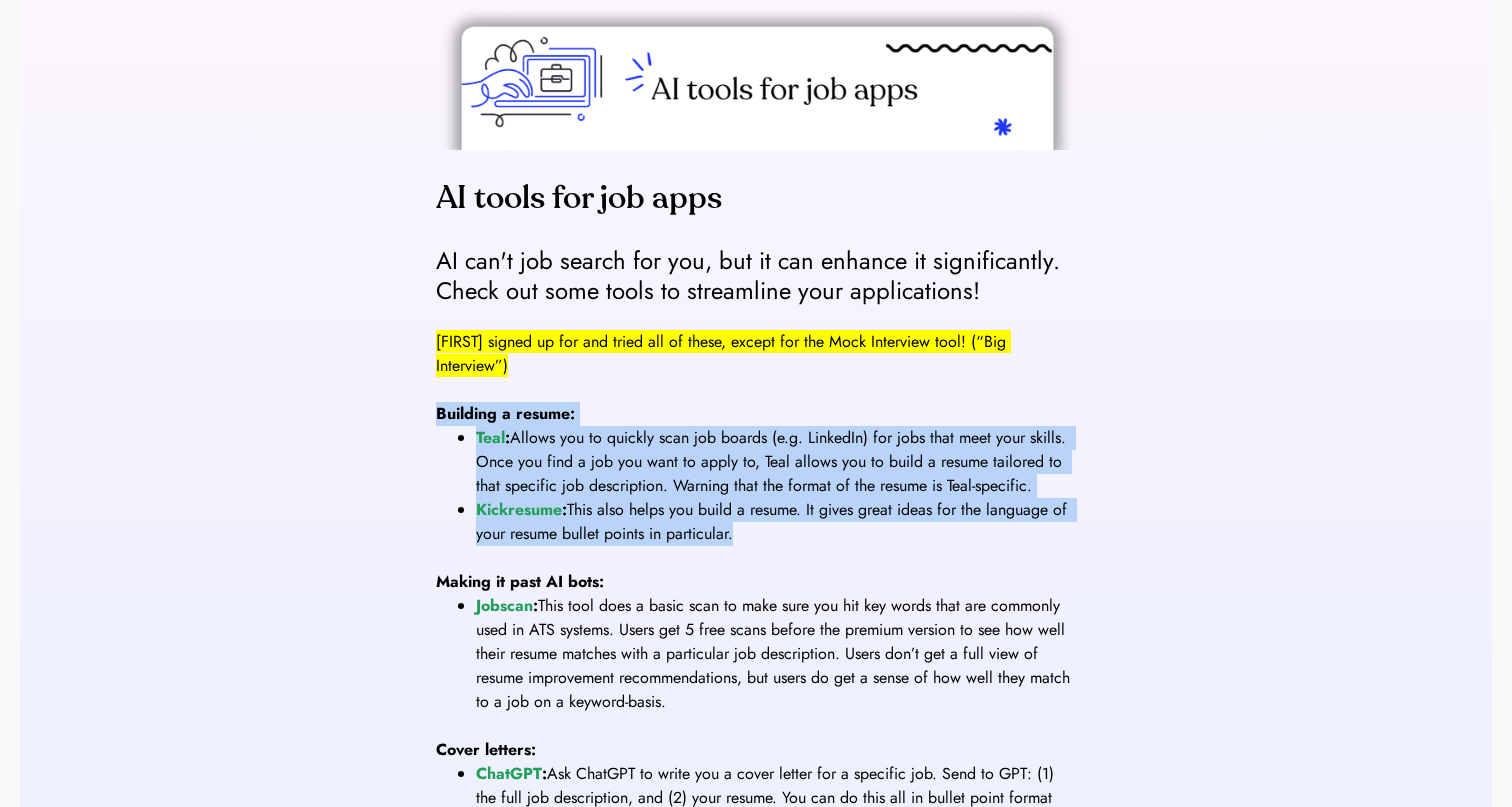 drag, startPoint x: 380, startPoint y: 409, endPoint x: 740, endPoint y: 532, distance: 380.43265 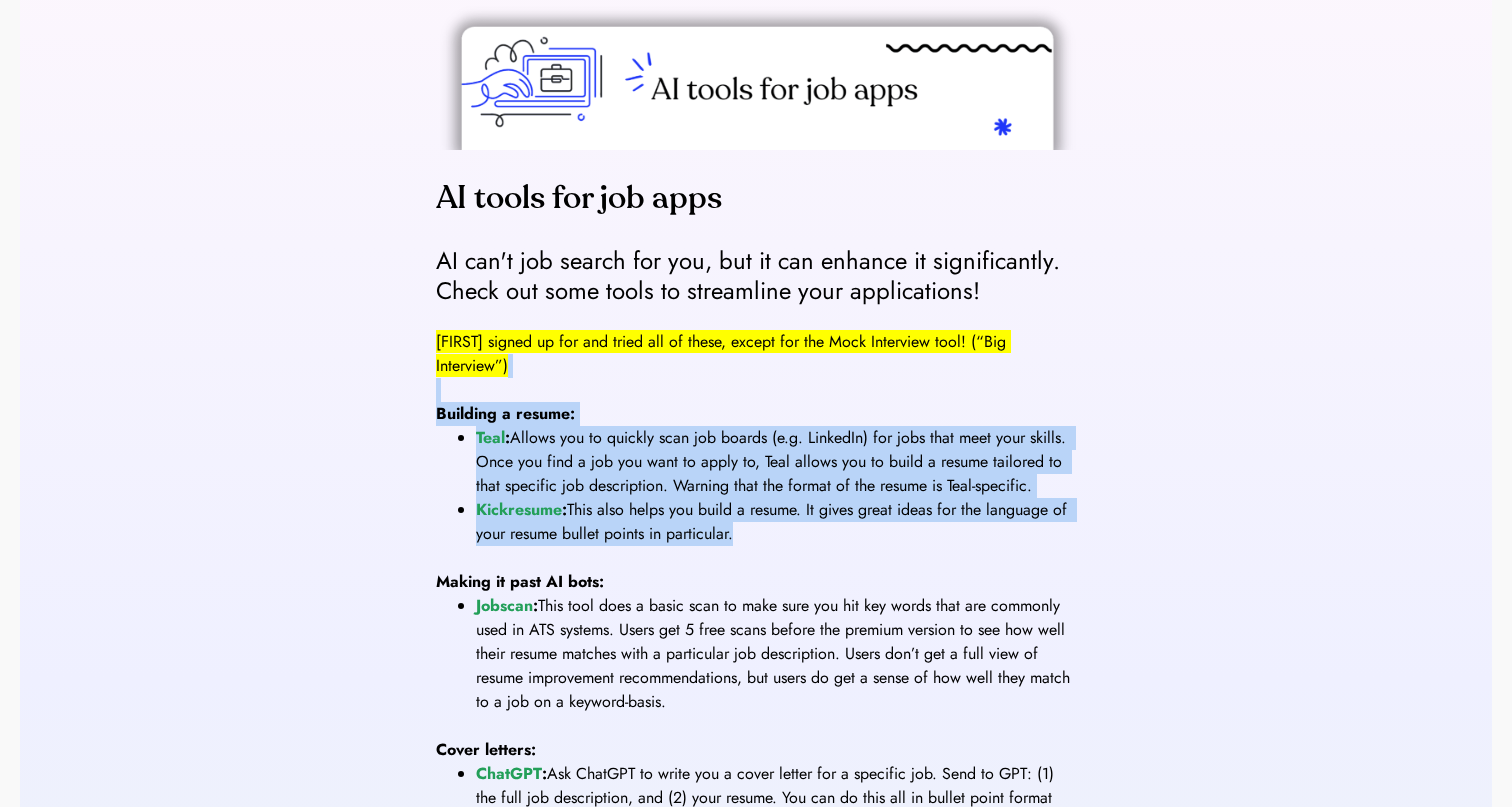 drag, startPoint x: 779, startPoint y: 530, endPoint x: 550, endPoint y: 383, distance: 272.1213 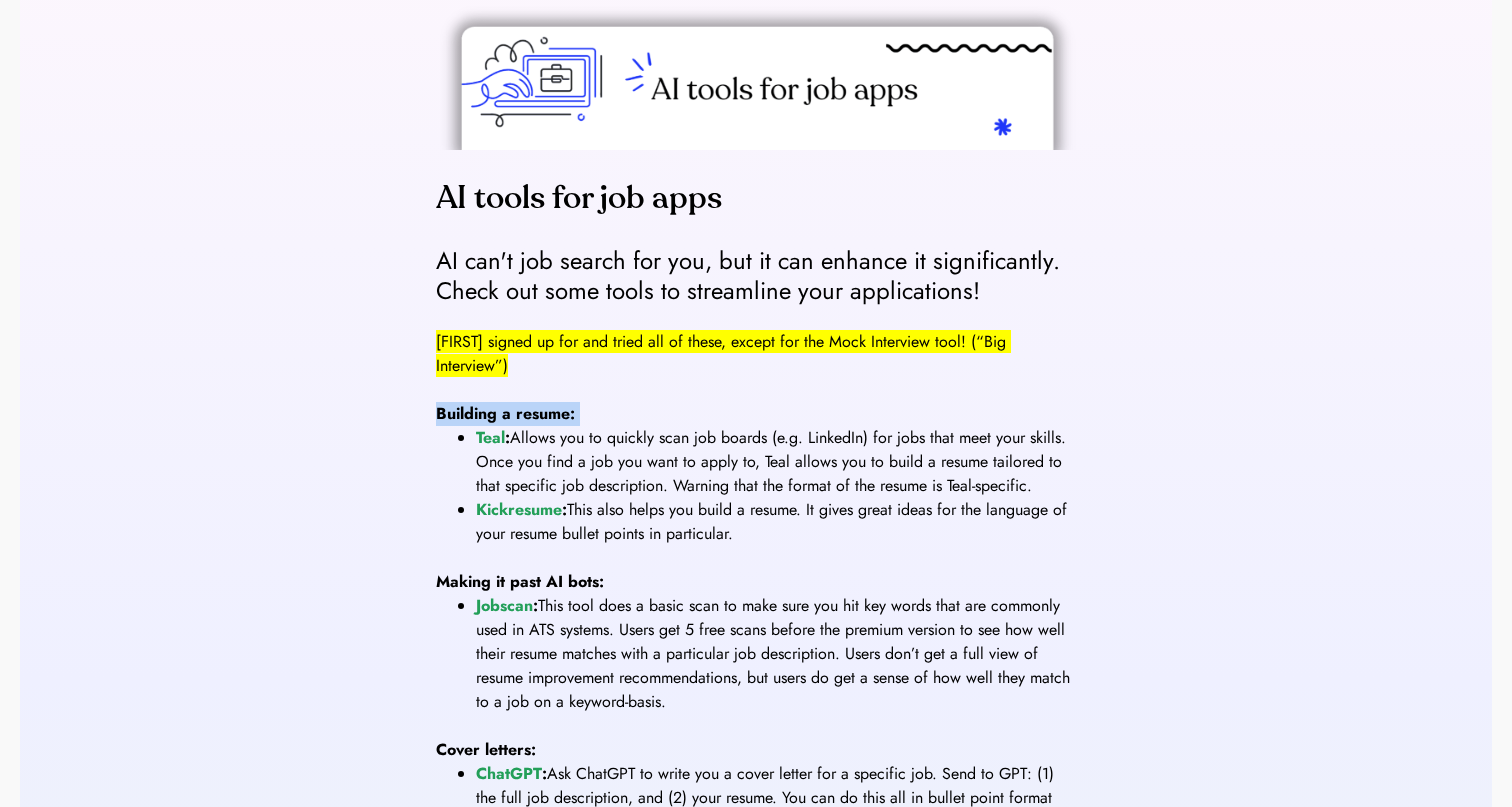 drag, startPoint x: 414, startPoint y: 409, endPoint x: 752, endPoint y: 562, distance: 371.01617 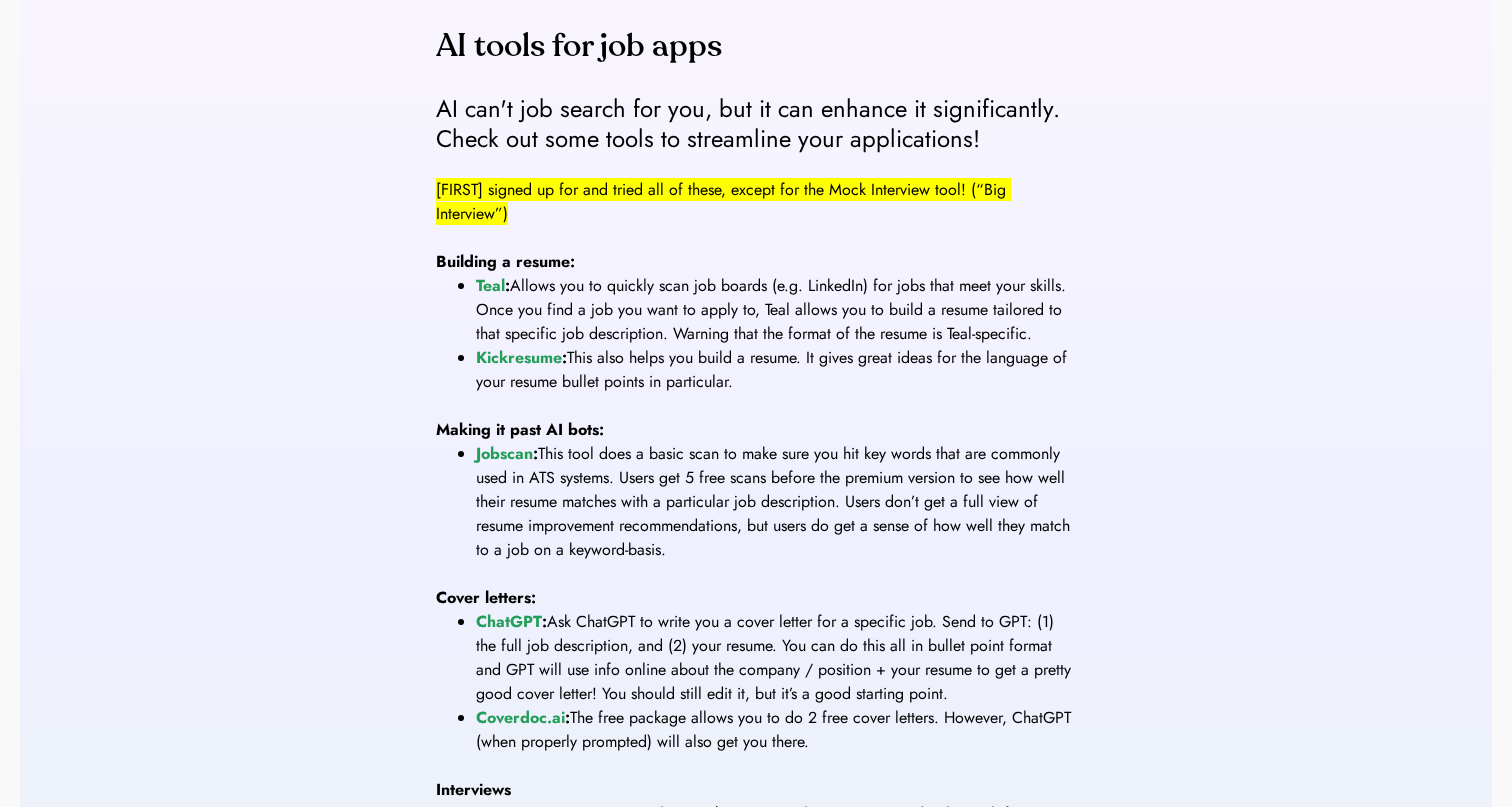 scroll, scrollTop: 372, scrollLeft: 0, axis: vertical 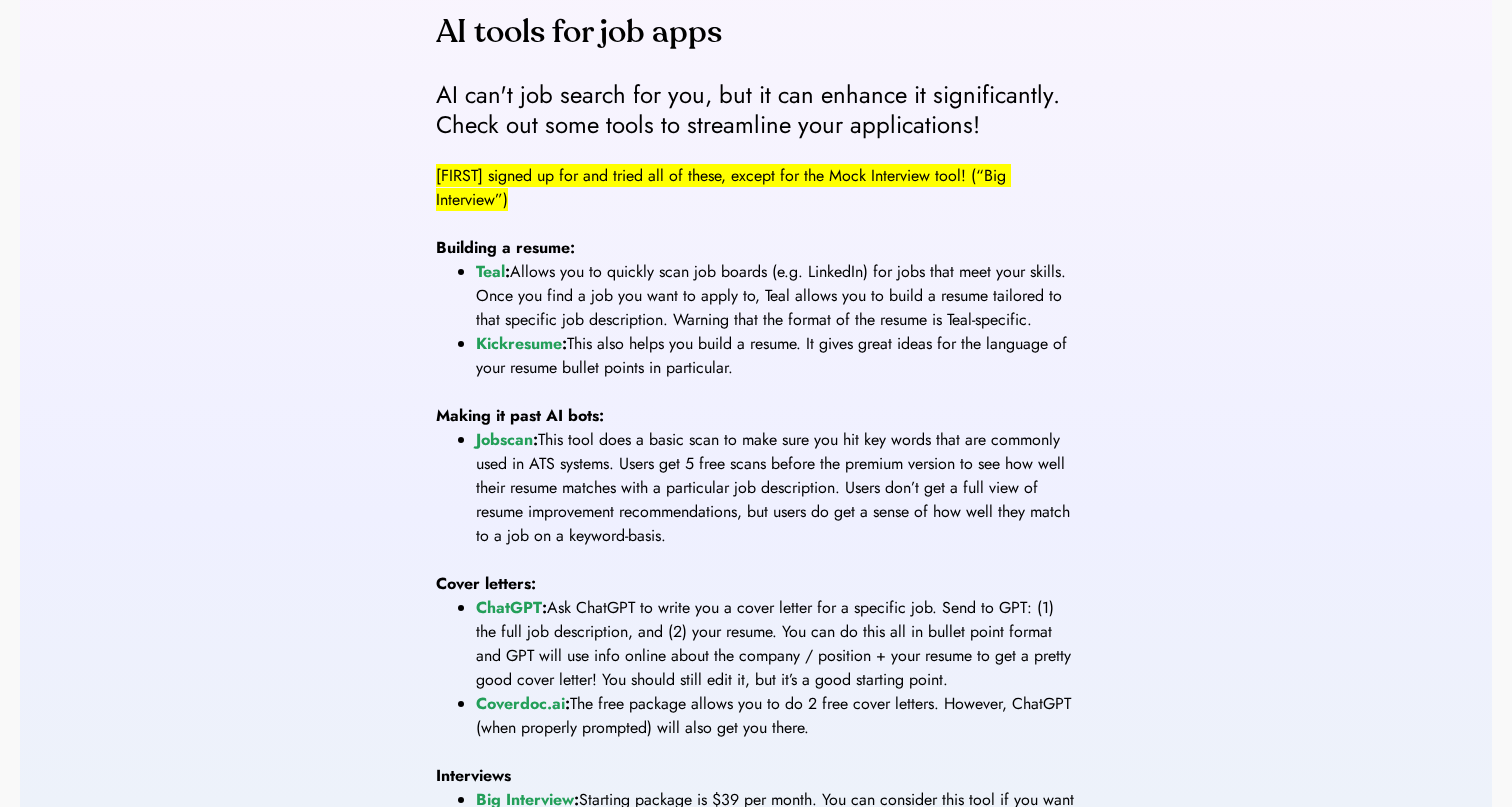 click on "Allows you to quickly scan job boards (e.g. LinkedIn) for jobs that meet your skills. Once you find a job you want to apply to, Teal allows you to build a resume tailored to that specific job description. Warning that the format of the resume is Teal-specific." at bounding box center (773, 295) 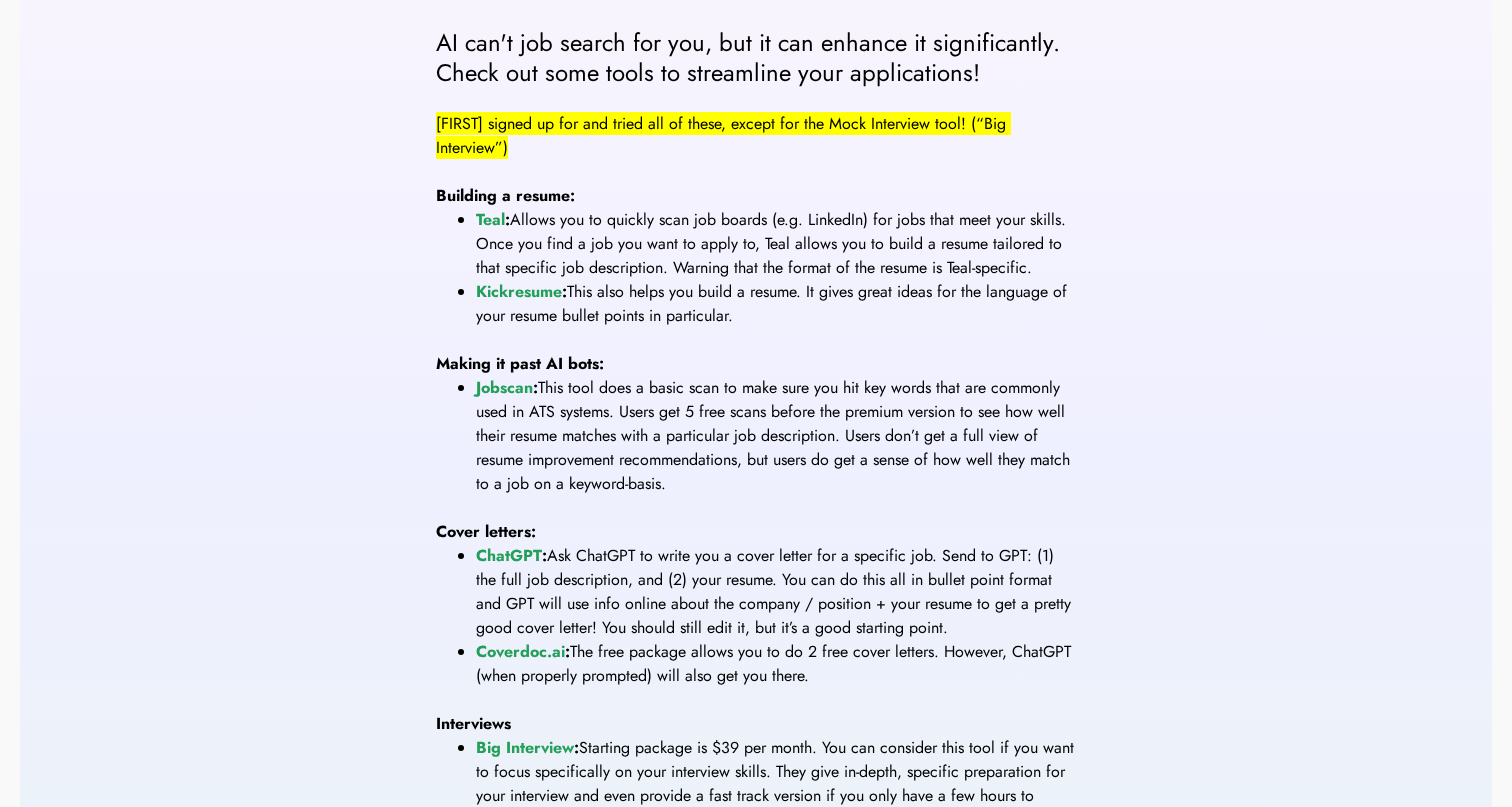 scroll, scrollTop: 428, scrollLeft: 0, axis: vertical 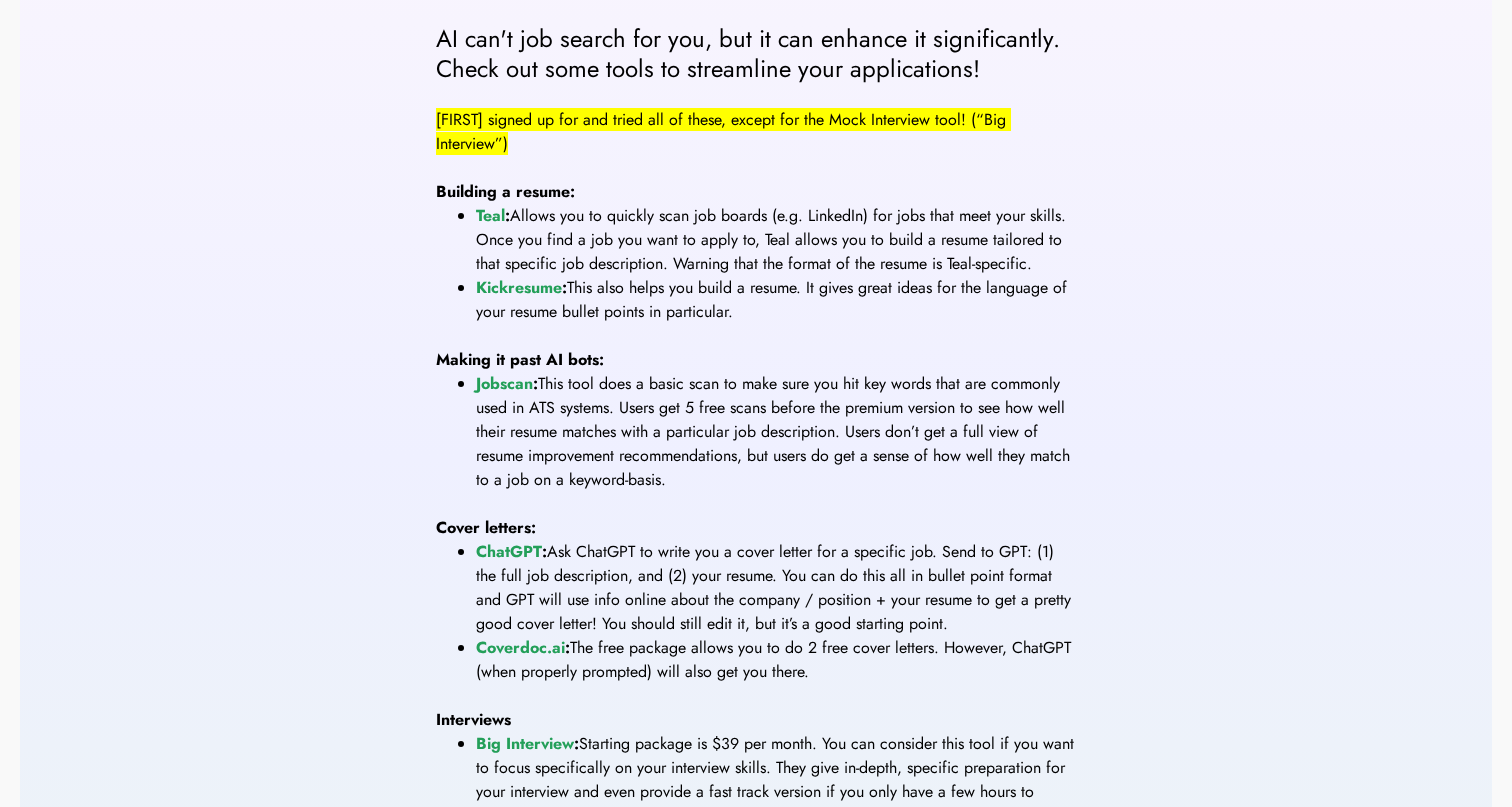 click on "This tool does a basic scan to make sure you hit key words that are commonly used in ATS systems. Users get 5 free scans before the premium version to see how well their resume matches with a particular job description. Users don’t get a full view of resume improvement recommendations, but users do get a sense of how well they match to a job on a keyword-basis." at bounding box center (775, 431) 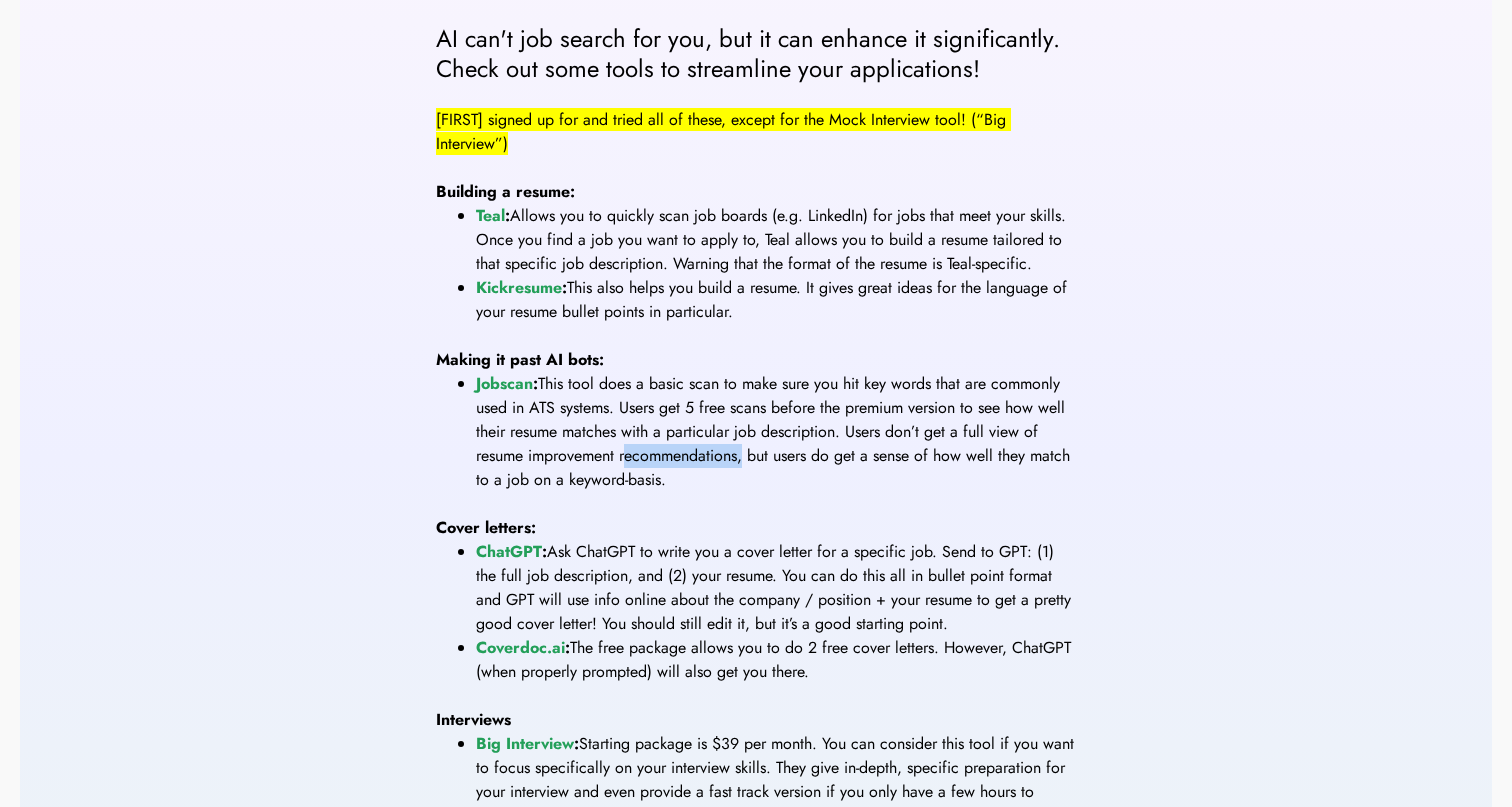 click on "This tool does a basic scan to make sure you hit key words that are commonly used in ATS systems. Users get 5 free scans before the premium version to see how well their resume matches with a particular job description. Users don’t get a full view of resume improvement recommendations, but users do get a sense of how well they match to a job on a keyword-basis." at bounding box center [775, 431] 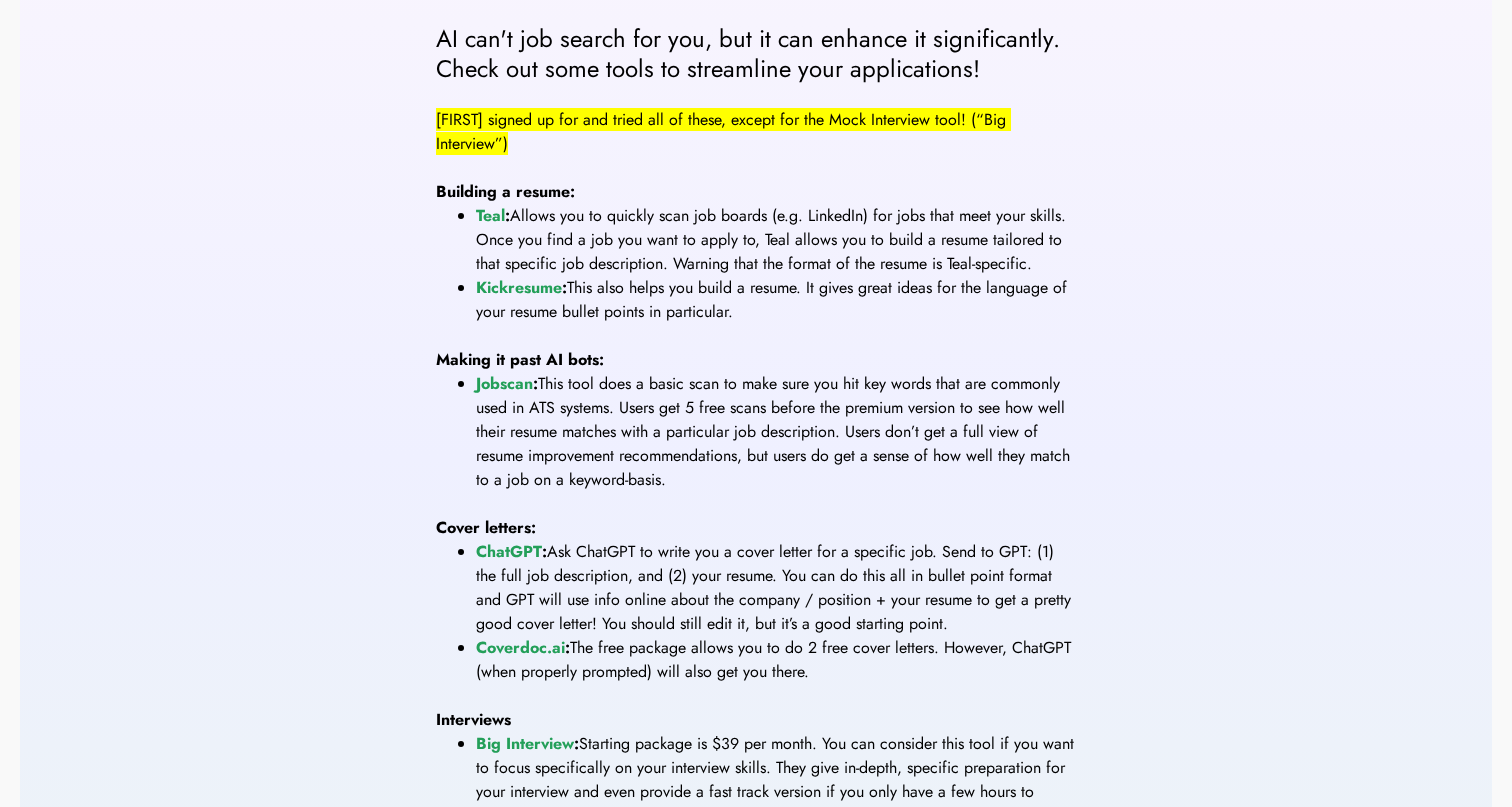 click on "This tool does a basic scan to make sure you hit key words that are commonly used in ATS systems. Users get 5 free scans before the premium version to see how well their resume matches with a particular job description. Users don’t get a full view of resume improvement recommendations, but users do get a sense of how well they match to a job on a keyword-basis." at bounding box center (775, 431) 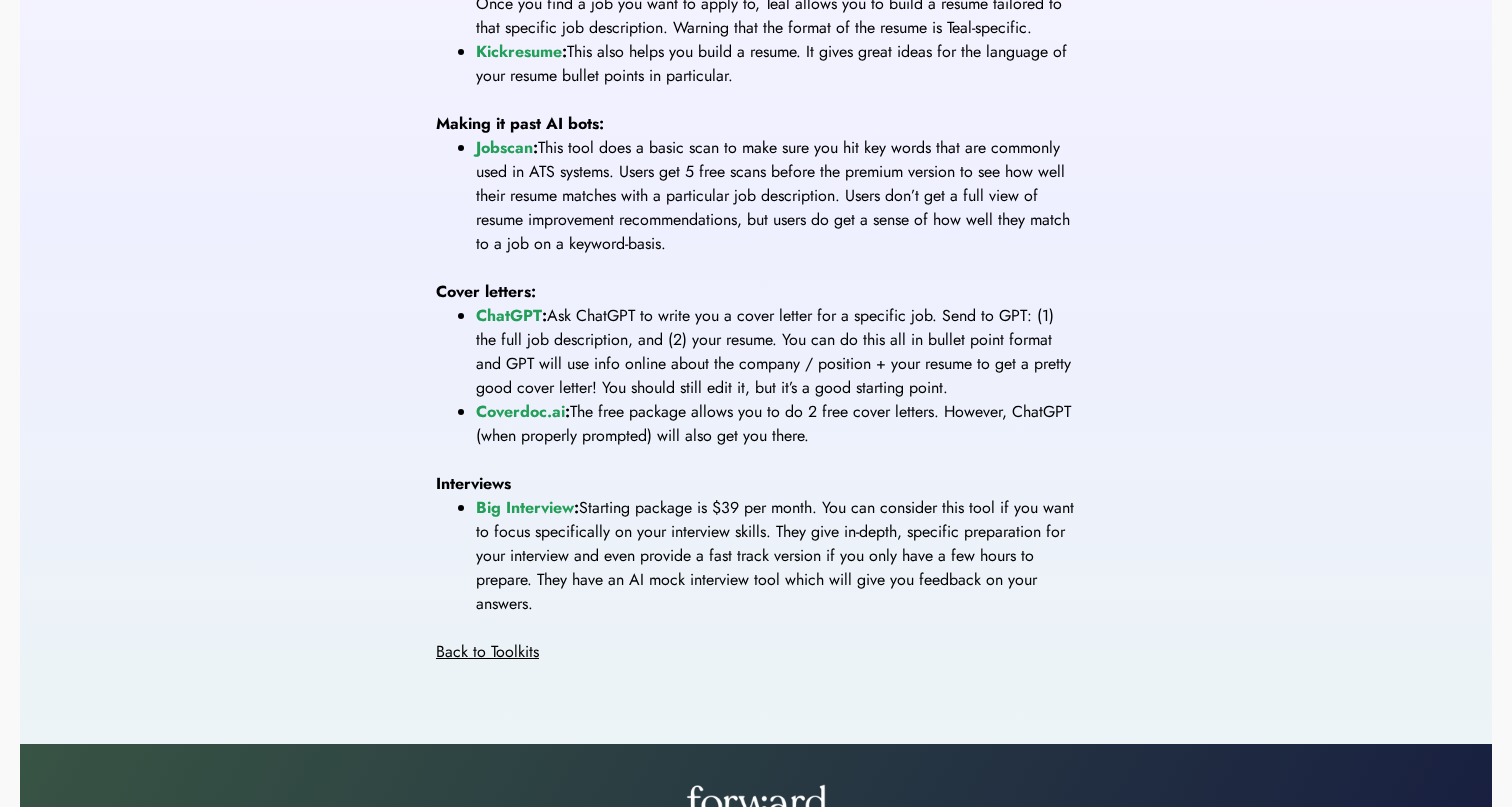 scroll, scrollTop: 680, scrollLeft: 0, axis: vertical 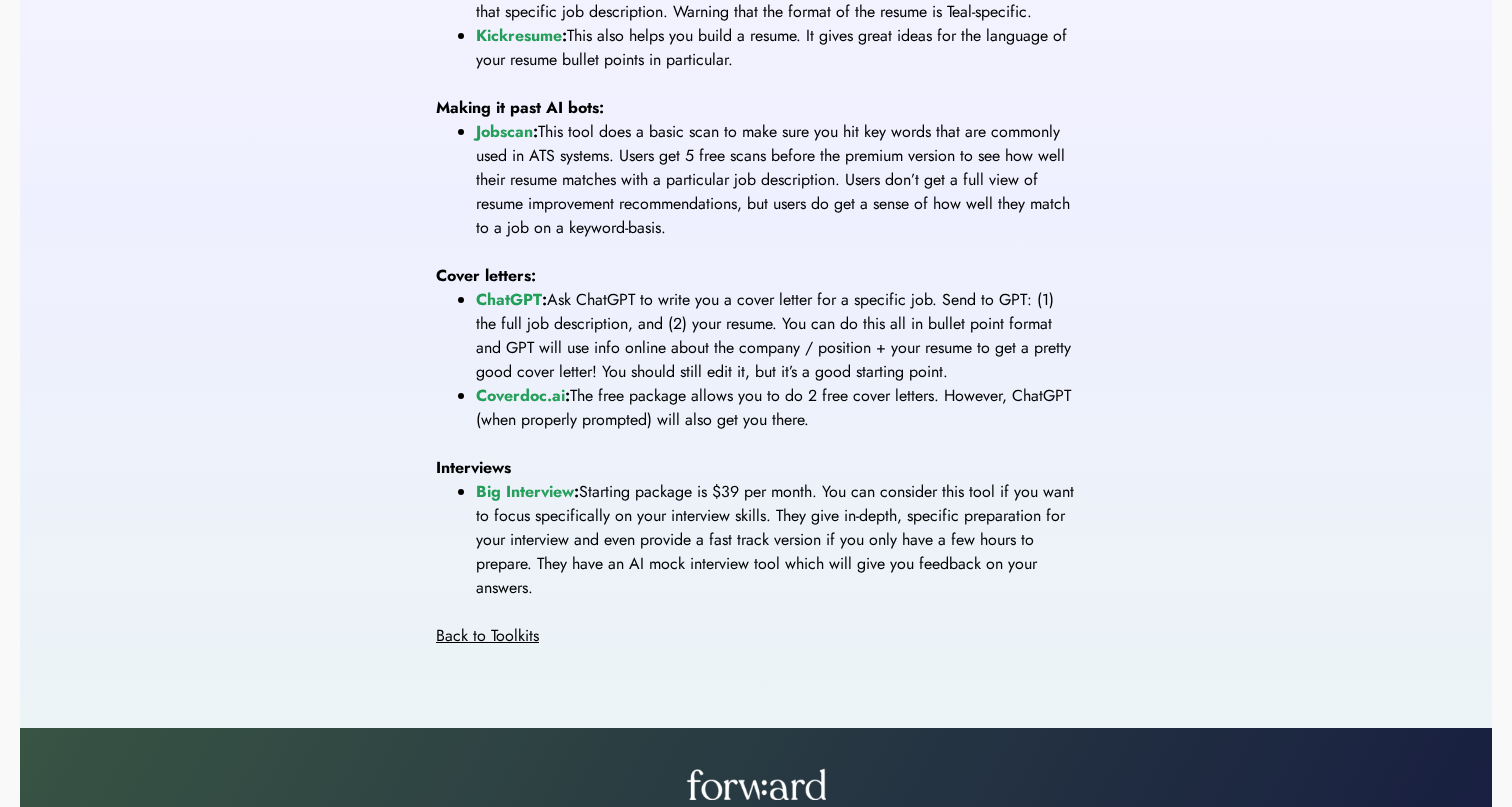 click on "Amina signed up for and tried all of these, except for the Mock Interview tool! (“Big Interview”)
Building a resume: Teal :  Allows you to quickly scan job boards (e.g. LinkedIn) for jobs that meet your skills. Once you find a job you want to apply to, Teal allows you to build a resume tailored to that specific job description. Warning that the format of the resume is Teal-specific. Kickresume :  This also helps you build a resume. It gives great ideas for the language of your resume bullet points in particular. Making it past AI bots: Jobscan :  This tool does a basic scan to make sure you hit key words that are commonly used in ATS systems. Users get 5 free scans before the premium version to see how well their resume matches with a particular job description. Users don’t get a full view of resume improvement recommendations, but users do get a sense of how well they match to a job on a keyword-basis. Cover letters: ChatGPT : Coverdoc.ai : Interviews Big Interview :" at bounding box center [756, 228] 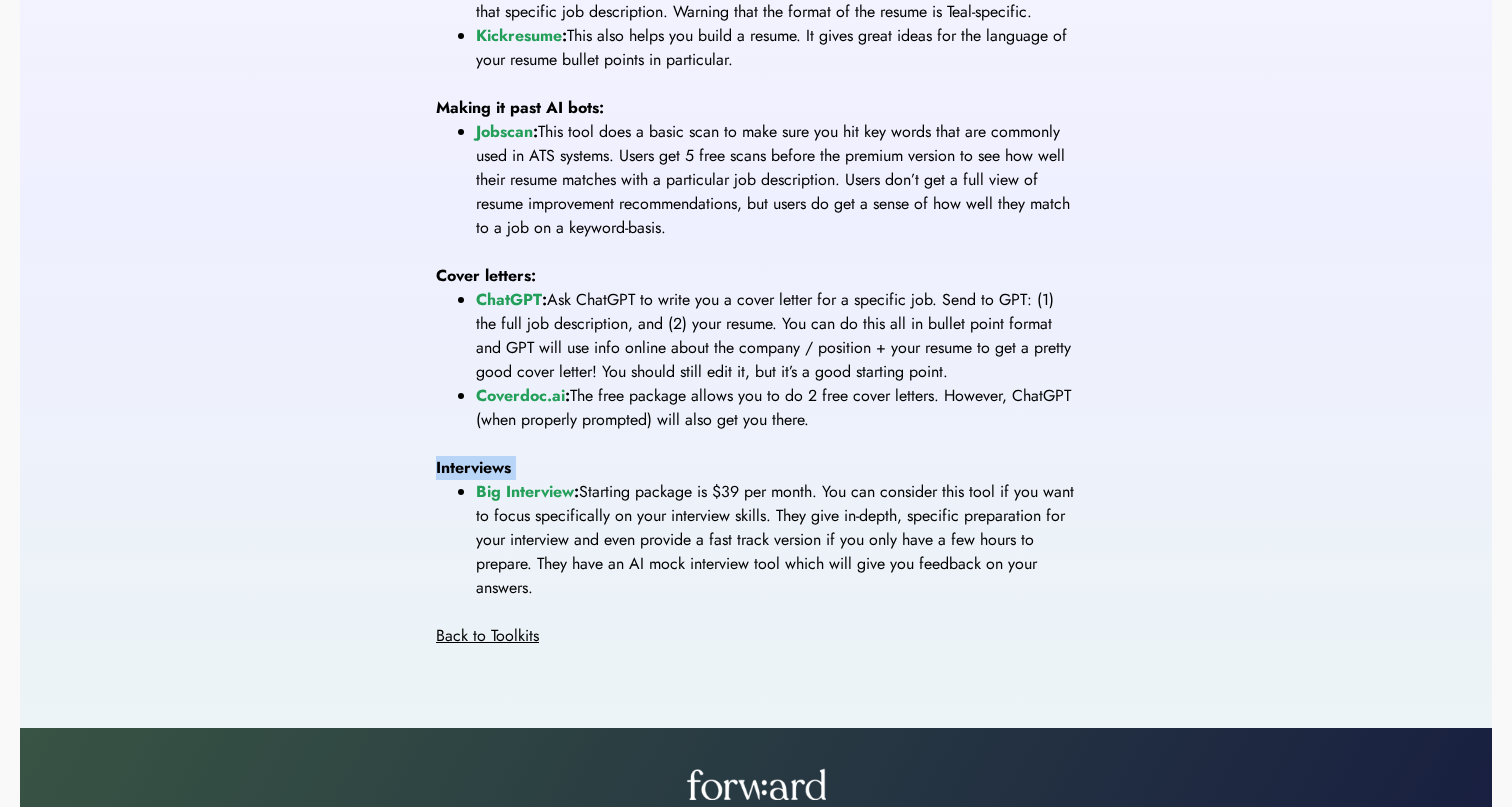 click on "Amina signed up for and tried all of these, except for the Mock Interview tool! (“Big Interview”)
Building a resume: Teal :  Allows you to quickly scan job boards (e.g. LinkedIn) for jobs that meet your skills. Once you find a job you want to apply to, Teal allows you to build a resume tailored to that specific job description. Warning that the format of the resume is Teal-specific. Kickresume :  This also helps you build a resume. It gives great ideas for the language of your resume bullet points in particular. Making it past AI bots: Jobscan :  This tool does a basic scan to make sure you hit key words that are commonly used in ATS systems. Users get 5 free scans before the premium version to see how well their resume matches with a particular job description. Users don’t get a full view of resume improvement recommendations, but users do get a sense of how well they match to a job on a keyword-basis. Cover letters: ChatGPT : Coverdoc.ai : Interviews Big Interview :" at bounding box center (756, 228) 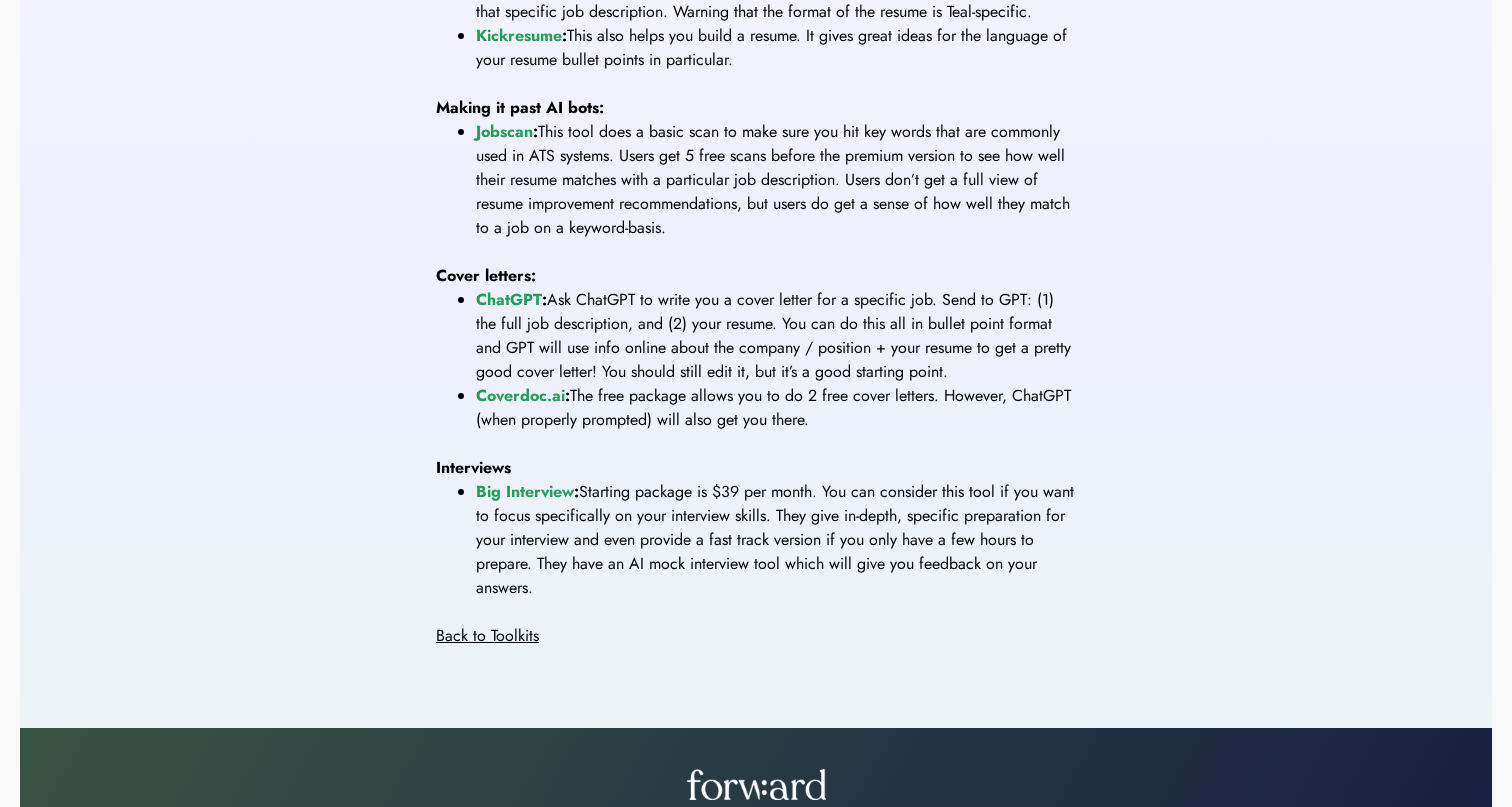 click on "Amina signed up for and tried all of these, except for the Mock Interview tool! (“Big Interview”)
Building a resume: Teal :  Allows you to quickly scan job boards (e.g. LinkedIn) for jobs that meet your skills. Once you find a job you want to apply to, Teal allows you to build a resume tailored to that specific job description. Warning that the format of the resume is Teal-specific. Kickresume :  This also helps you build a resume. It gives great ideas for the language of your resume bullet points in particular. Making it past AI bots: Jobscan :  This tool does a basic scan to make sure you hit key words that are commonly used in ATS systems. Users get 5 free scans before the premium version to see how well their resume matches with a particular job description. Users don’t get a full view of resume improvement recommendations, but users do get a sense of how well they match to a job on a keyword-basis. Cover letters: ChatGPT : Coverdoc.ai : Interviews Big Interview :" at bounding box center [756, 228] 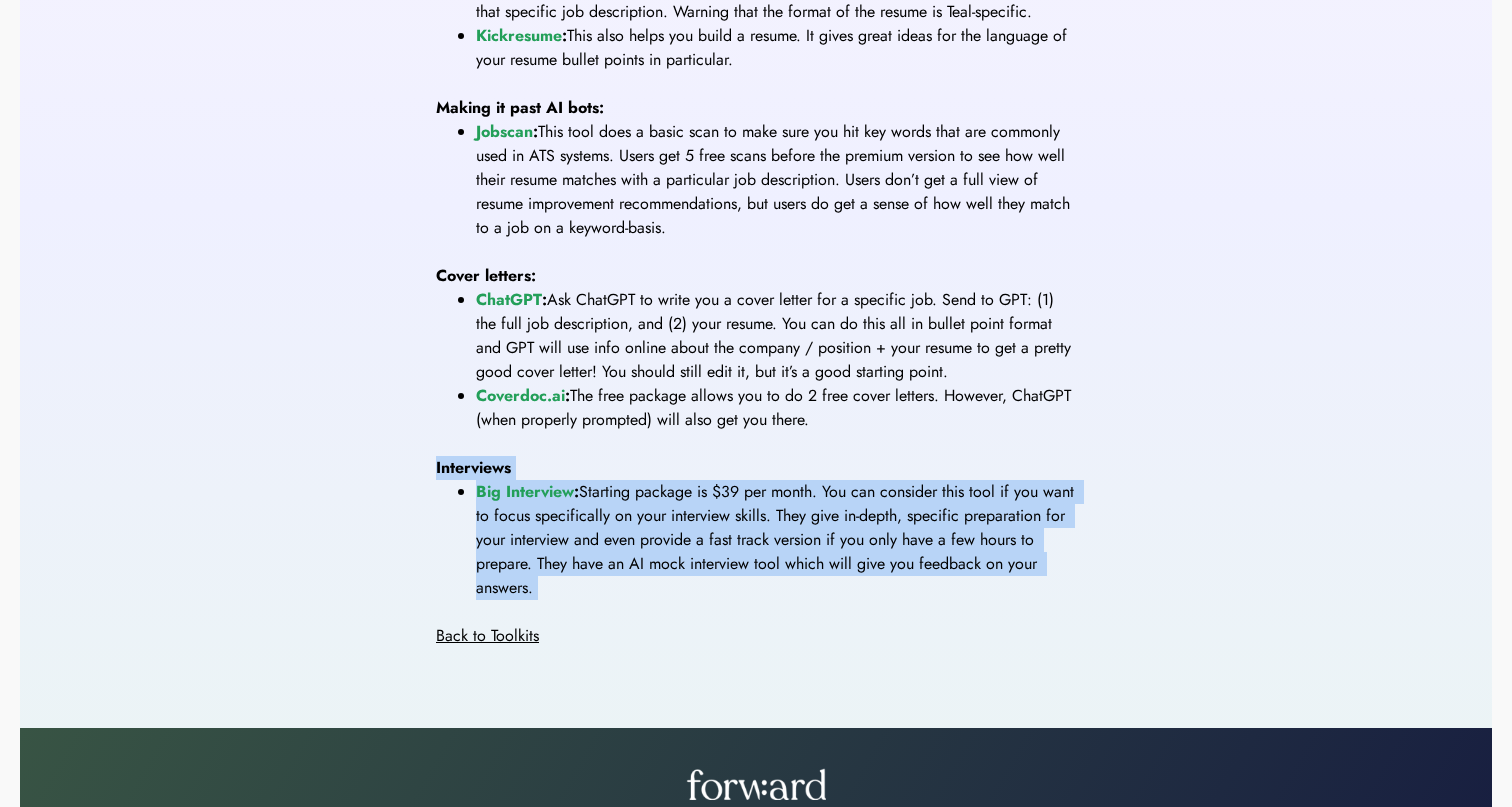 drag, startPoint x: 652, startPoint y: 463, endPoint x: 663, endPoint y: 627, distance: 164.36848 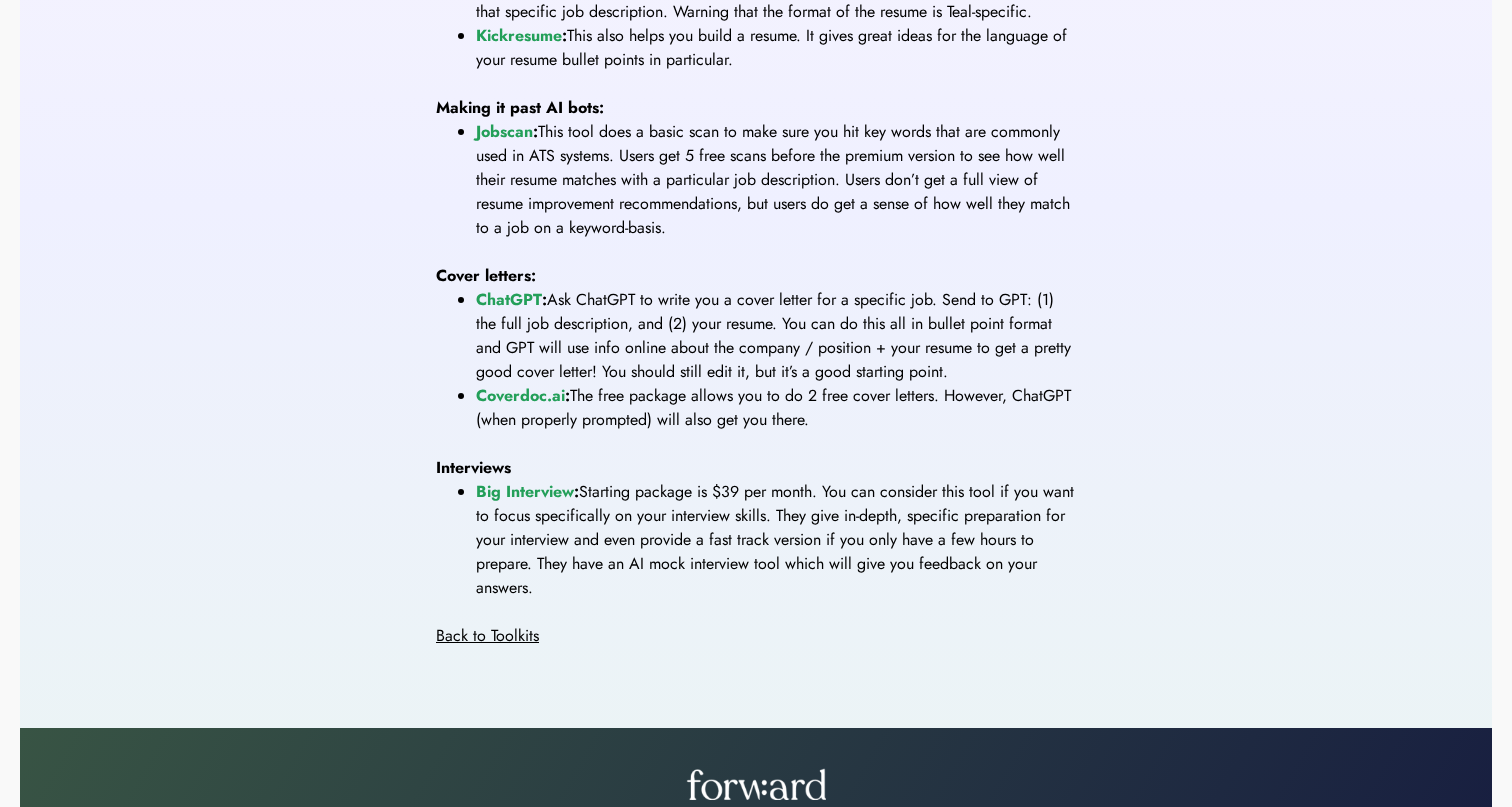 click on "AI tools for job apps AI can't job search for you, but it can enhance it significantly. Check out some tools to streamline your applications! Amina signed up for and tried all of these, except for the Mock Interview tool! (“Big Interview”)
Building a resume: Teal :  Allows you to quickly scan job boards (e.g. LinkedIn) for jobs that meet your skills. Once you find a job you want to apply to, Teal allows you to build a resume tailored to that specific job description. Warning that the format of the resume is Teal-specific. Kickresume :  This also helps you build a resume. It gives great ideas for the language of your resume bullet points in particular. Making it past AI bots: Jobscan : Cover letters: ChatGPT : Coverdoc.ai :  The free package allows you to do 2 free cover letters. However, ChatGPT (when properly prompted) will also get you there. Interviews Big Interview : Back to Toolkits" at bounding box center [756, 90] 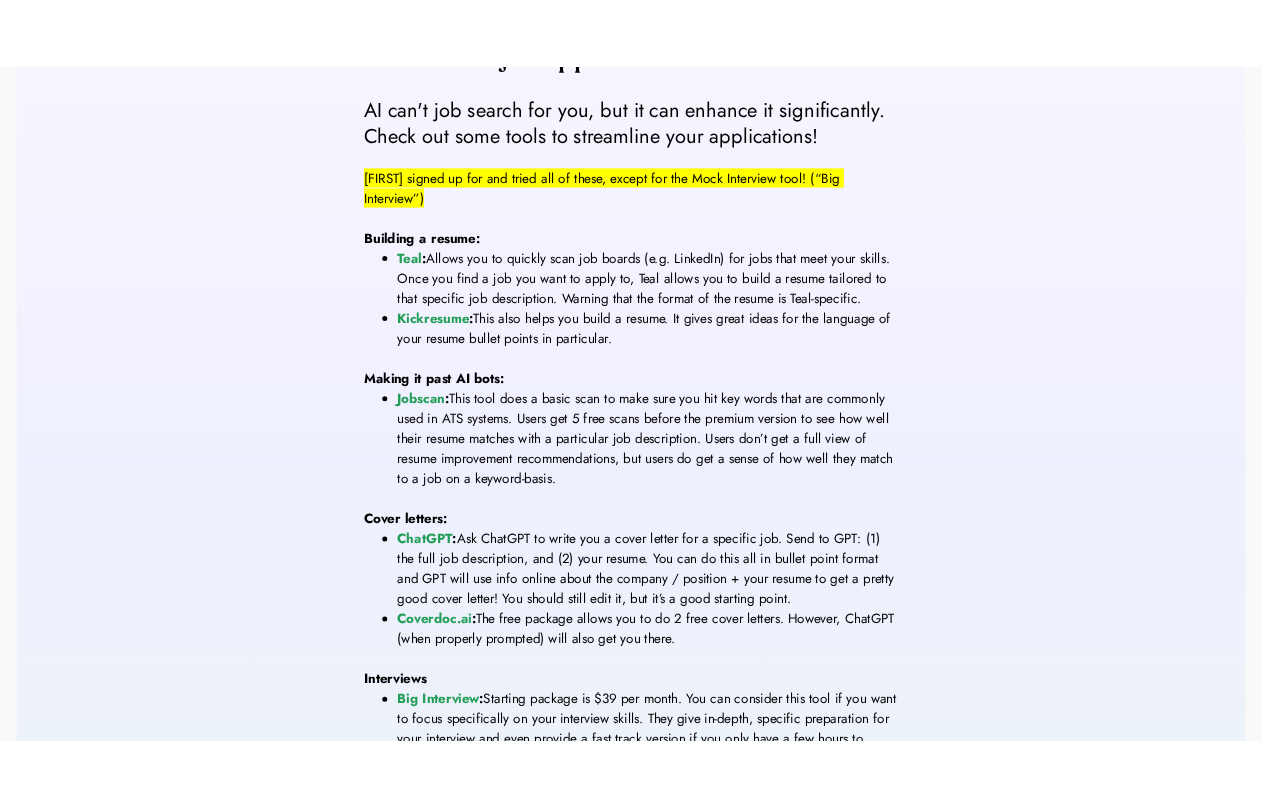scroll, scrollTop: 405, scrollLeft: 0, axis: vertical 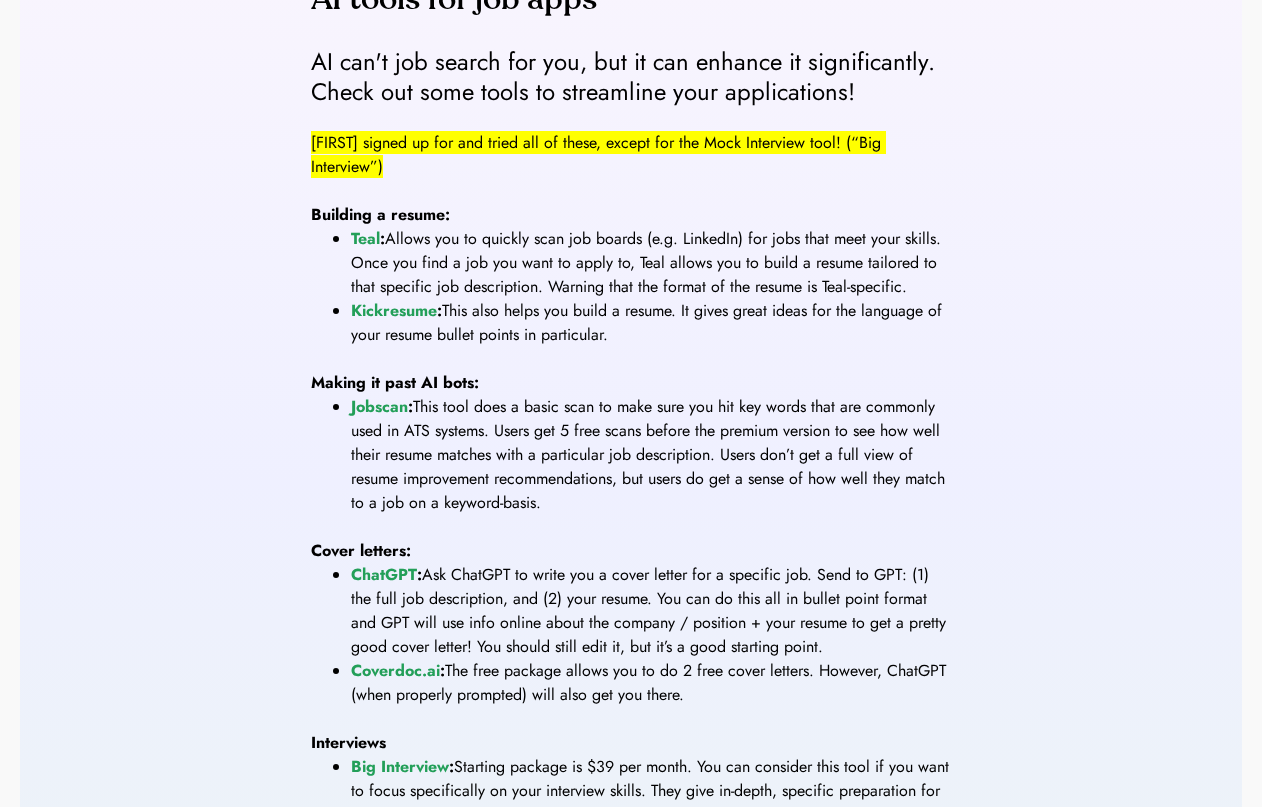 click on "Allows you to quickly scan job boards (e.g. LinkedIn) for jobs that meet your skills. Once you find a job you want to apply to, Teal allows you to build a resume tailored to that specific job description. Warning that the format of the resume is Teal-specific." at bounding box center (648, 262) 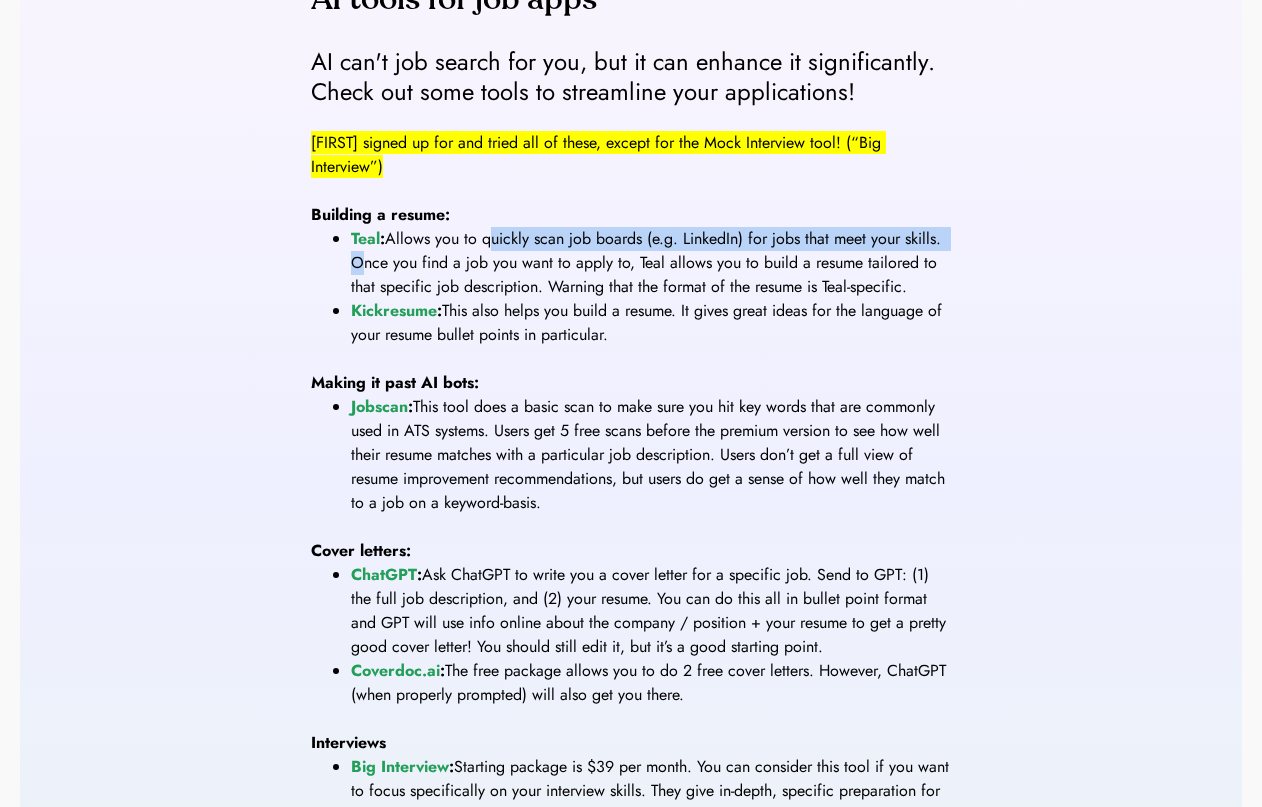 drag, startPoint x: 486, startPoint y: 242, endPoint x: 951, endPoint y: 246, distance: 465.0172 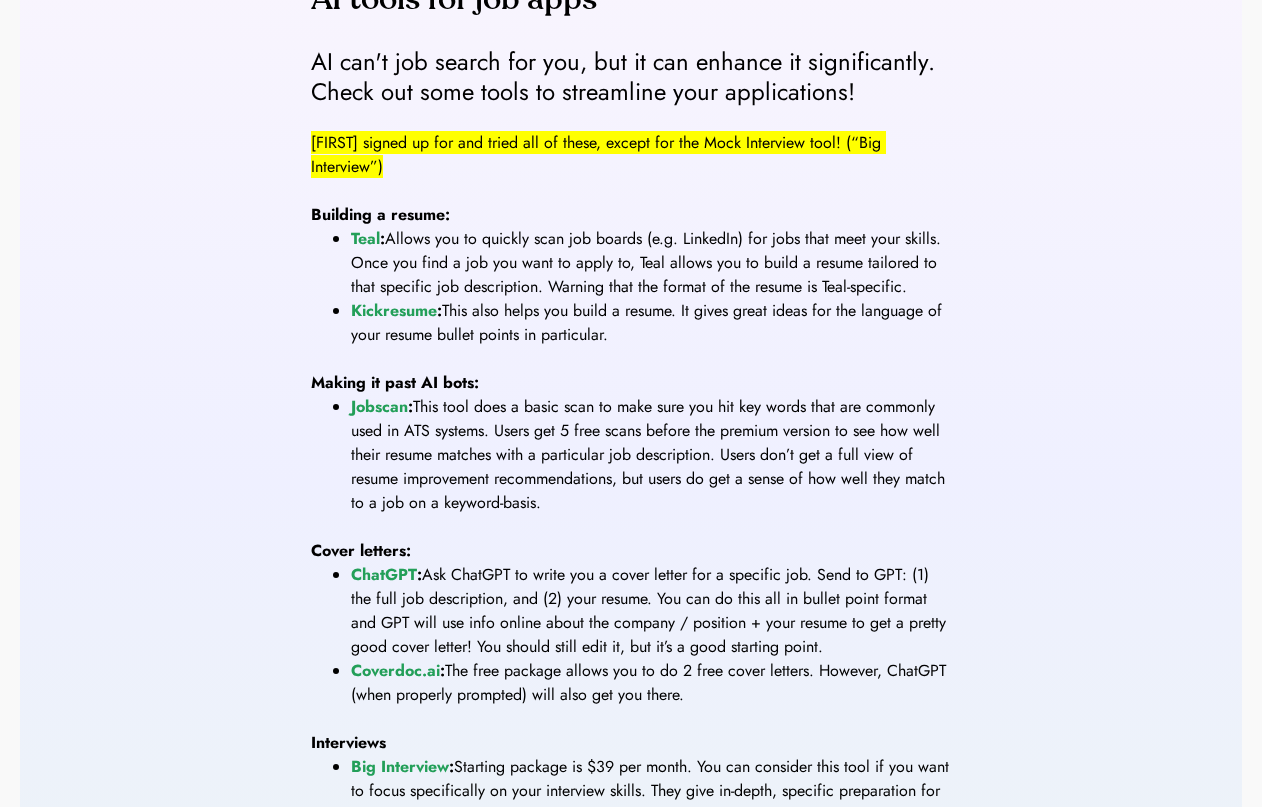 click on "Jobscan :  This tool does a basic scan to make sure you hit key words that are commonly used in ATS systems. Users get 5 free scans before the premium version to see how well their resume matches with a particular job description. Users don’t get a full view of resume improvement recommendations, but users do get a sense of how well they match to a job on a keyword-basis." at bounding box center [631, 455] 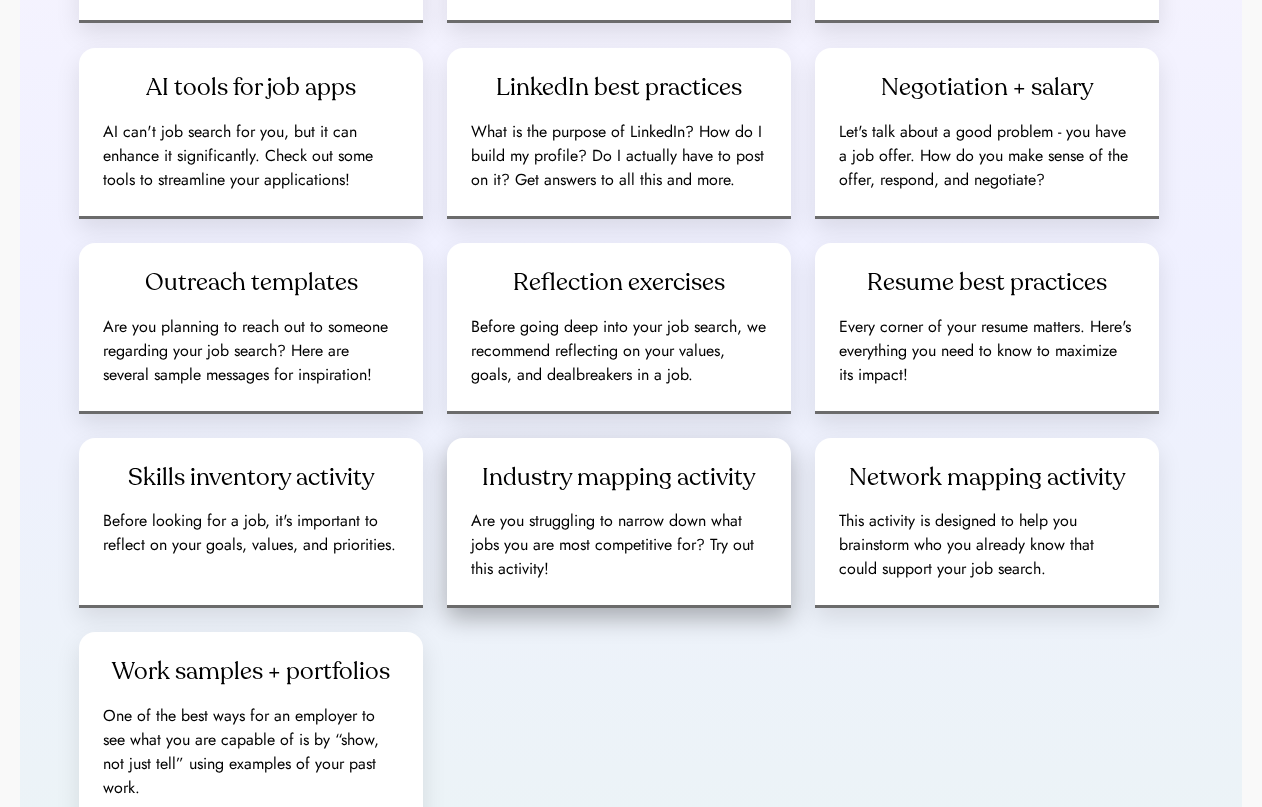 scroll, scrollTop: 671, scrollLeft: 0, axis: vertical 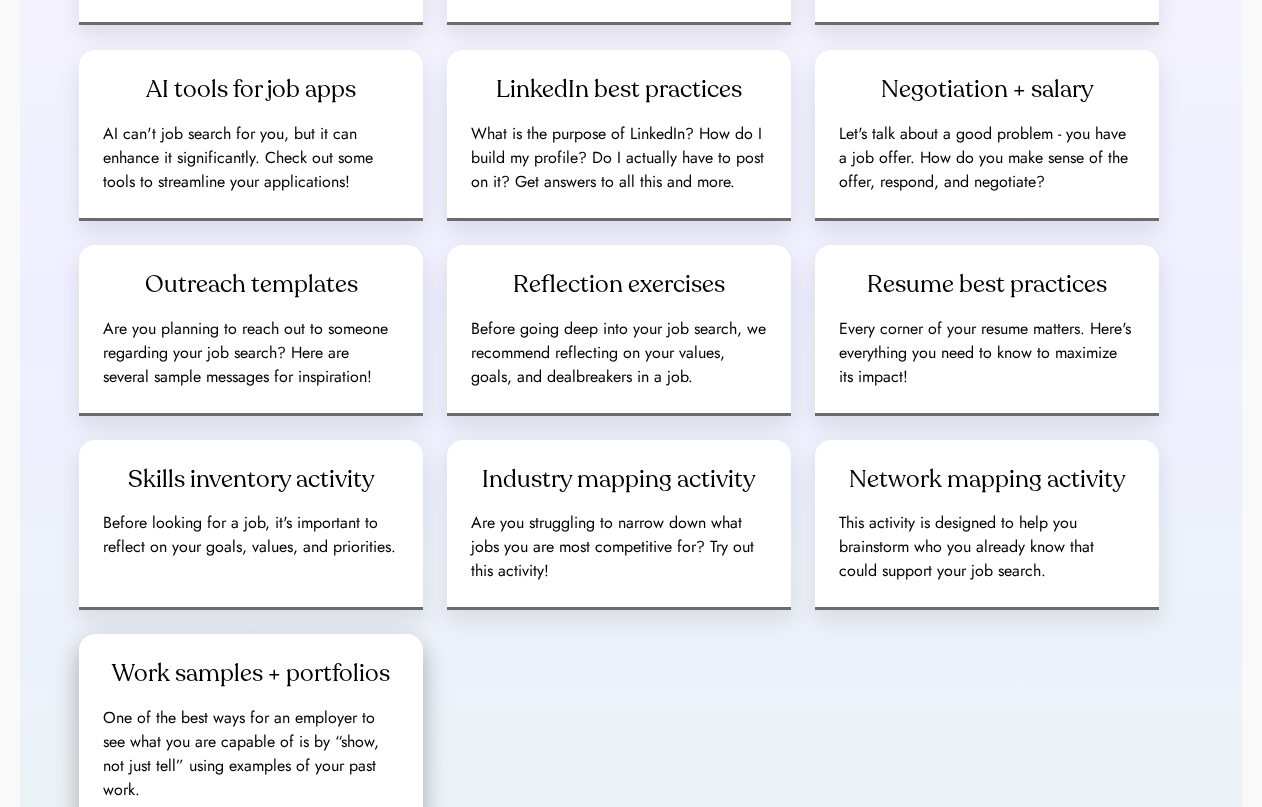 click on "Work samples + portfolios" at bounding box center [251, 674] 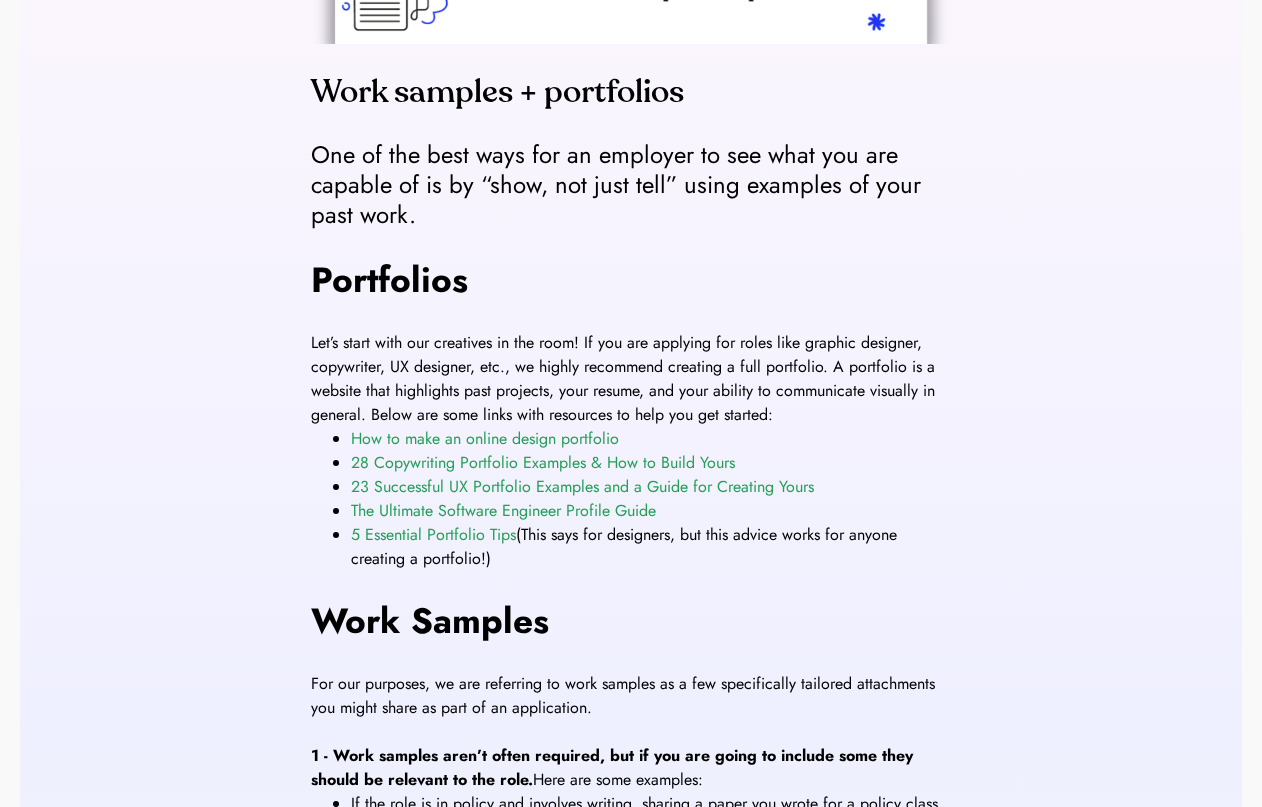 scroll, scrollTop: 314, scrollLeft: 0, axis: vertical 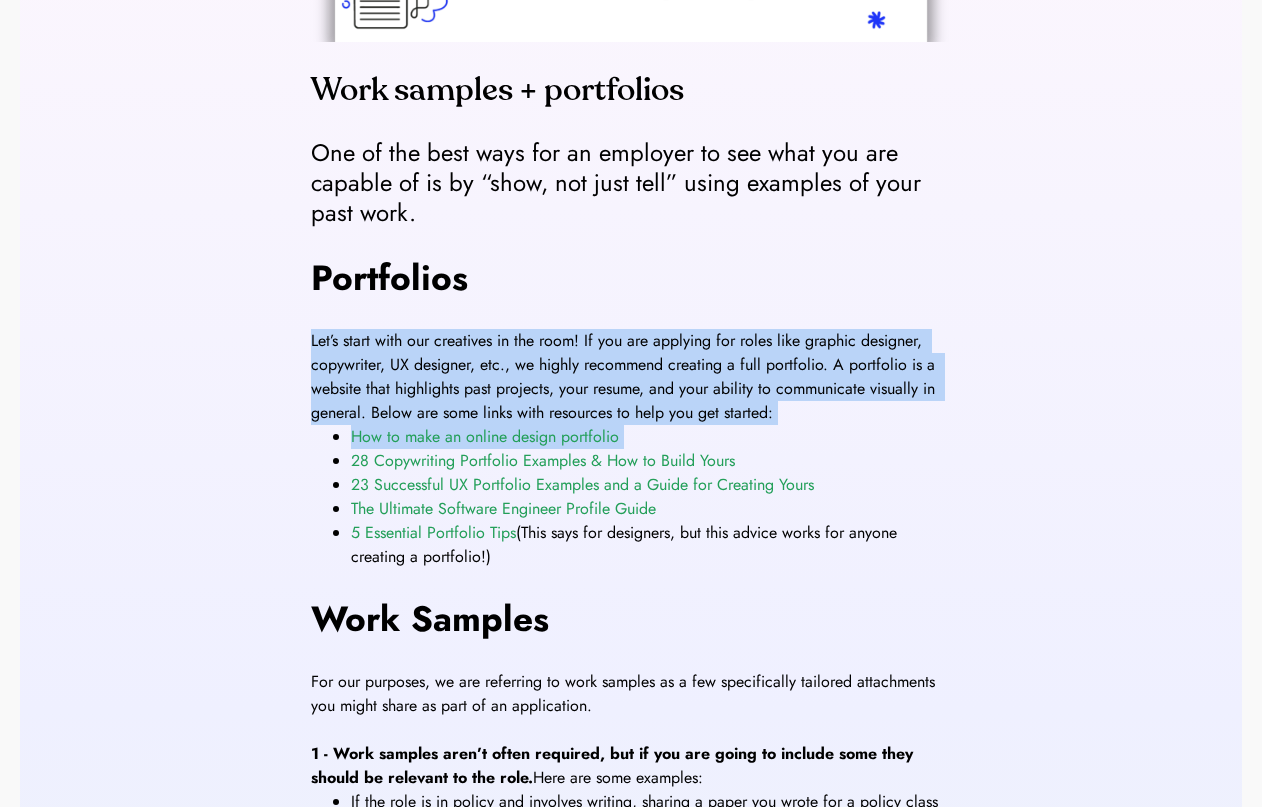 drag, startPoint x: 247, startPoint y: 467, endPoint x: 252, endPoint y: 335, distance: 132.09467 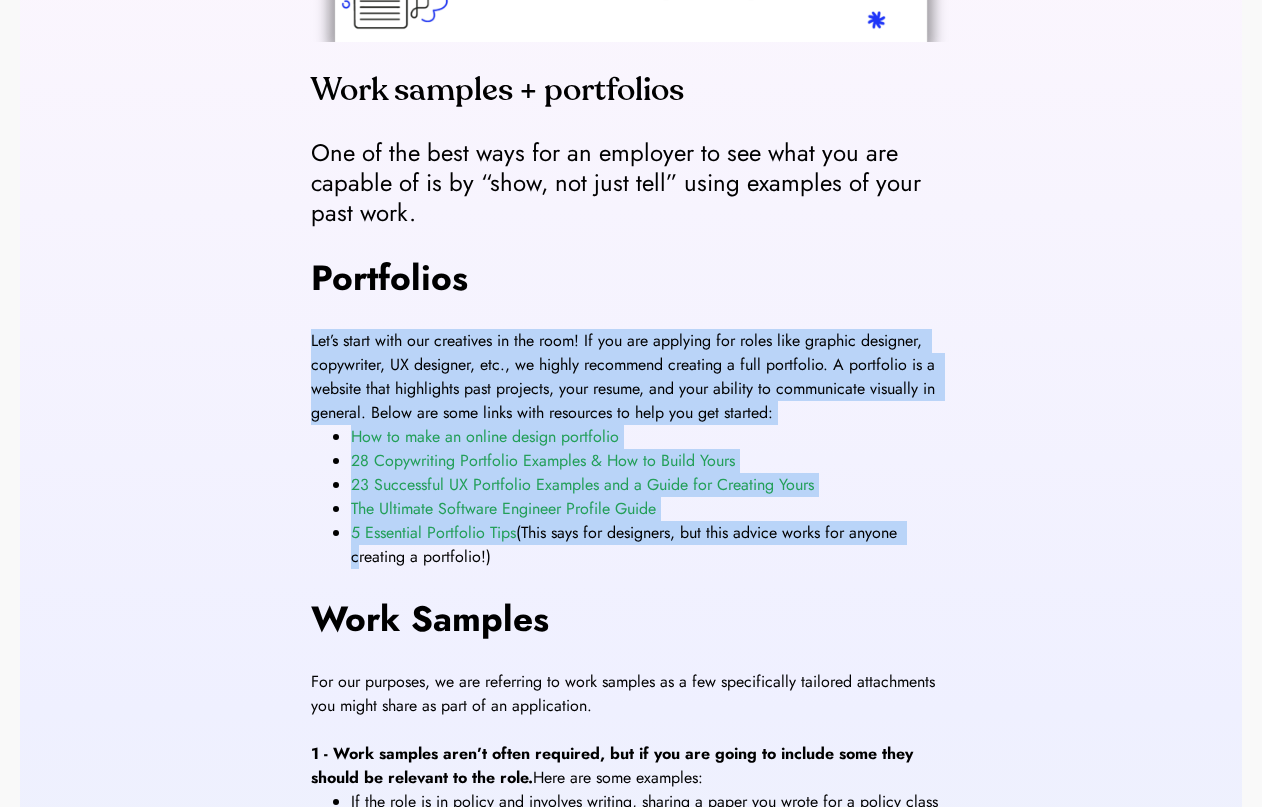 drag, startPoint x: 264, startPoint y: 329, endPoint x: 263, endPoint y: 565, distance: 236.00212 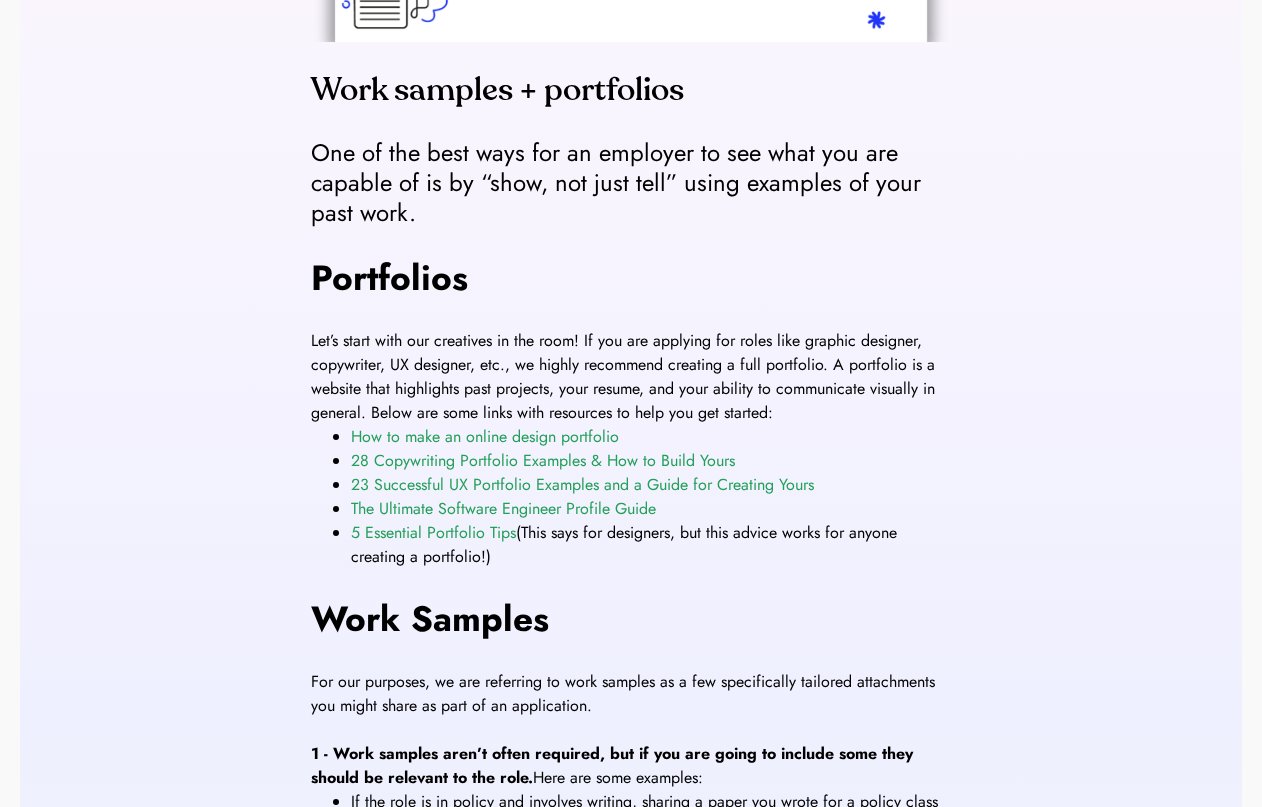 click on "Work samples + portfolios One of the best ways for an employer to see what you are capable of is by “show, not just tell” using examples of your past work.  Portfolios
Let’s start with our creatives in the room! If you are applying for roles like graphic designer, copywriter, UX designer, etc., we highly recommend creating a full portfolio. A portfolio is a website that highlights past projects, your resume, and your ability to communicate visually in general. Below are some links with resources to help you get started: How to make an online design portfolio 28 Copywriting Portfolio Examples & How to Build Yours 23 Successful UX Portfolio Examples and a Guide for Creating Yours The Ultimate Software Engineer Profile Guide 5 Essential Portfolio Tips  (This says for designers, but this advice works for anyone creating a portfolio!) Work Samples For our purposes, we are referring to work samples as a few specifically tailored attachments you might share as part of an application.  Back to Toolkits" at bounding box center [631, 595] 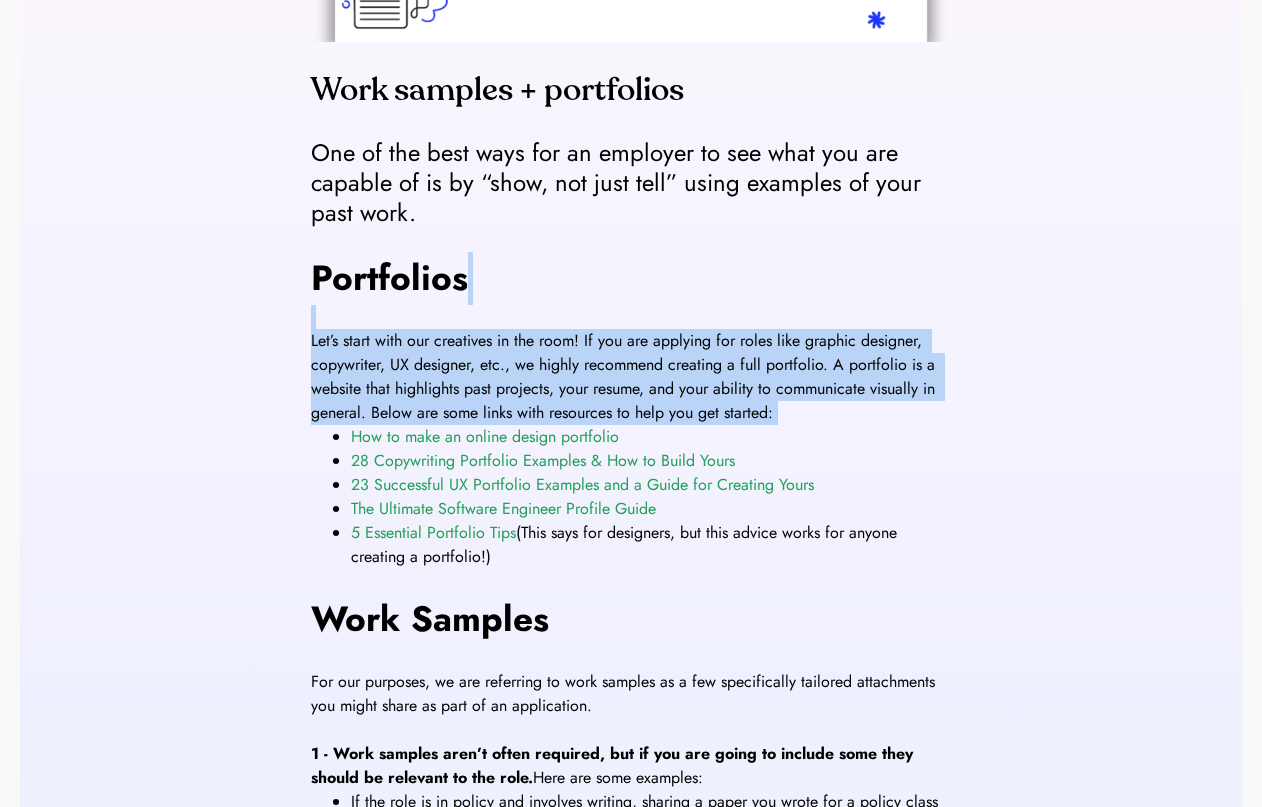 drag, startPoint x: 199, startPoint y: 575, endPoint x: 201, endPoint y: 316, distance: 259.00772 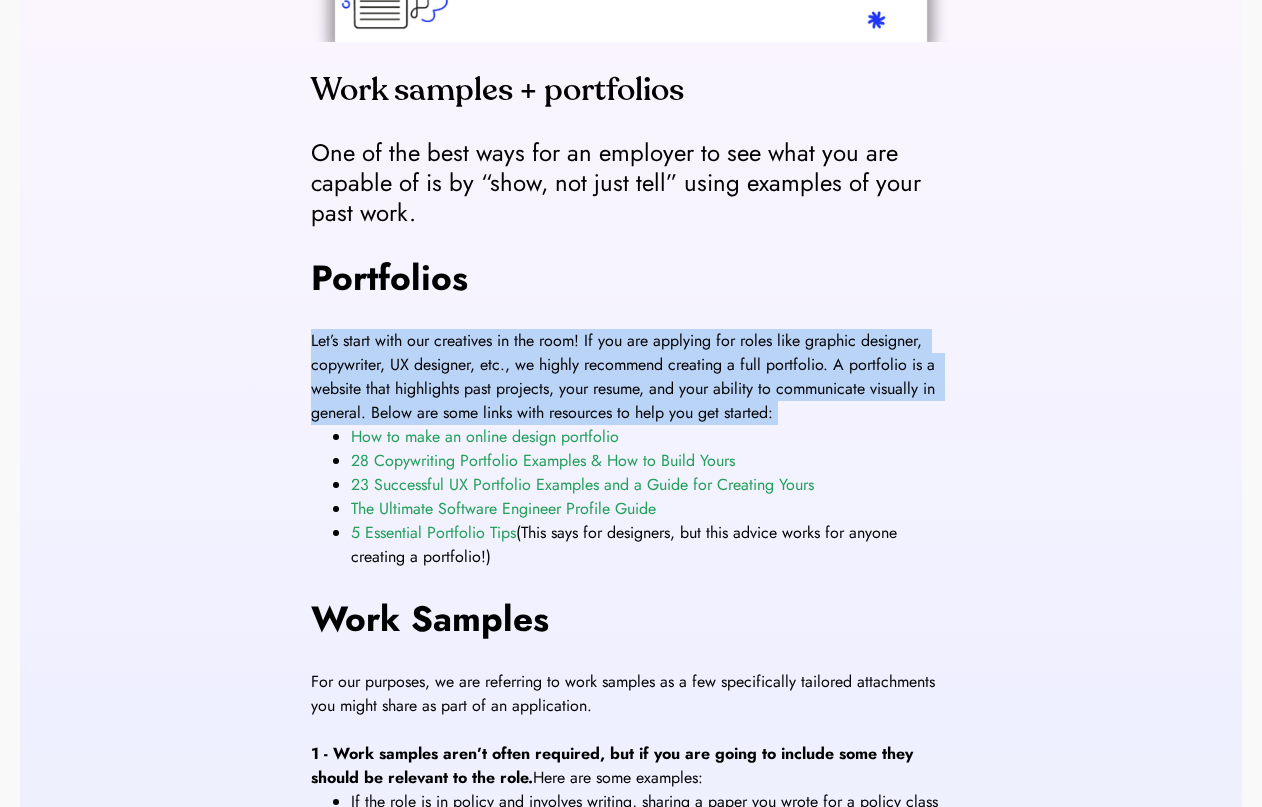 drag, startPoint x: 242, startPoint y: 332, endPoint x: 242, endPoint y: 589, distance: 257 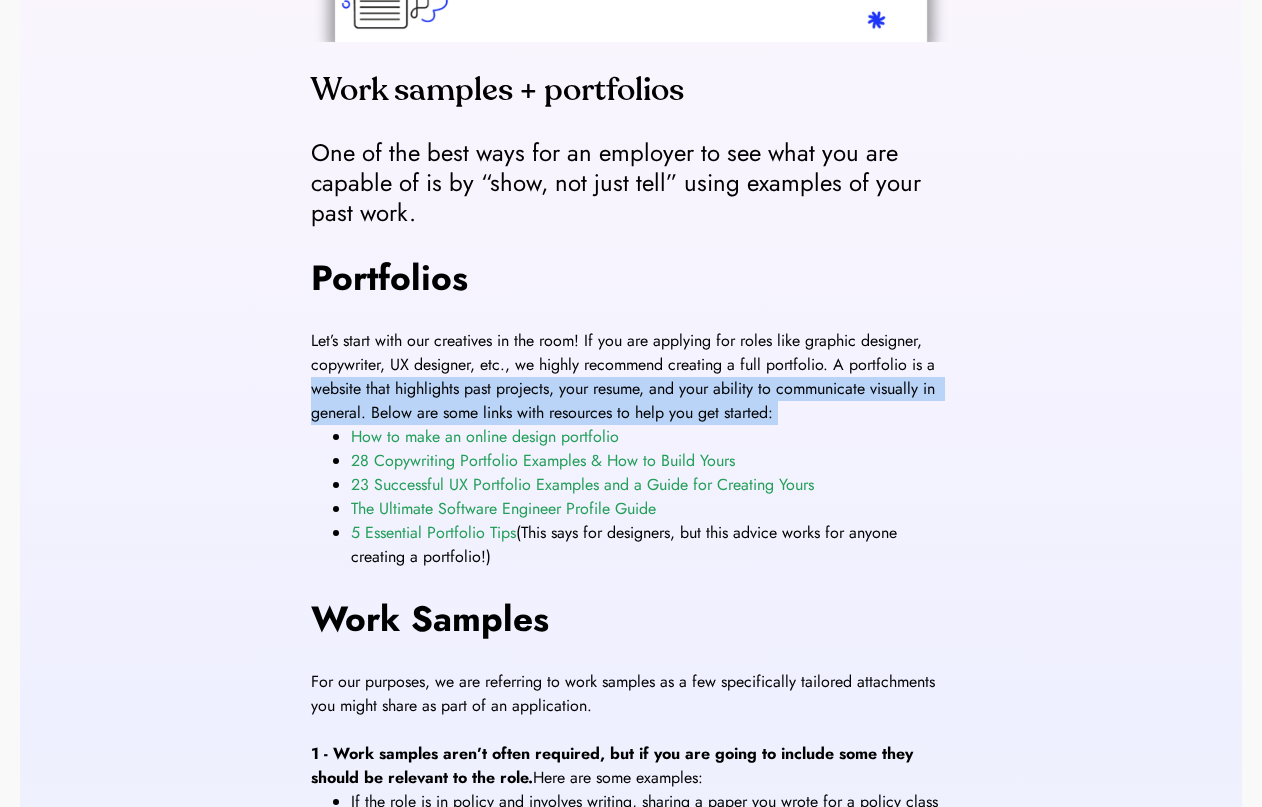 drag, startPoint x: 242, startPoint y: 589, endPoint x: 267, endPoint y: 389, distance: 201.55644 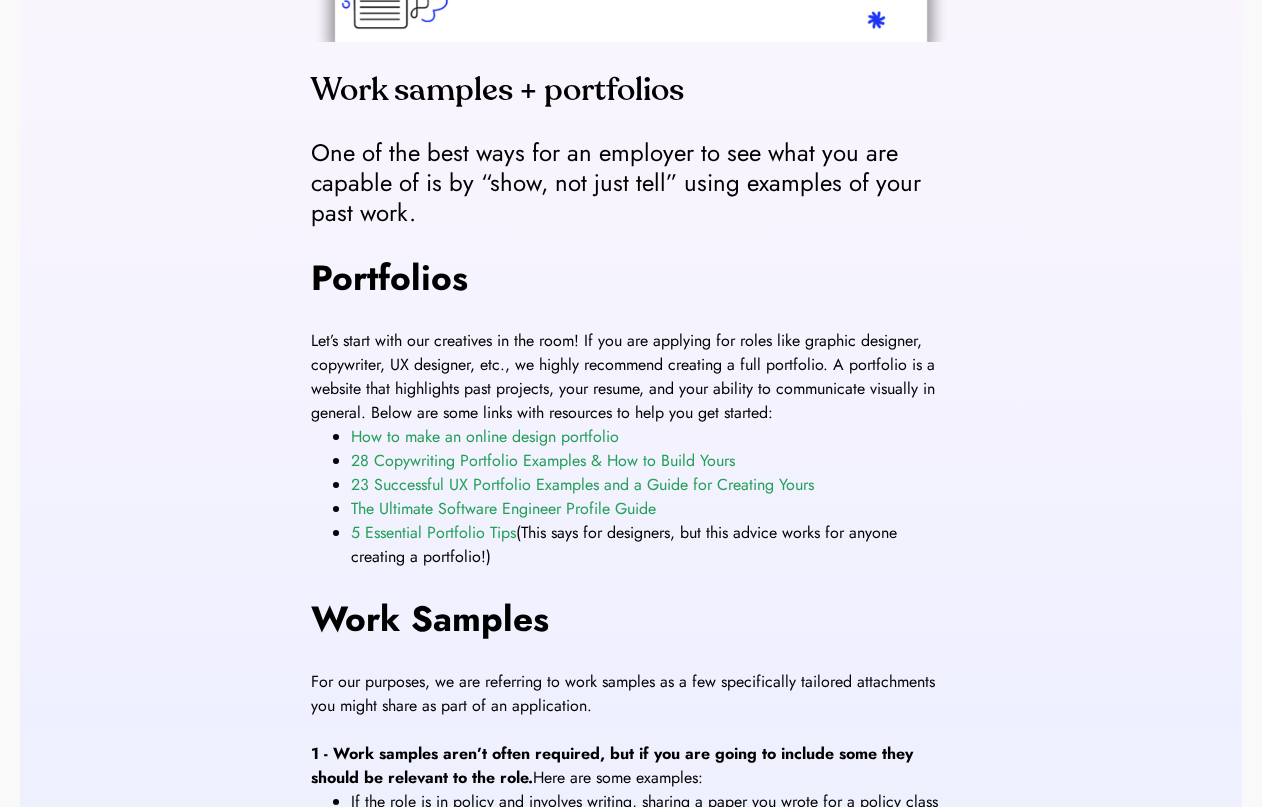 click on "Work samples + portfolios One of the best ways for an employer to see what you are capable of is by “show, not just tell” using examples of your past work.  Portfolios
Let’s start with our creatives in the room! If you are applying for roles like graphic designer, copywriter, UX designer, etc., we highly recommend creating a full portfolio. A portfolio is a website that highlights past projects, your resume, and your ability to communicate visually in general. Below are some links with resources to help you get started: How to make an online design portfolio 28 Copywriting Portfolio Examples & How to Build Yours 23 Successful UX Portfolio Examples and a Guide for Creating Yours The Ultimate Software Engineer Profile Guide 5 Essential Portfolio Tips  (This says for designers, but this advice works for anyone creating a portfolio!) Work Samples For our purposes, we are referring to work samples as a few specifically tailored attachments you might share as part of an application.  Back to Toolkits" at bounding box center [631, 595] 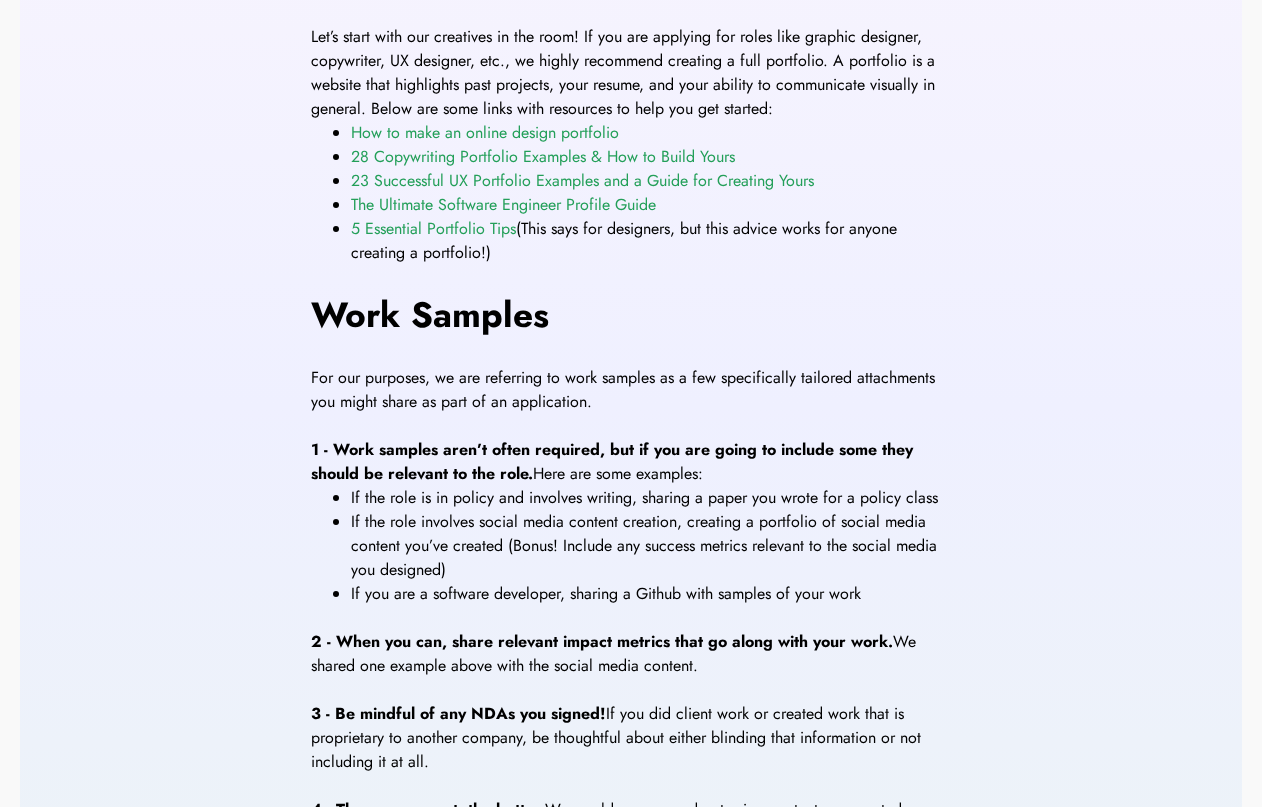 scroll, scrollTop: 633, scrollLeft: 0, axis: vertical 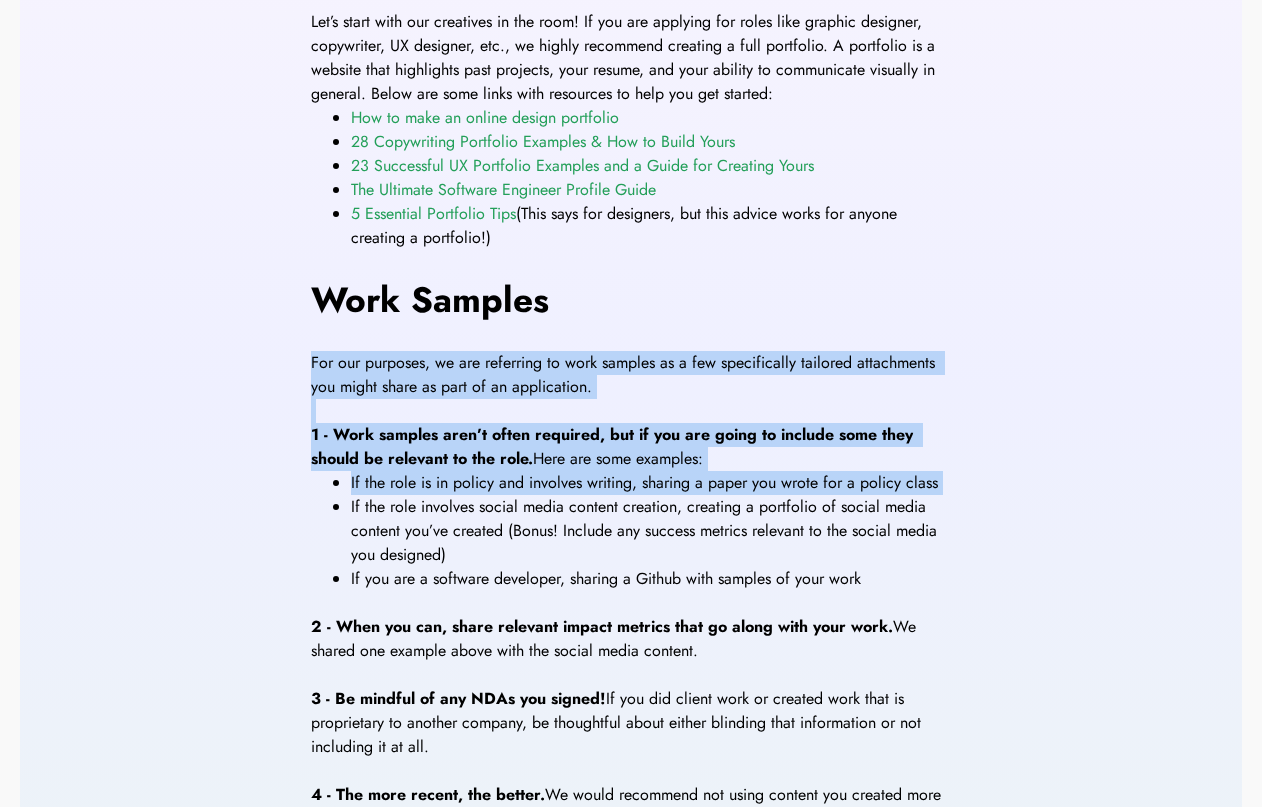 drag, startPoint x: 201, startPoint y: 508, endPoint x: 202, endPoint y: 355, distance: 153.00327 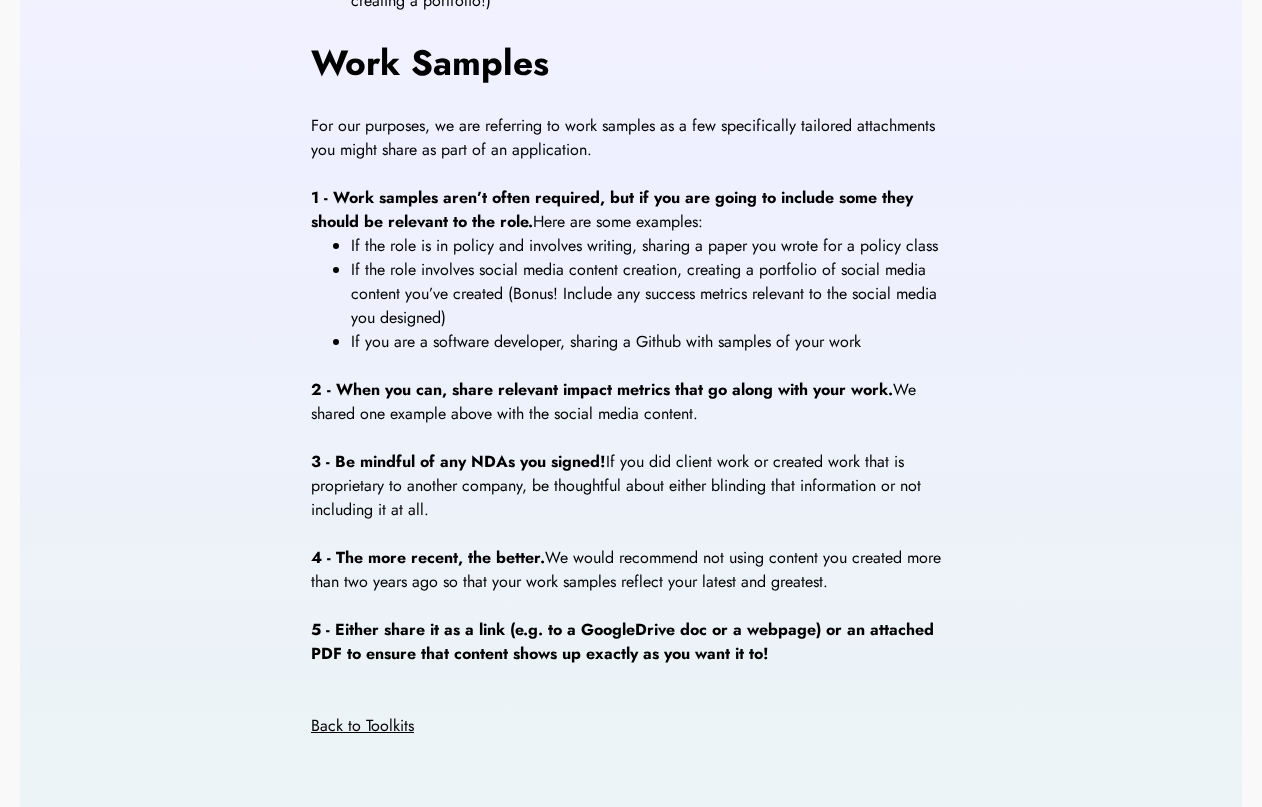 scroll, scrollTop: 882, scrollLeft: 0, axis: vertical 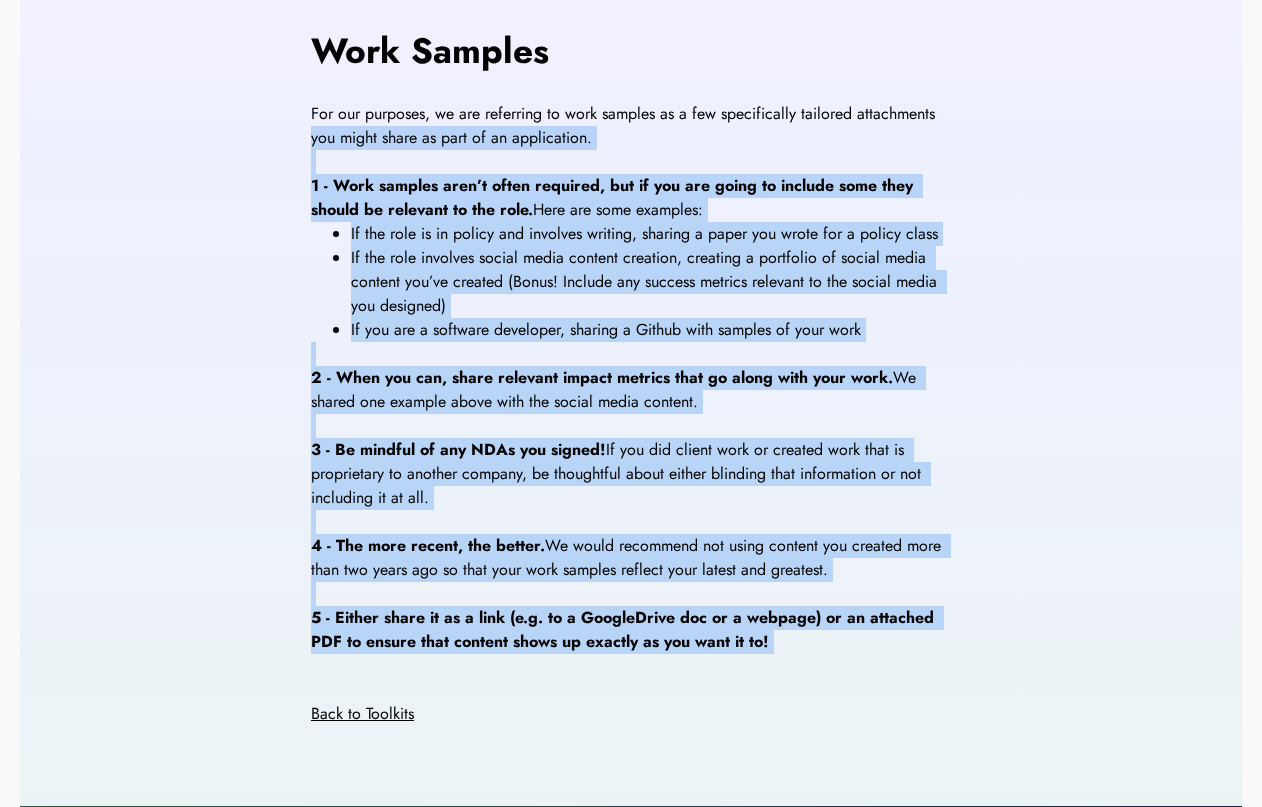 drag, startPoint x: 239, startPoint y: 126, endPoint x: 237, endPoint y: 664, distance: 538.0037 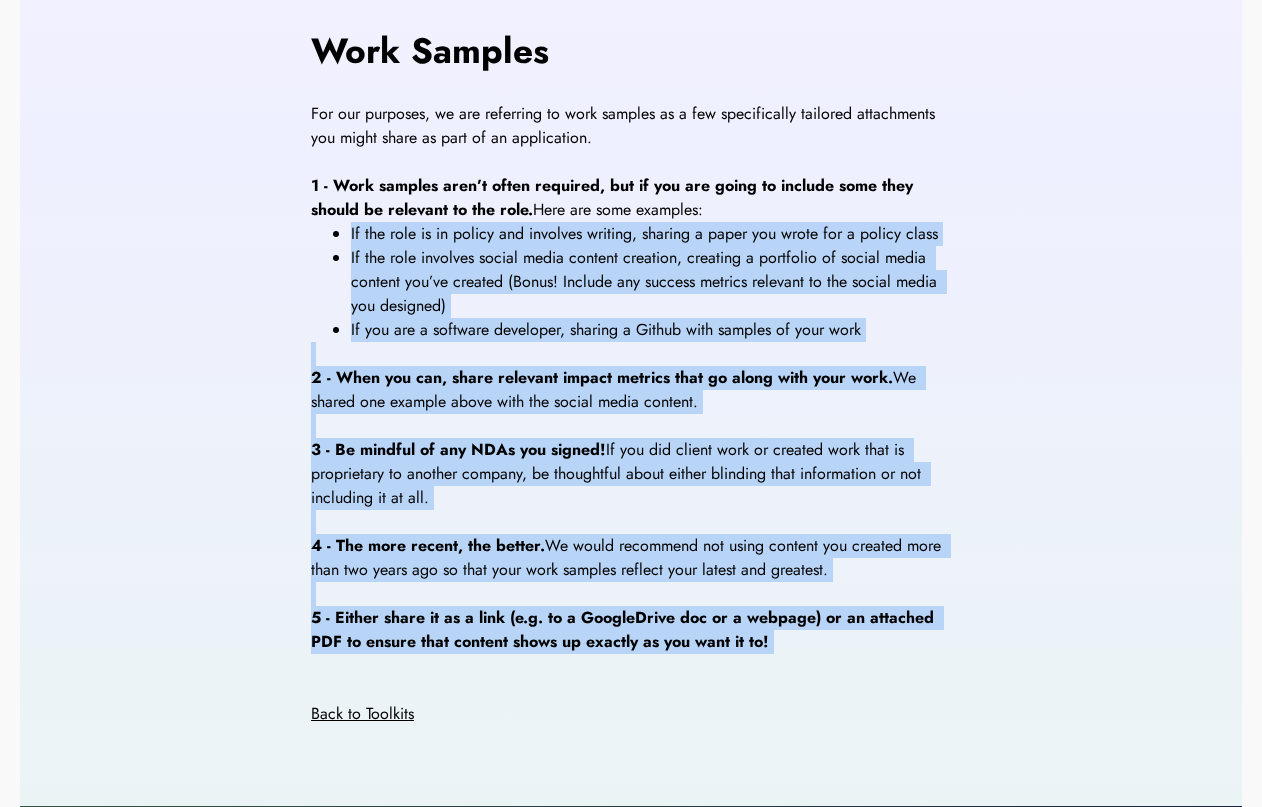 drag, startPoint x: 177, startPoint y: 680, endPoint x: 192, endPoint y: 365, distance: 315.35693 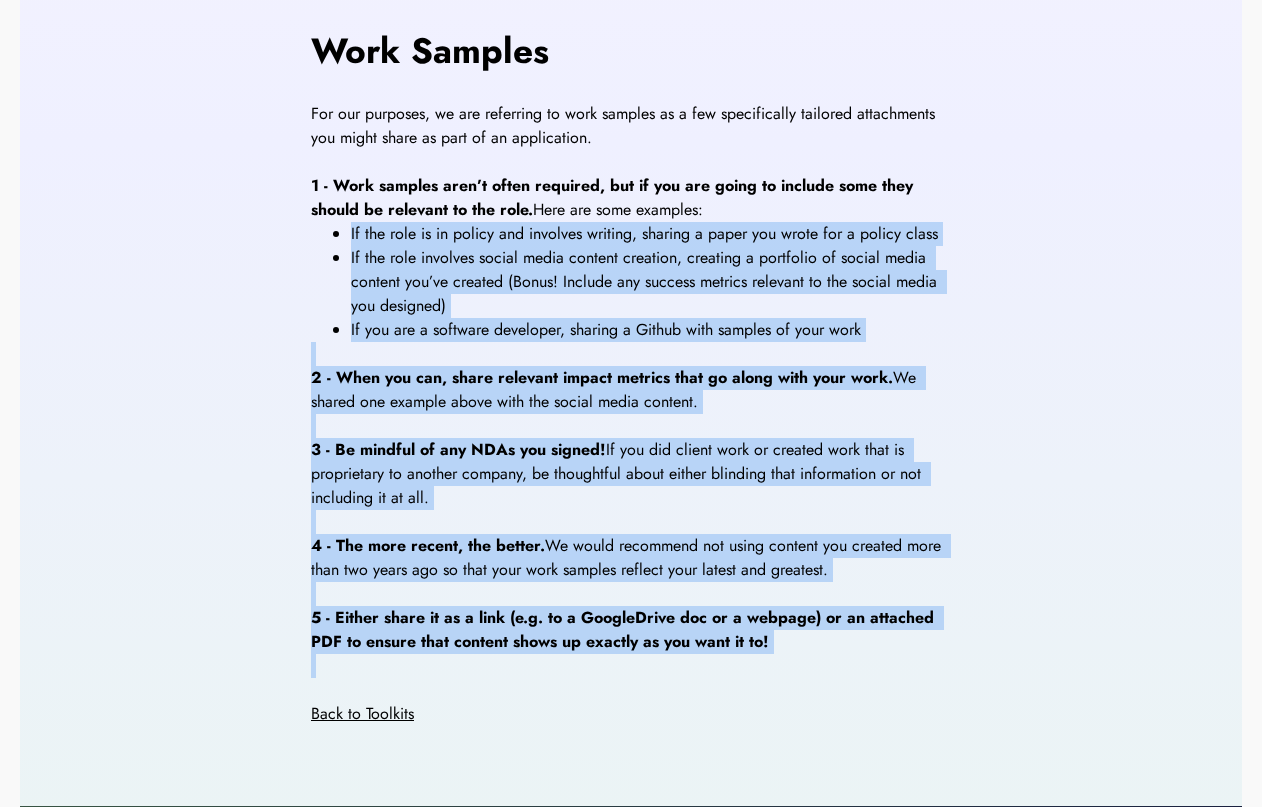 drag, startPoint x: 216, startPoint y: 455, endPoint x: 216, endPoint y: 702, distance: 247 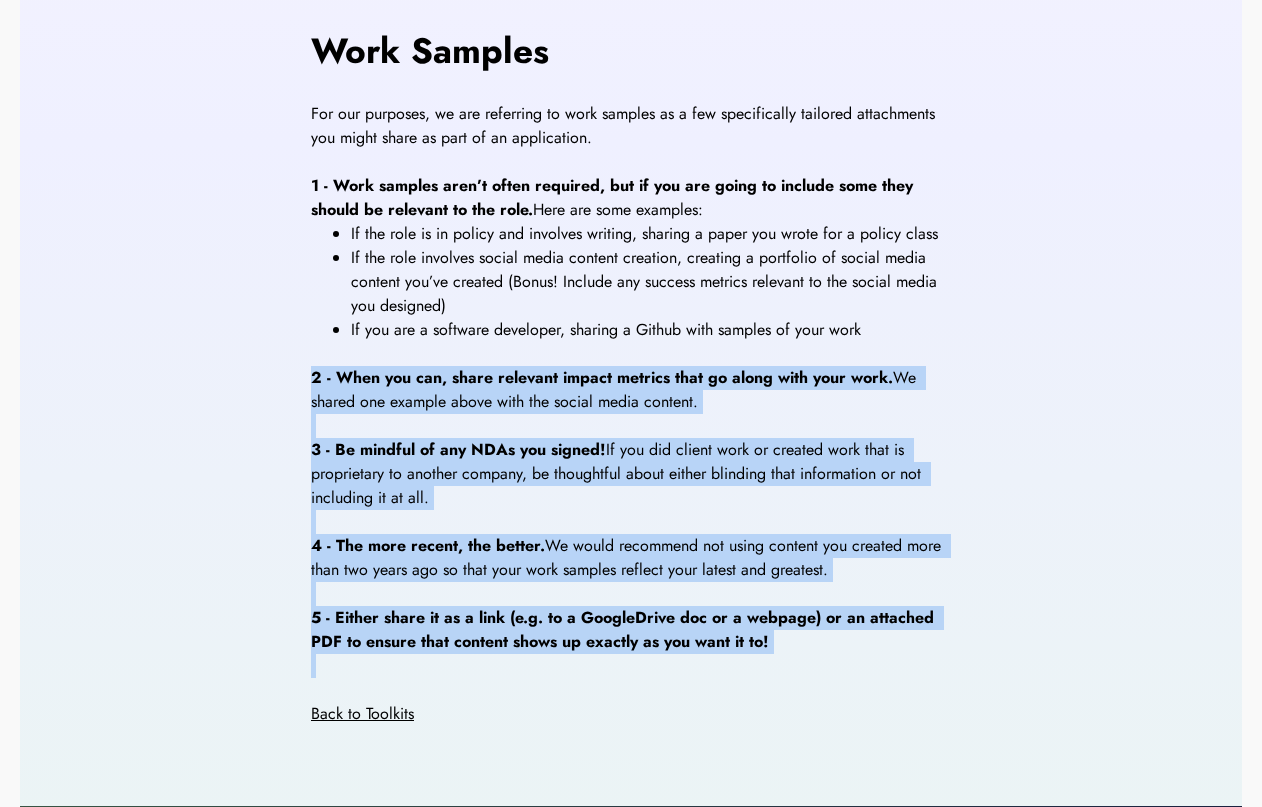 drag, startPoint x: 196, startPoint y: 691, endPoint x: 217, endPoint y: 379, distance: 312.70593 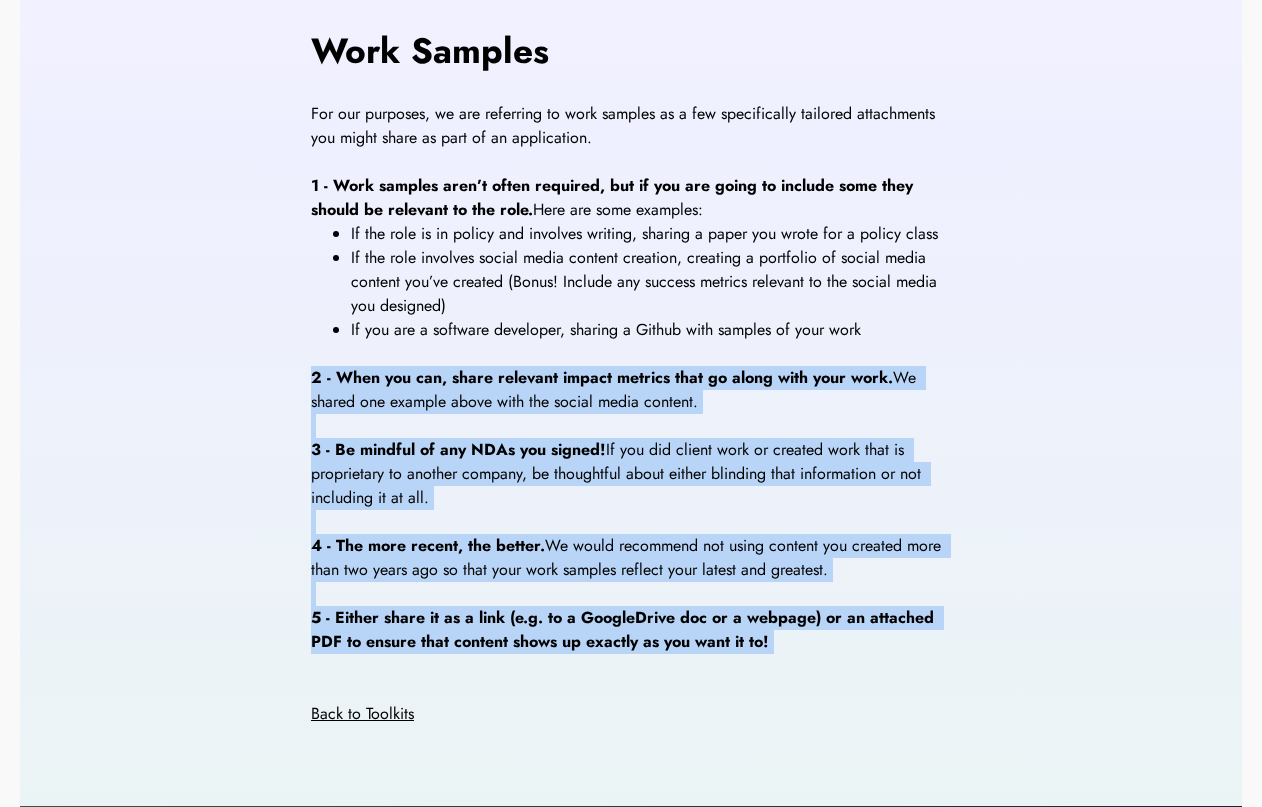 drag, startPoint x: 227, startPoint y: 388, endPoint x: 223, endPoint y: 678, distance: 290.0276 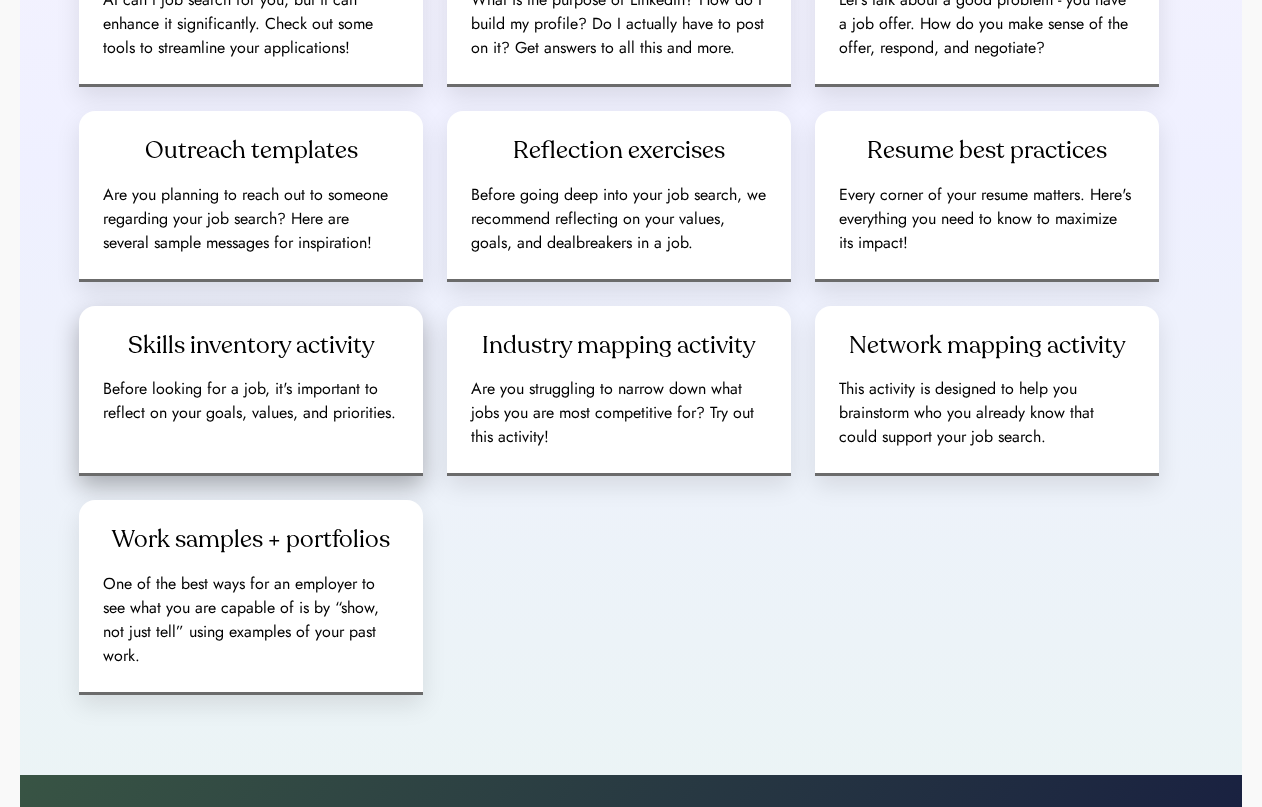scroll, scrollTop: 841, scrollLeft: 0, axis: vertical 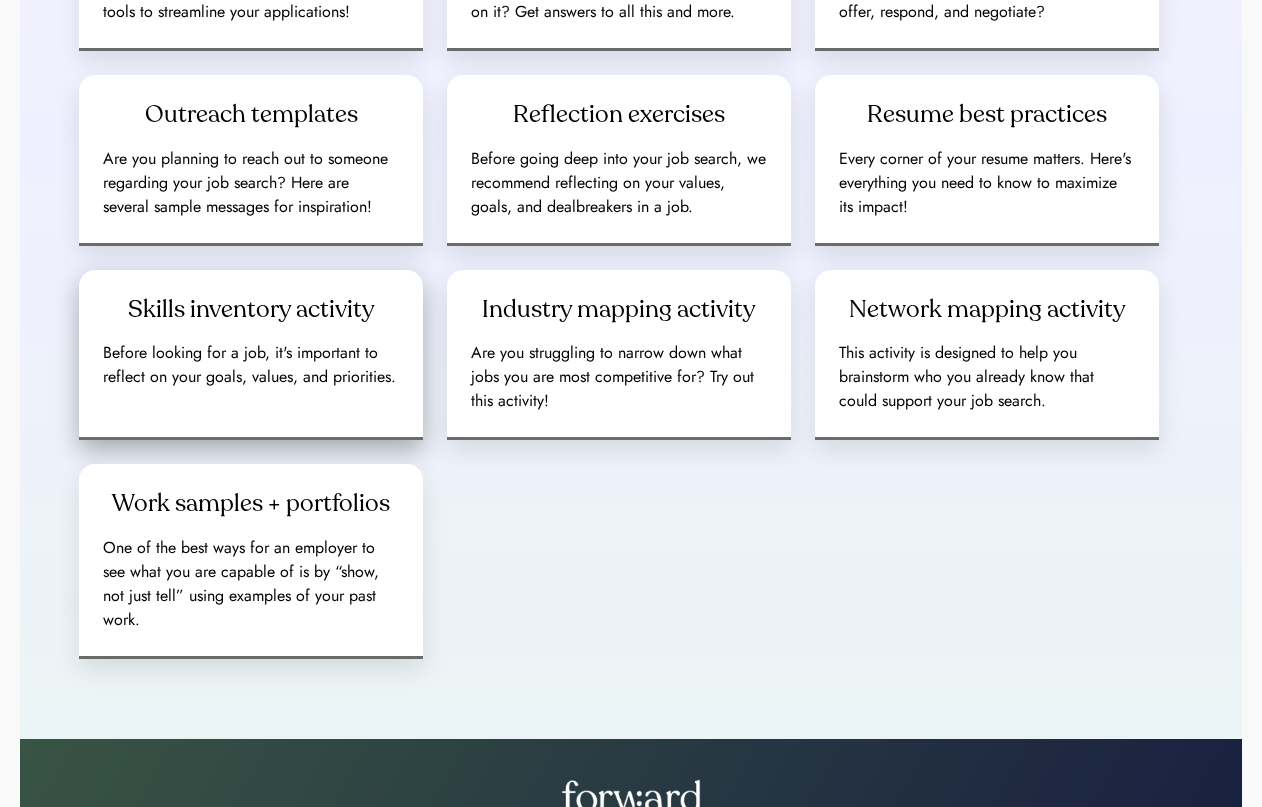 click on "Skills inventory activity Before looking for a job, it's important to reflect on your goals, values, and priorities." at bounding box center [251, 355] 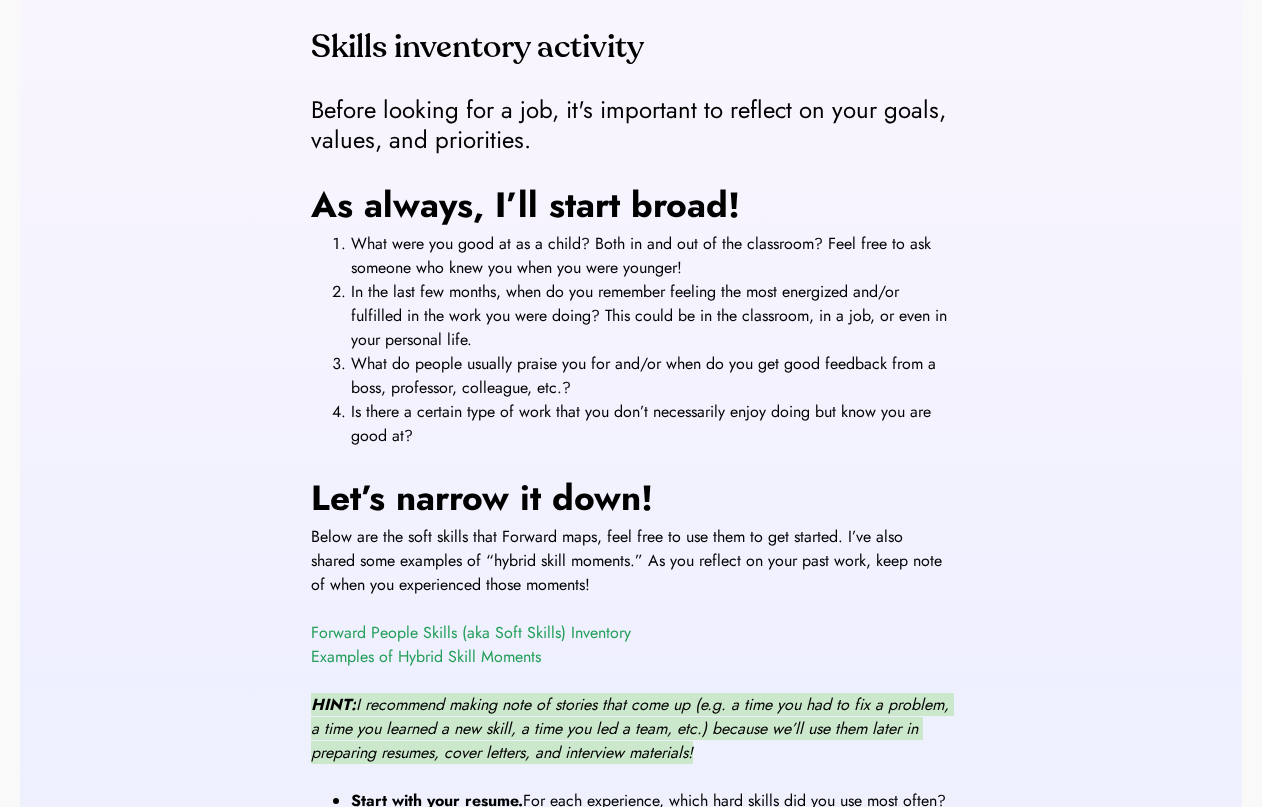 scroll, scrollTop: 361, scrollLeft: 0, axis: vertical 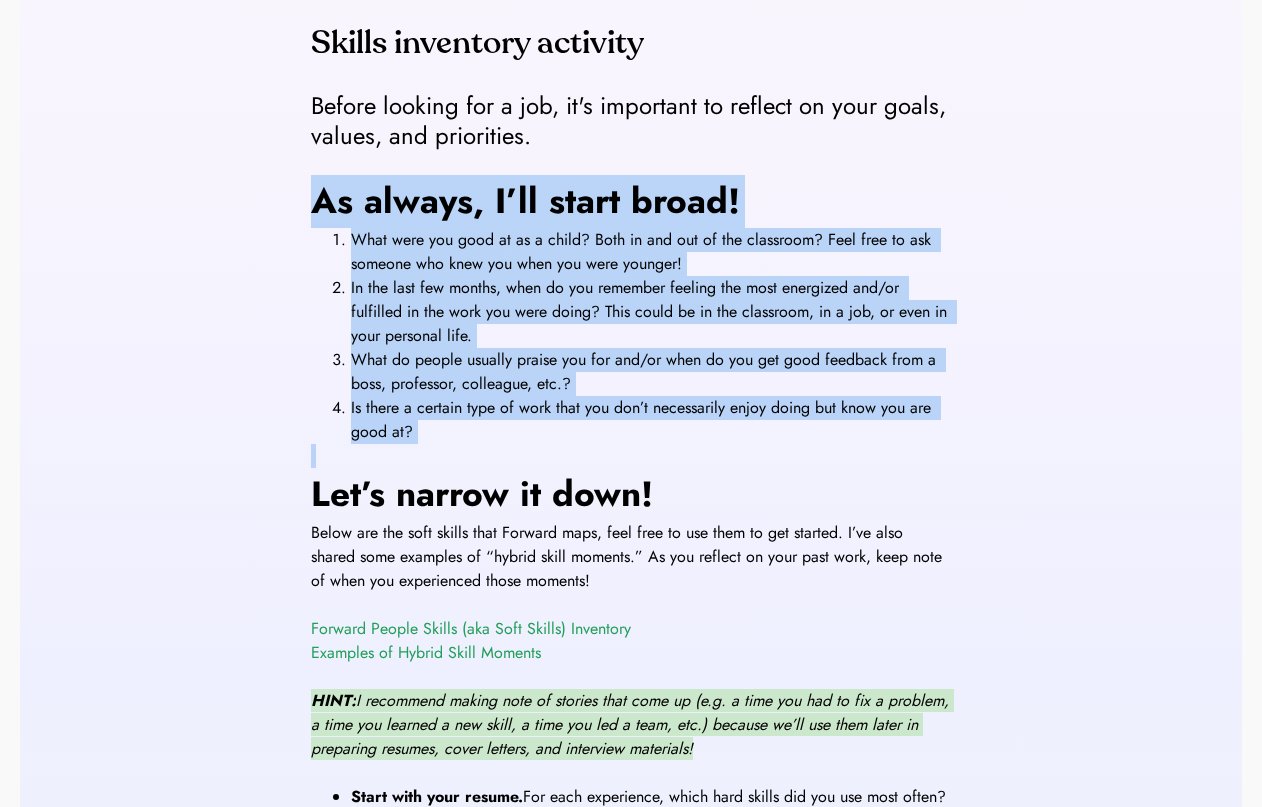 drag, startPoint x: 199, startPoint y: 518, endPoint x: 201, endPoint y: 204, distance: 314.00638 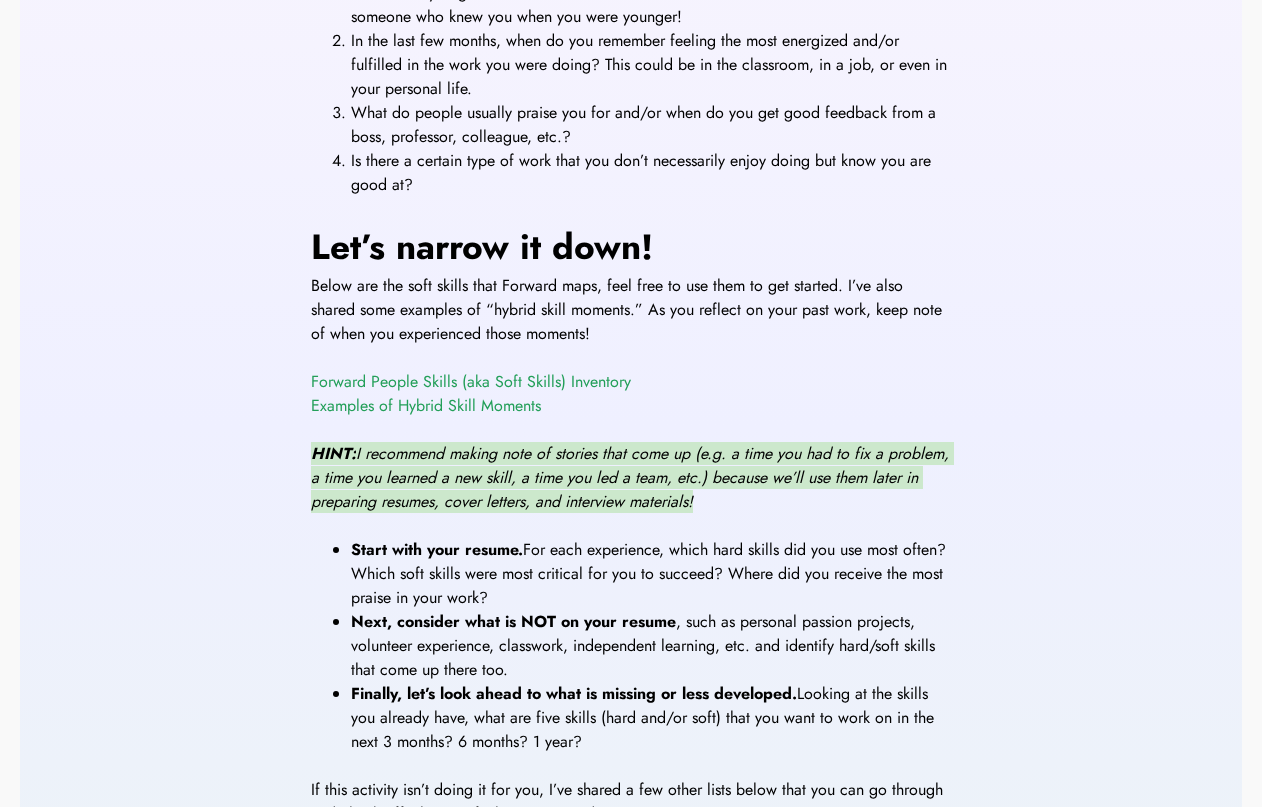scroll, scrollTop: 615, scrollLeft: 0, axis: vertical 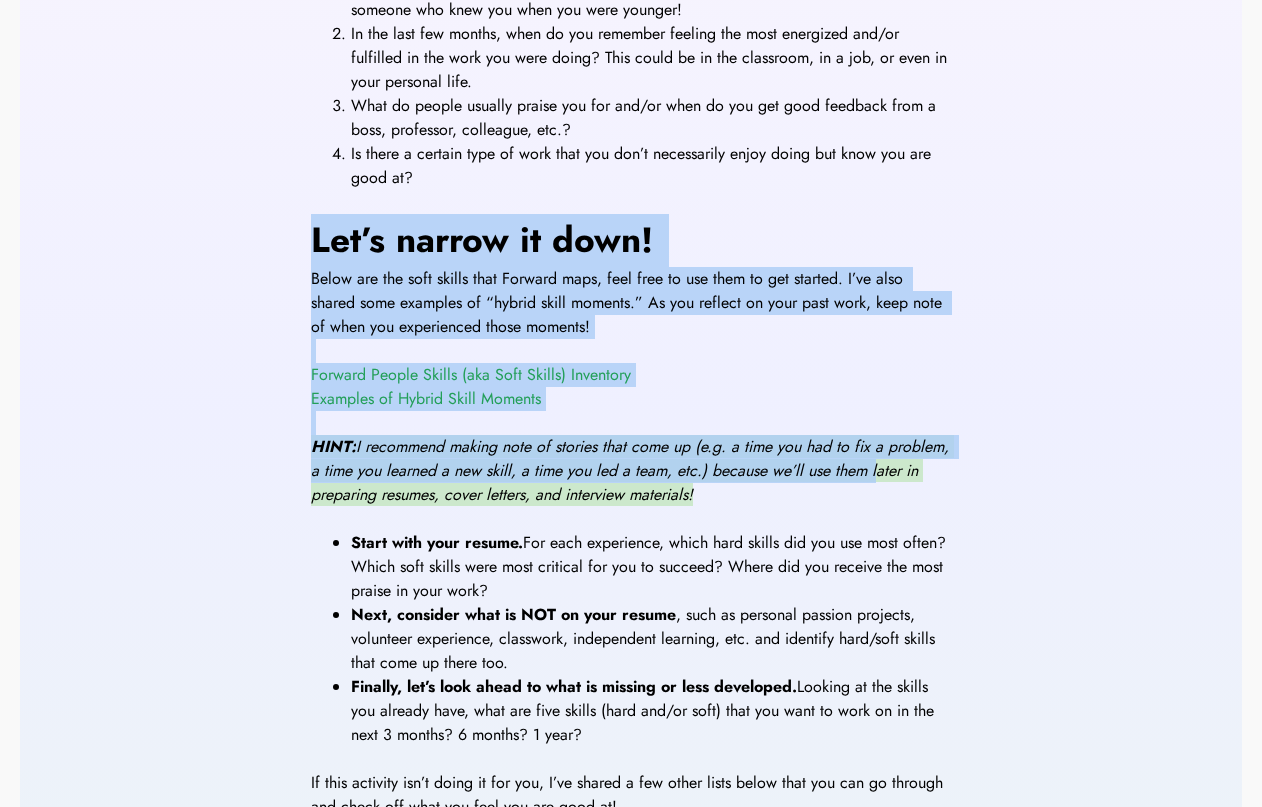 drag, startPoint x: 243, startPoint y: 489, endPoint x: 245, endPoint y: 243, distance: 246.00813 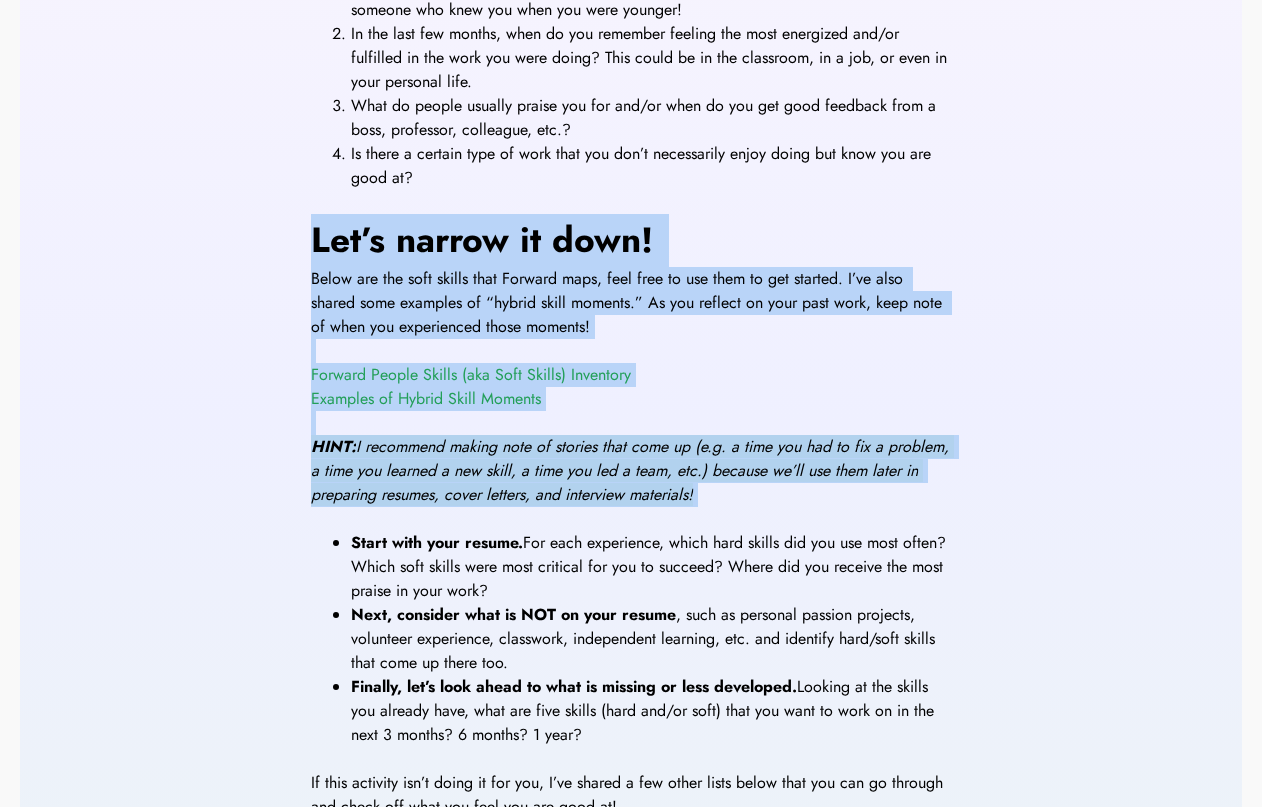 drag, startPoint x: 284, startPoint y: 247, endPoint x: 282, endPoint y: 521, distance: 274.0073 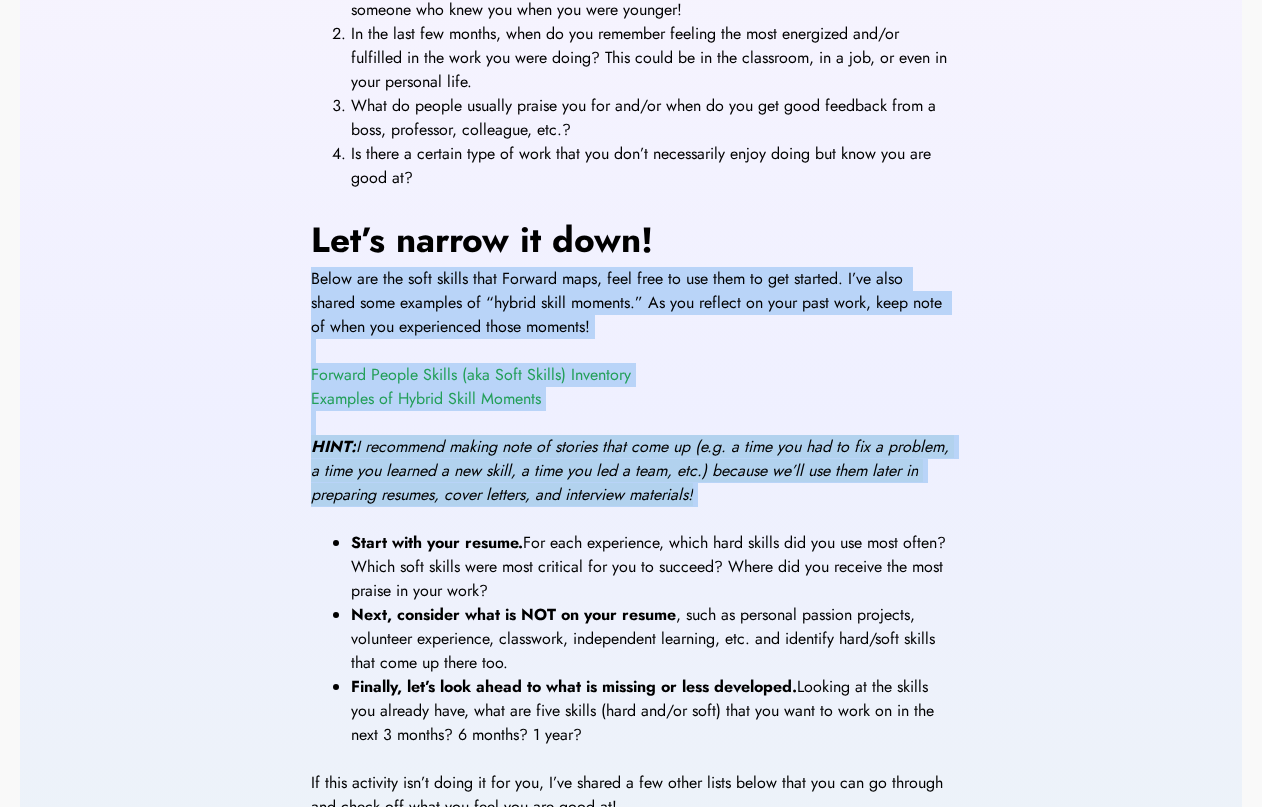 drag, startPoint x: 282, startPoint y: 521, endPoint x: 293, endPoint y: 272, distance: 249.24286 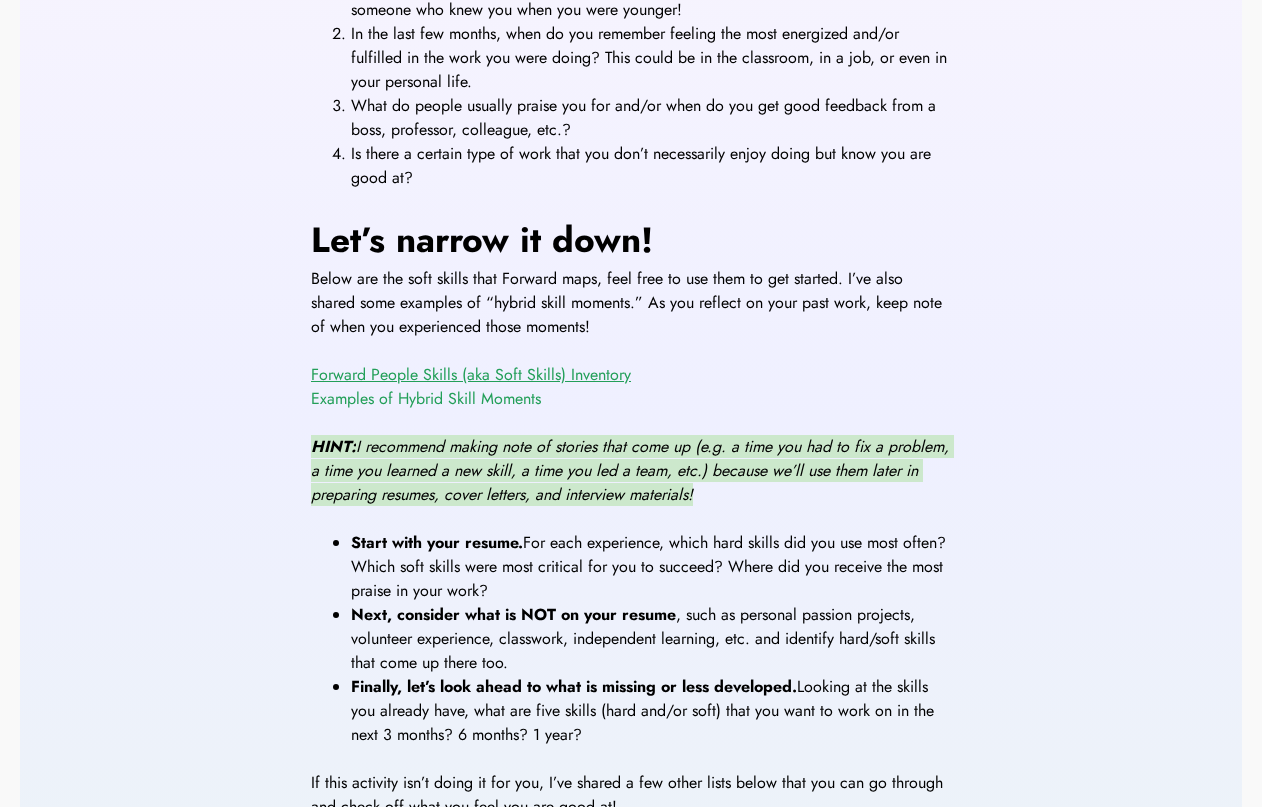 click on "Forward People Skills (aka Soft Skills) Inventory" at bounding box center (471, 374) 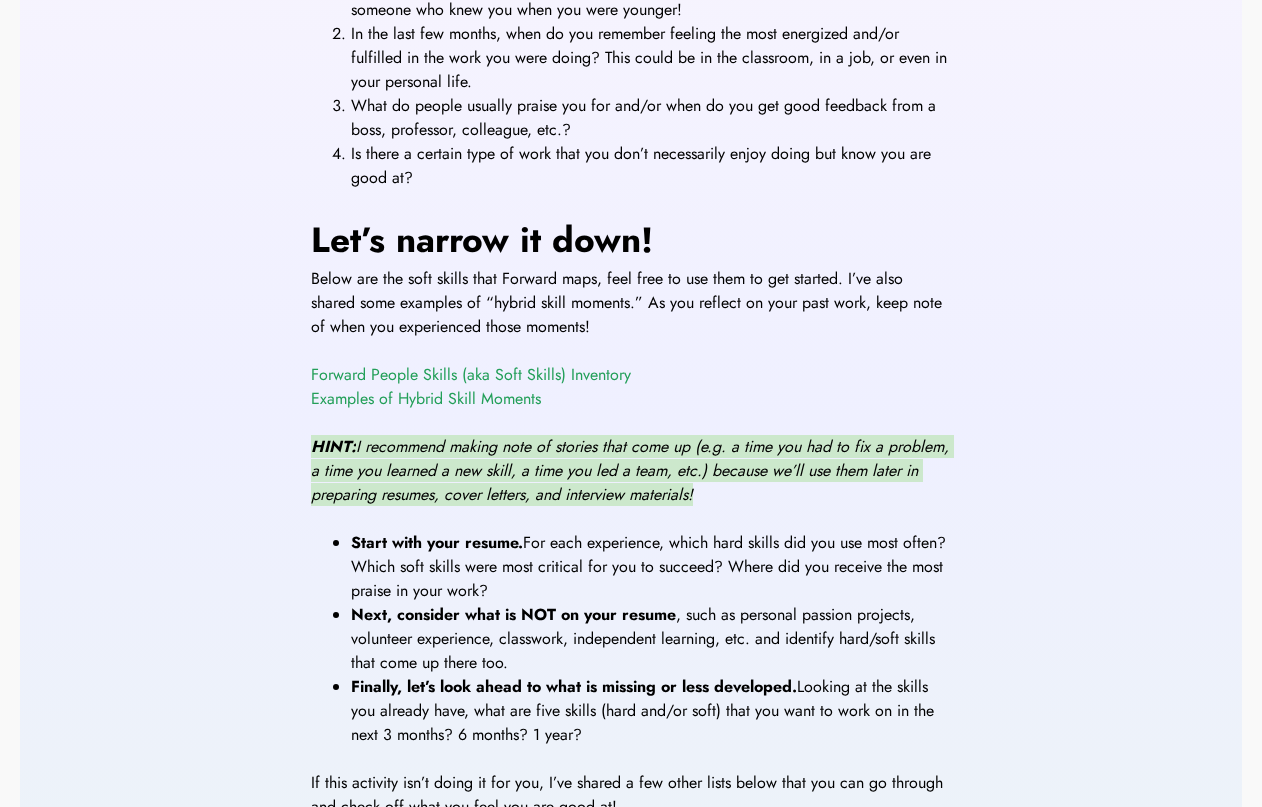 click on "Below are the soft skills that Forward maps, feel free to use them to get started. I’ve also shared some examples of “hybrid skill moments.” As you reflect on your past work, keep note of when you experienced those moments!" at bounding box center (629, 302) 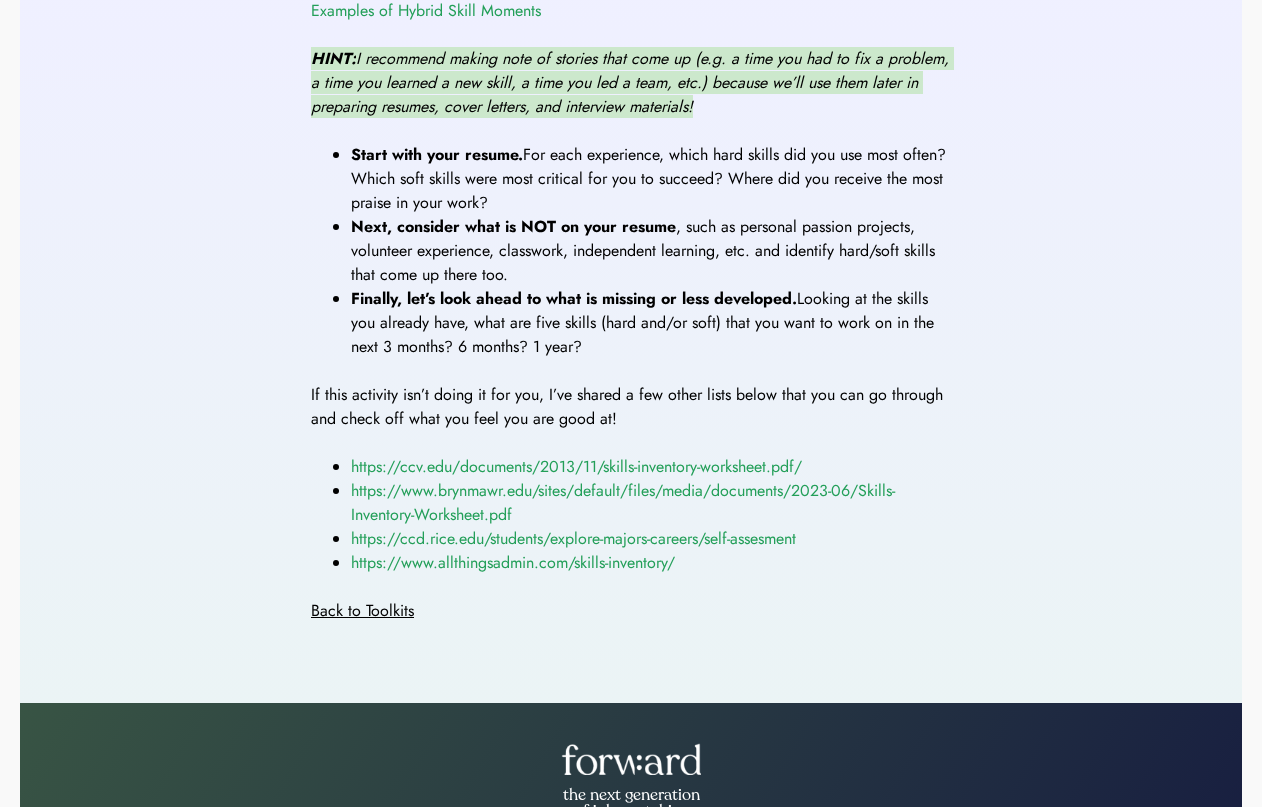 scroll, scrollTop: 1036, scrollLeft: 0, axis: vertical 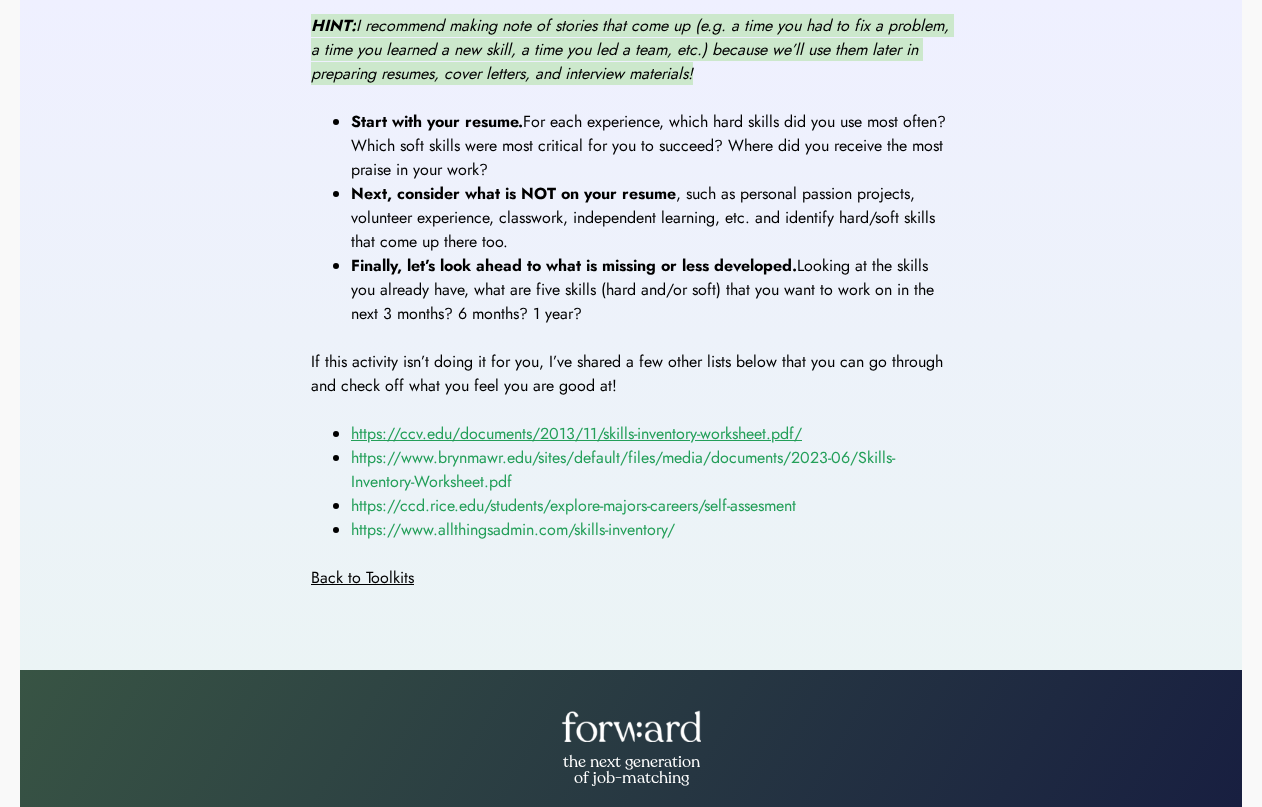 click on "https://ccv.edu/documents/2013/11/skills-inventory-worksheet.pdf/" at bounding box center [576, 433] 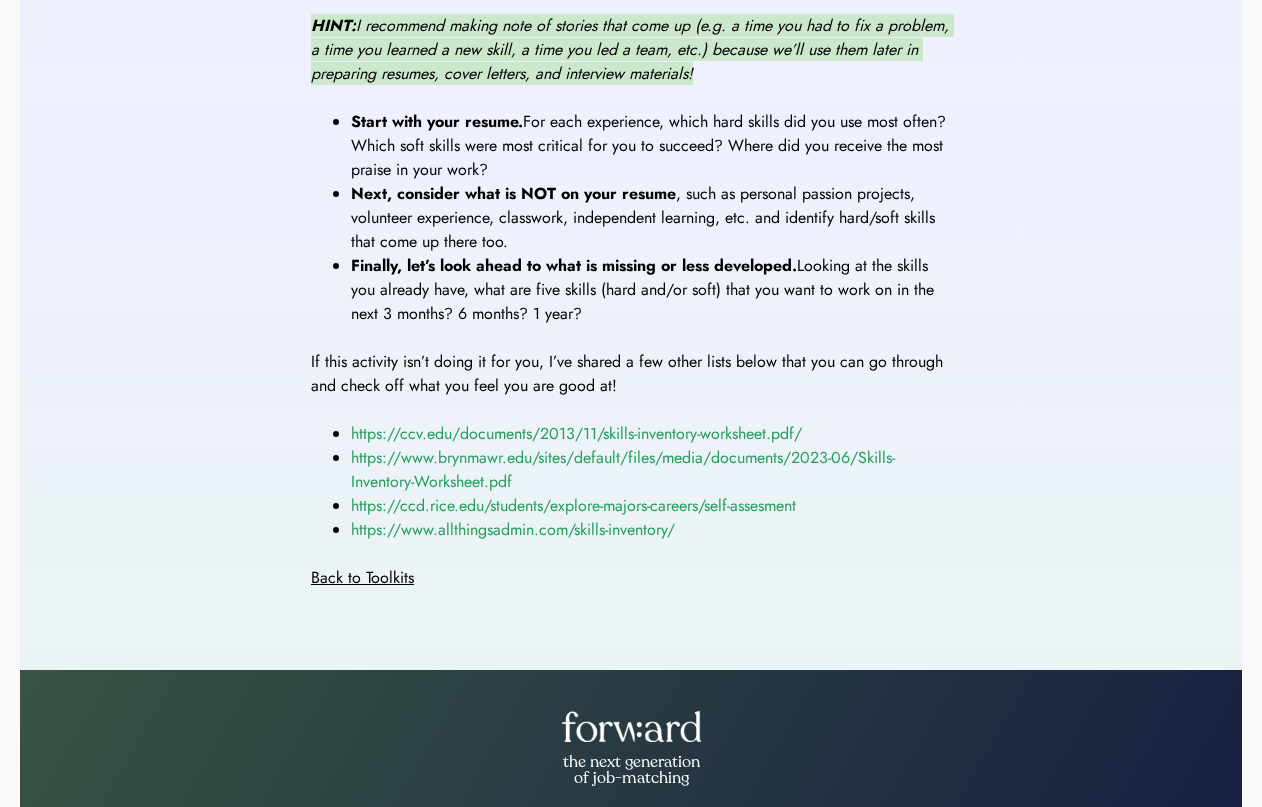 click on "Skills inventory activity Before looking for a job, it's important to reflect on your goals, values, and priorities. As always, I’ll start broad!
What were you good at as a child? Both in and out of the classroom? Feel free to ask someone who knew you when you were younger!  In the last few months, when do you remember feeling the most energized and/or fulfilled in the work you were doing? This could be in the classroom, in a job, or even in your personal life.  What do people usually praise you for and/or when do you get good feedback from a boss, professor, colleague, etc.?  Is there a certain type of work that you don’t necessarily enjoy doing but know you are good at?  Let’s narrow it down!   Below are the soft skills that Forward maps, feel free to use them to get started. I’ve also shared some examples of “hybrid skill moments.” As you reflect on your past work, keep note of when you experienced those moments! Forward People Skills (aka Soft Skills) Inventory HINT: ﻿" at bounding box center [631, -118] 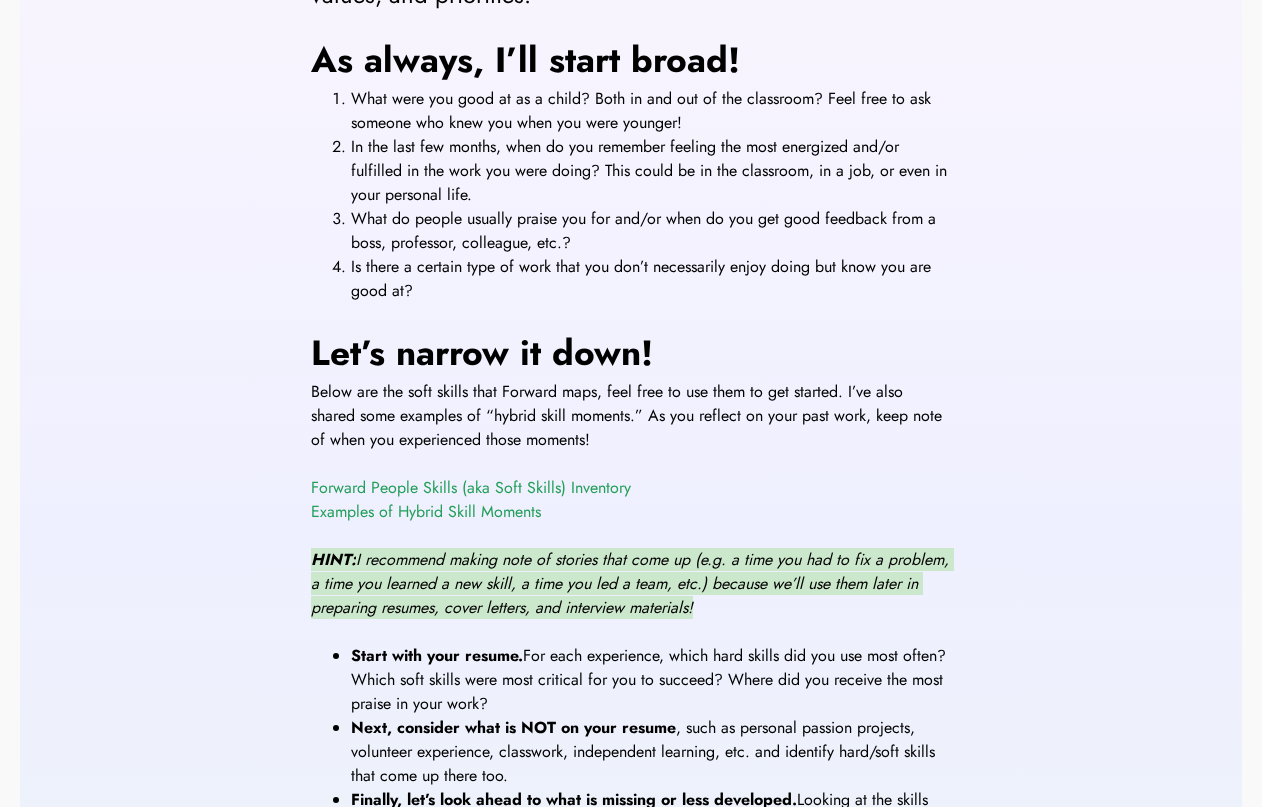 scroll, scrollTop: 501, scrollLeft: 0, axis: vertical 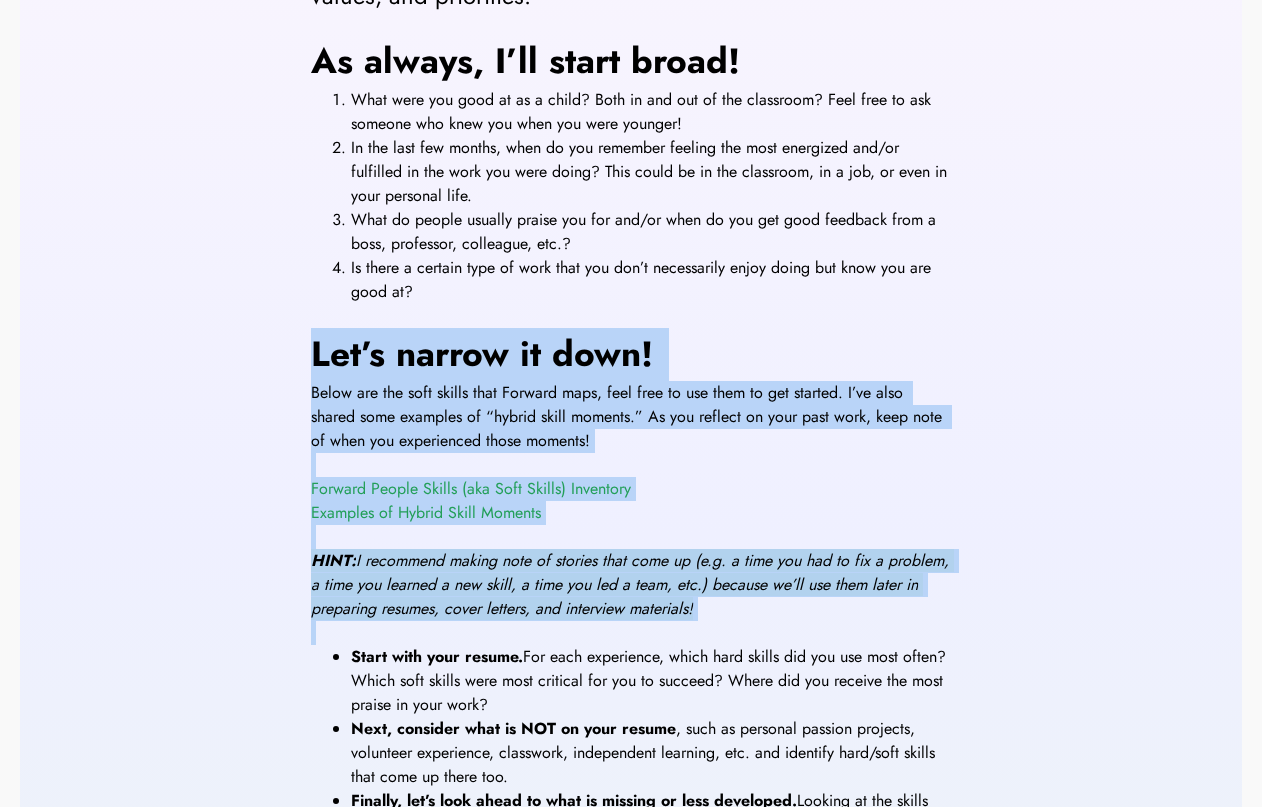 drag, startPoint x: 245, startPoint y: 356, endPoint x: 245, endPoint y: 653, distance: 297 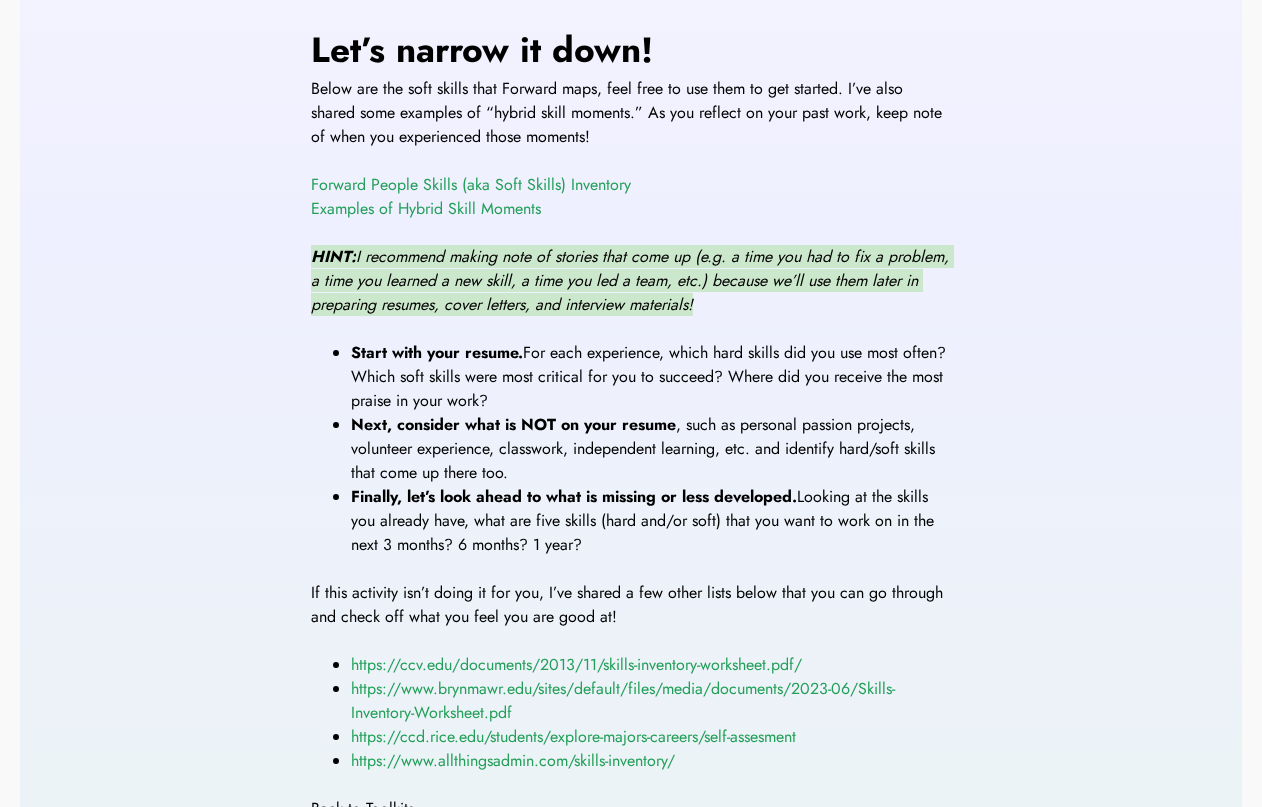 scroll, scrollTop: 791, scrollLeft: 0, axis: vertical 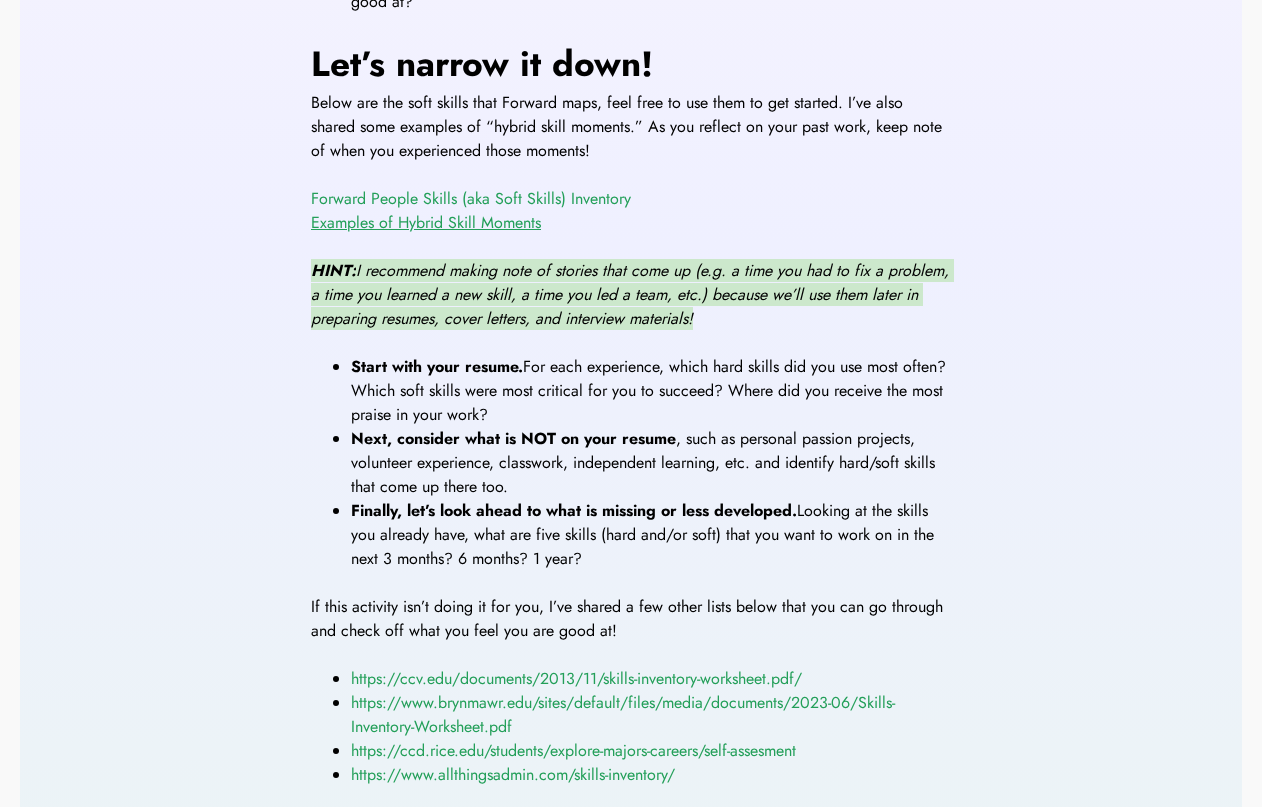 click on "Examples of Hybrid Skill Moments" at bounding box center (426, 222) 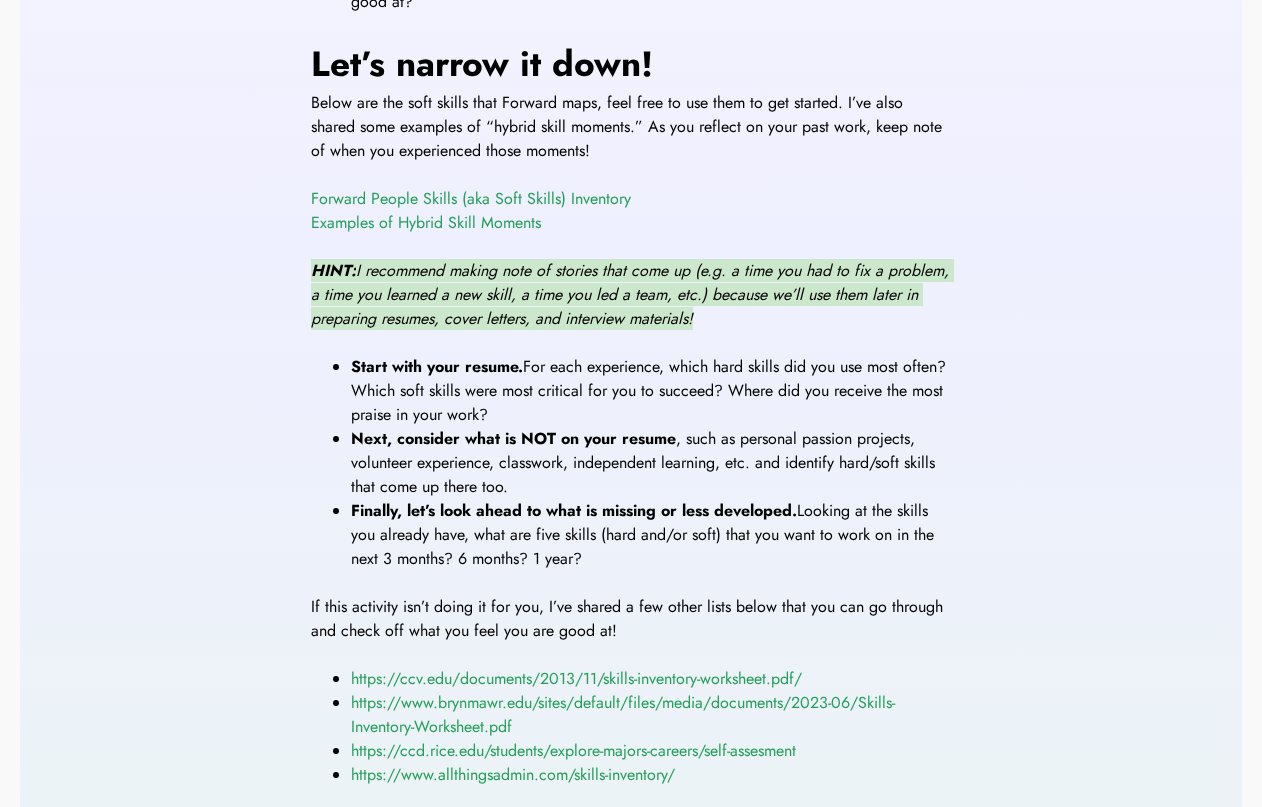 click on "Skills inventory activity Before looking for a job, it's important to reflect on your goals, values, and priorities. As always, I’ll start broad!
What were you good at as a child? Both in and out of the classroom? Feel free to ask someone who knew you when you were younger!  In the last few months, when do you remember feeling the most energized and/or fulfilled in the work you were doing? This could be in the classroom, in a job, or even in your personal life.  What do people usually praise you for and/or when do you get good feedback from a boss, professor, colleague, etc.?  Is there a certain type of work that you don’t necessarily enjoy doing but know you are good at?  Let’s narrow it down!   Below are the soft skills that Forward maps, feel free to use them to get started. I’ve also shared some examples of “hybrid skill moments.” As you reflect on your past work, keep note of when you experienced those moments! Forward People Skills (aka Soft Skills) Inventory HINT: ﻿" at bounding box center (631, 127) 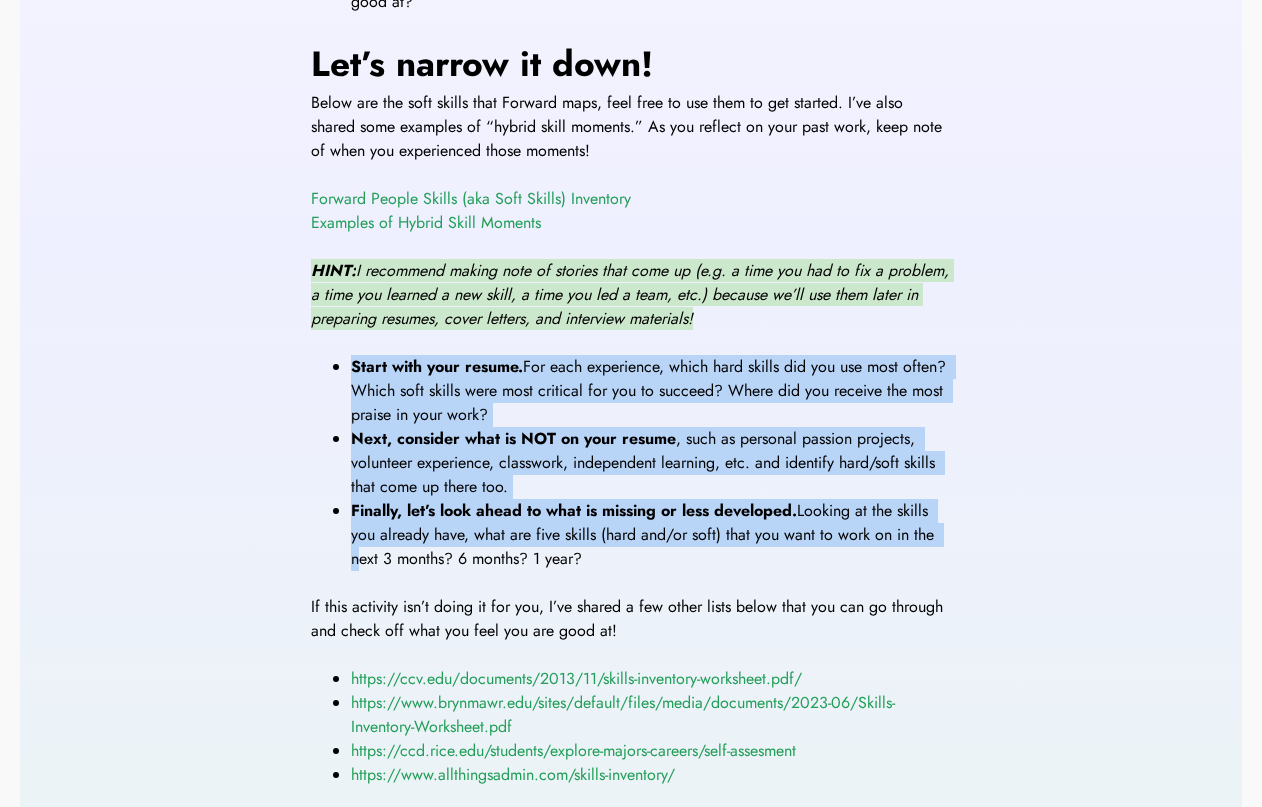 drag, startPoint x: 310, startPoint y: 361, endPoint x: 310, endPoint y: 563, distance: 202 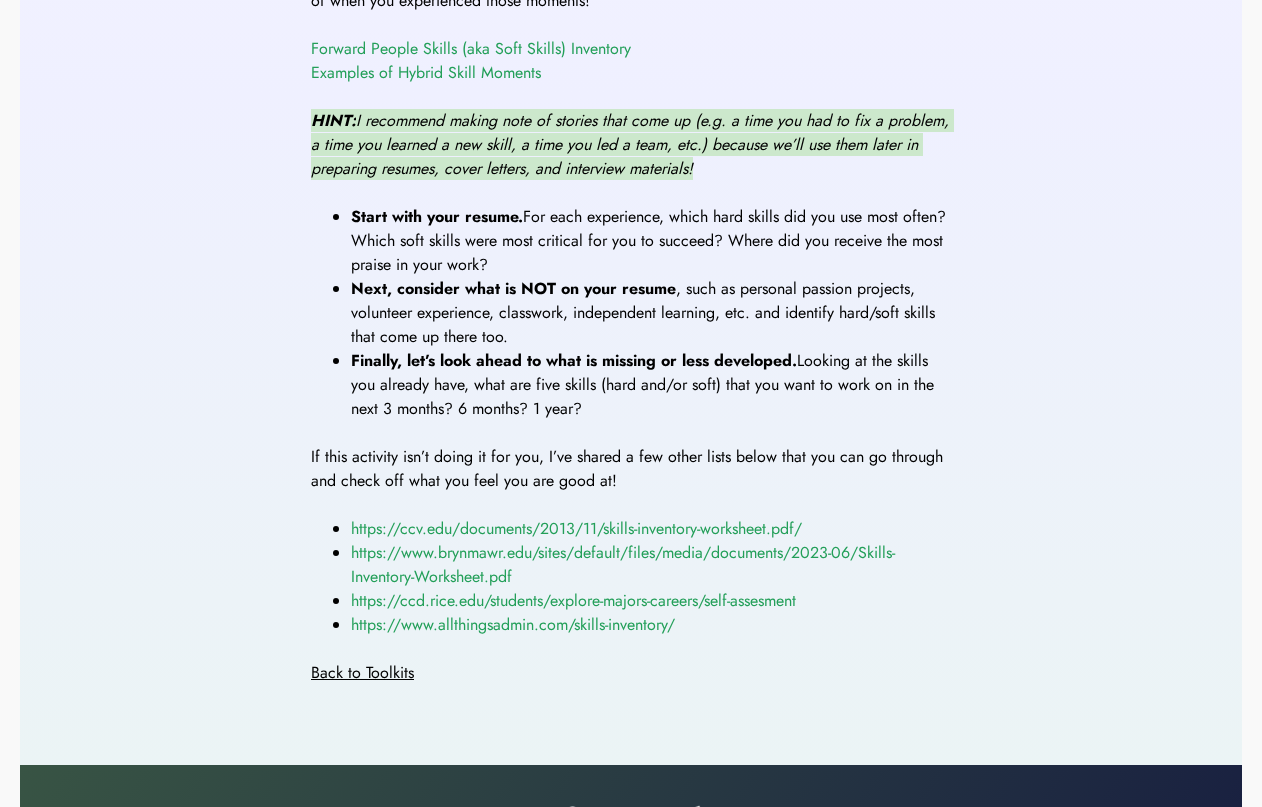 scroll, scrollTop: 948, scrollLeft: 0, axis: vertical 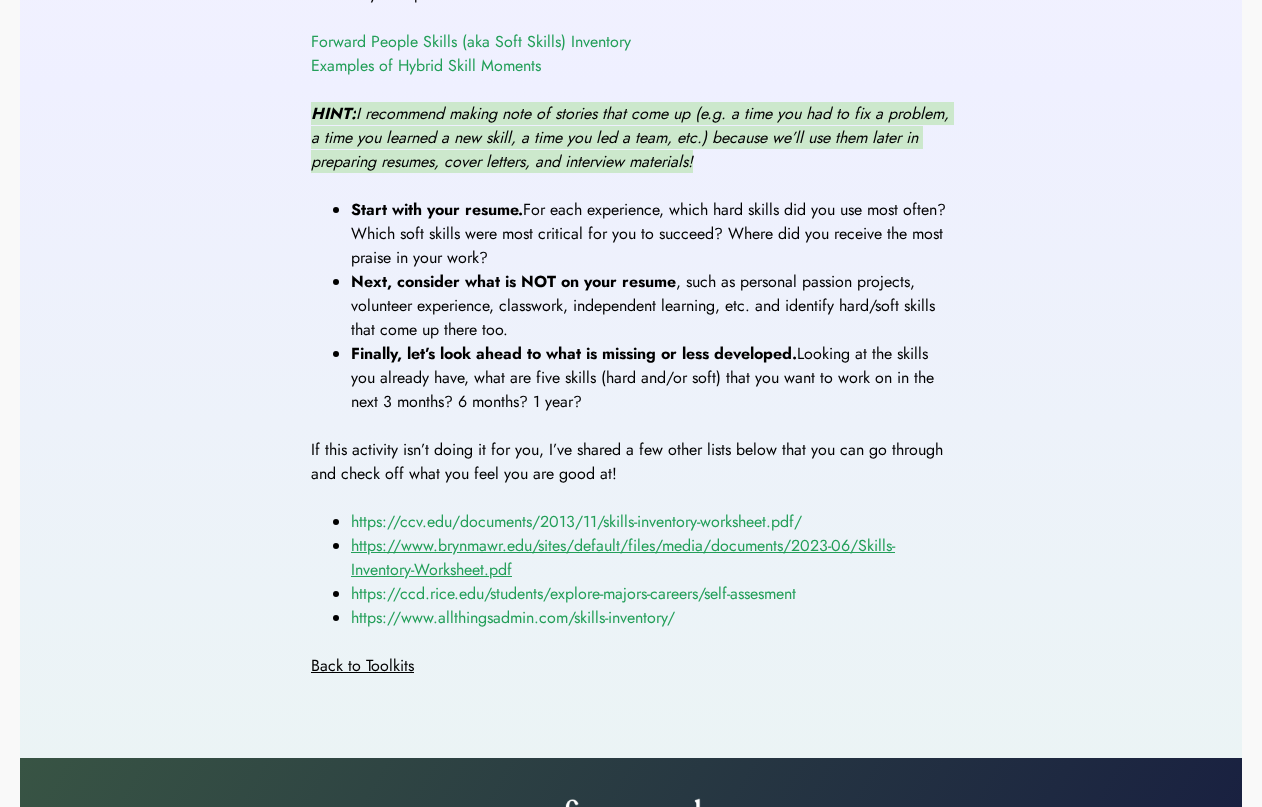click on "https://www.brynmawr.edu/sites/default/files/media/documents/2023-06/Skills-Inventory-Worksheet.pdf" at bounding box center [623, 557] 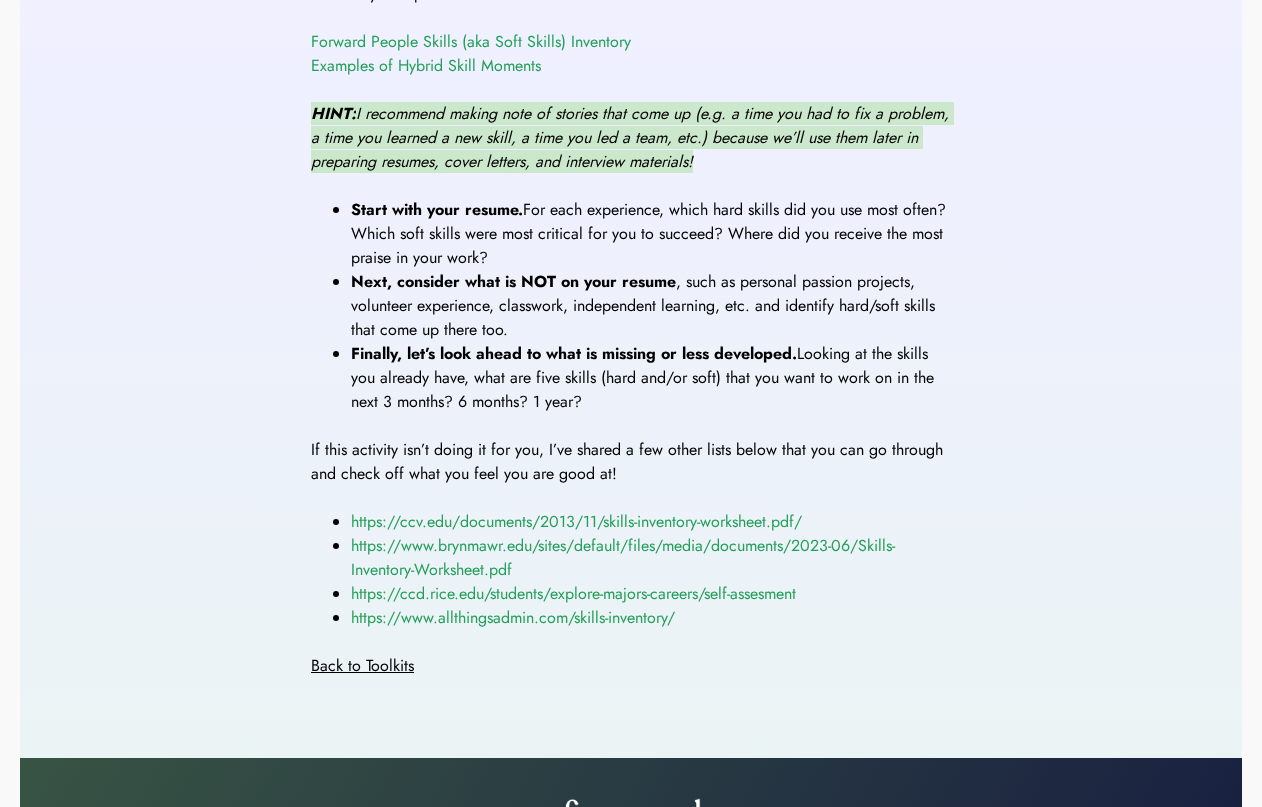 click on "Skills inventory activity Before looking for a job, it's important to reflect on your goals, values, and priorities. As always, I’ll start broad!
What were you good at as a child? Both in and out of the classroom? Feel free to ask someone who knew you when you were younger!  In the last few months, when do you remember feeling the most energized and/or fulfilled in the work you were doing? This could be in the classroom, in a job, or even in your personal life.  What do people usually praise you for and/or when do you get good feedback from a boss, professor, colleague, etc.?  Is there a certain type of work that you don’t necessarily enjoy doing but know you are good at?  Let’s narrow it down!   Below are the soft skills that Forward maps, feel free to use them to get started. I’ve also shared some examples of “hybrid skill moments.” As you reflect on your past work, keep note of when you experienced those moments! Forward People Skills (aka Soft Skills) Inventory HINT: ﻿" at bounding box center (631, -30) 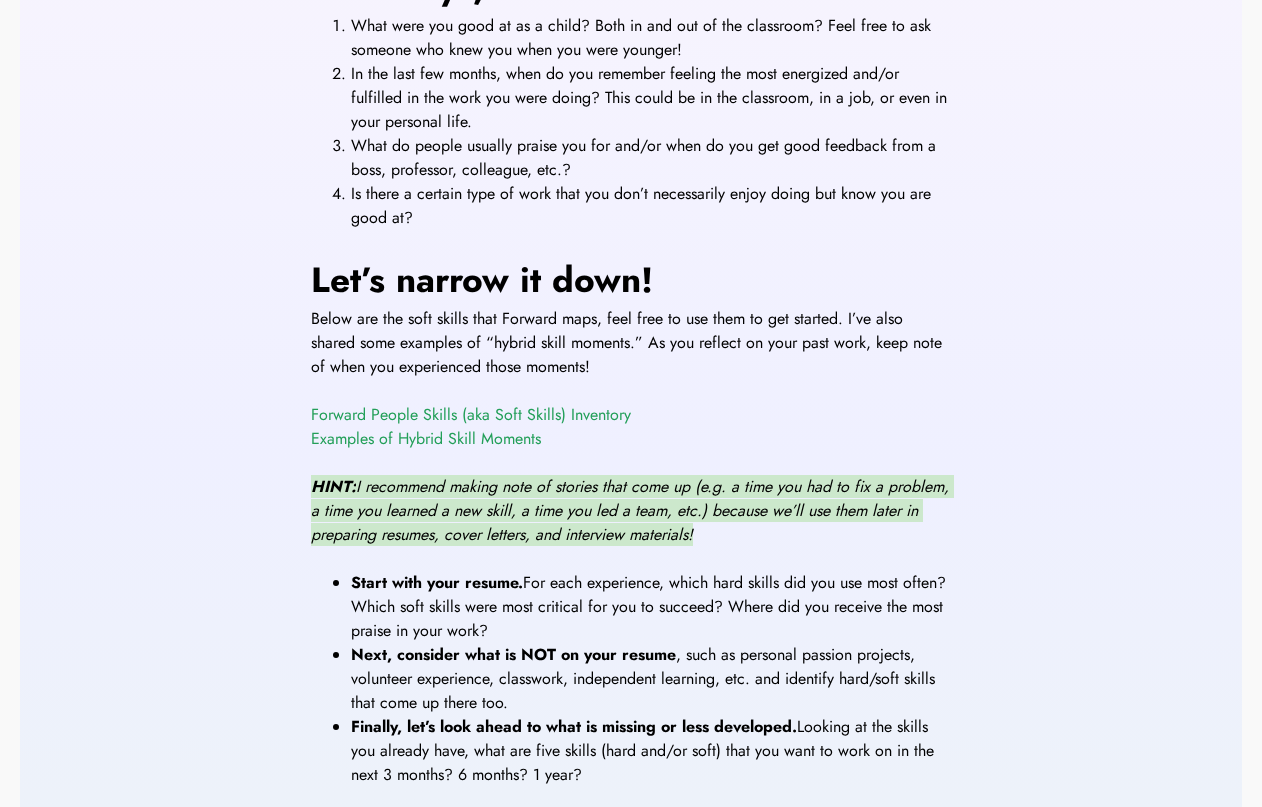 scroll, scrollTop: 372, scrollLeft: 0, axis: vertical 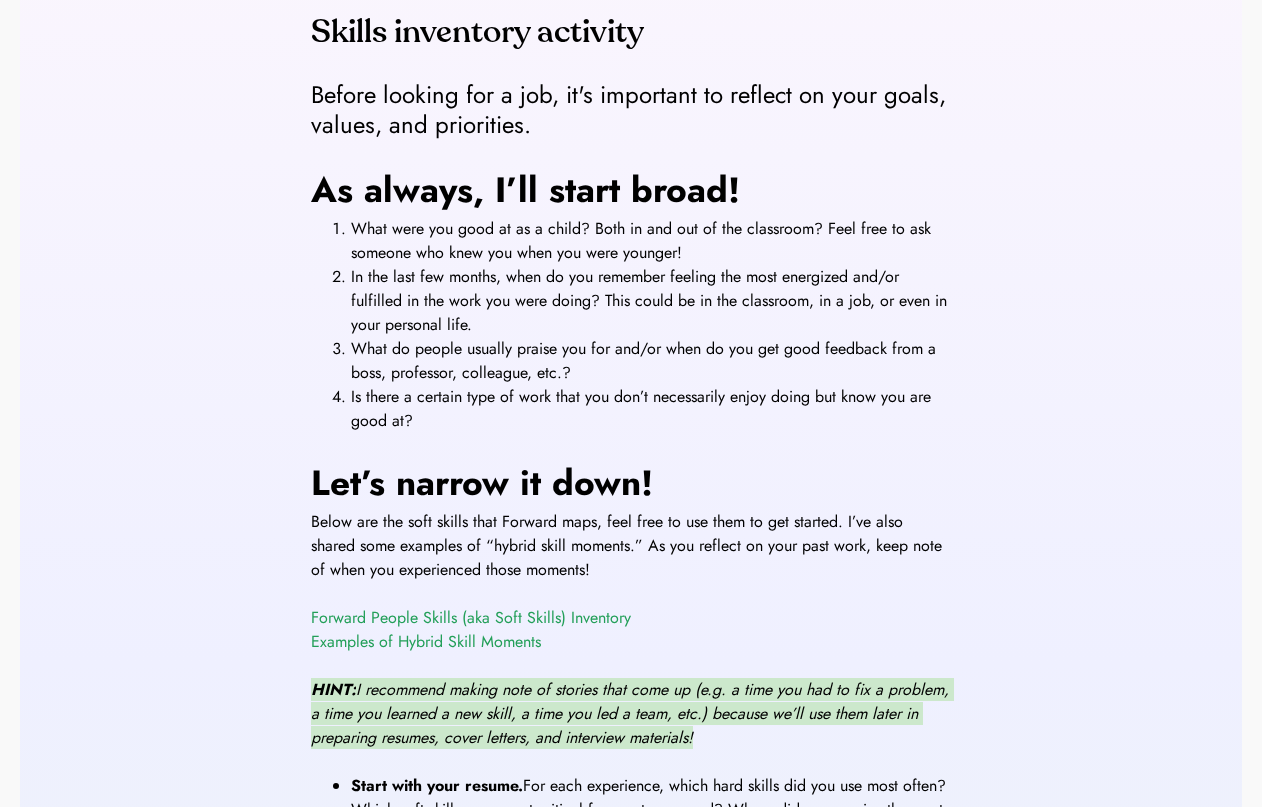 click on "Skills inventory activity Before looking for a job, it's important to reflect on your goals, values, and priorities. As always, I’ll start broad!
What were you good at as a child? Both in and out of the classroom? Feel free to ask someone who knew you when you were younger!  In the last few months, when do you remember feeling the most energized and/or fulfilled in the work you were doing? This could be in the classroom, in a job, or even in your personal life.  What do people usually praise you for and/or when do you get good feedback from a boss, professor, colleague, etc.?  Is there a certain type of work that you don’t necessarily enjoy doing but know you are good at?  Let’s narrow it down!   Below are the soft skills that Forward maps, feel free to use them to get started. I’ve also shared some examples of “hybrid skill moments.” As you reflect on your past work, keep note of when you experienced those moments! Forward People Skills (aka Soft Skills) Inventory HINT: ﻿" at bounding box center (631, 546) 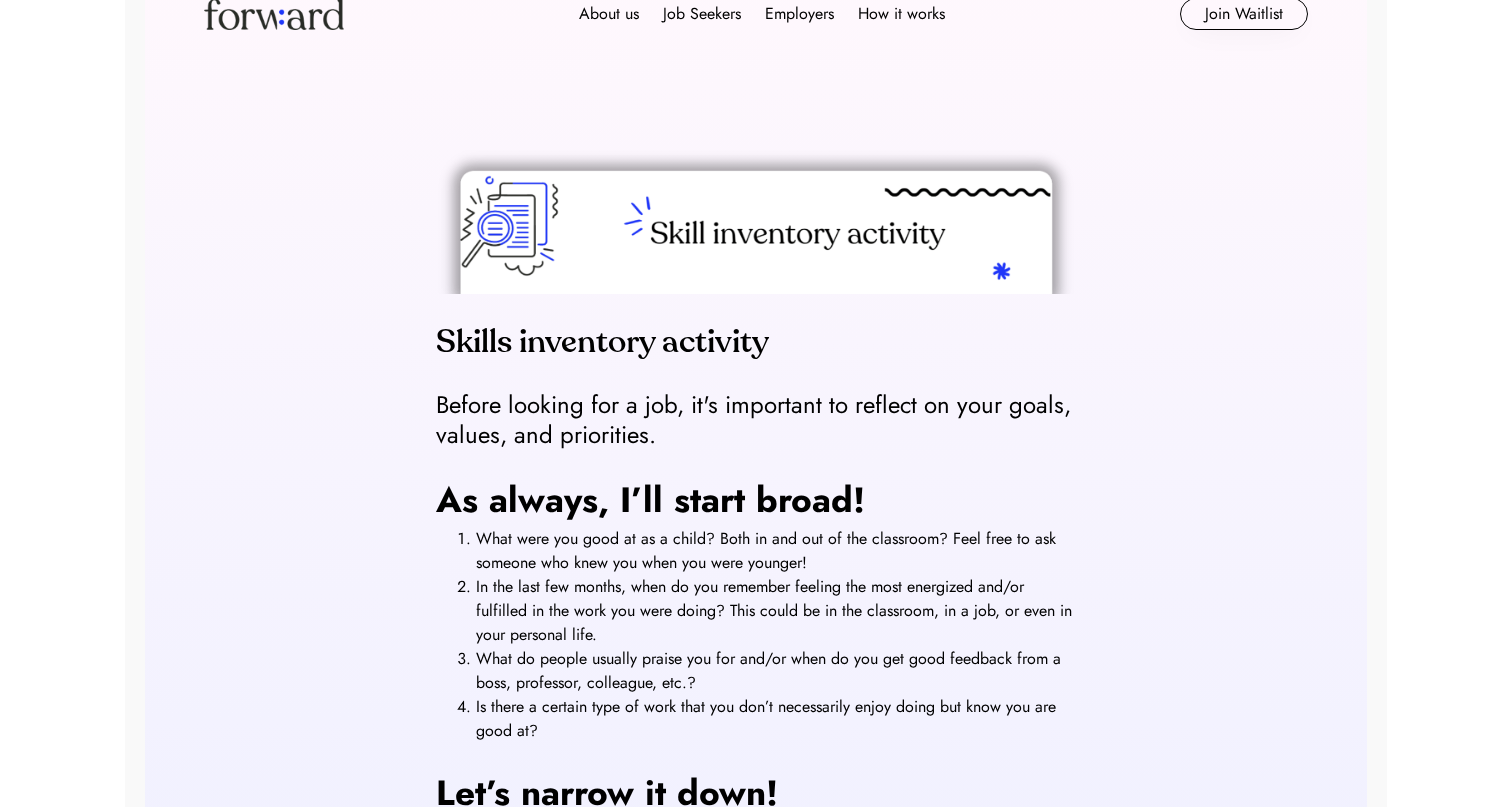scroll, scrollTop: 35, scrollLeft: 0, axis: vertical 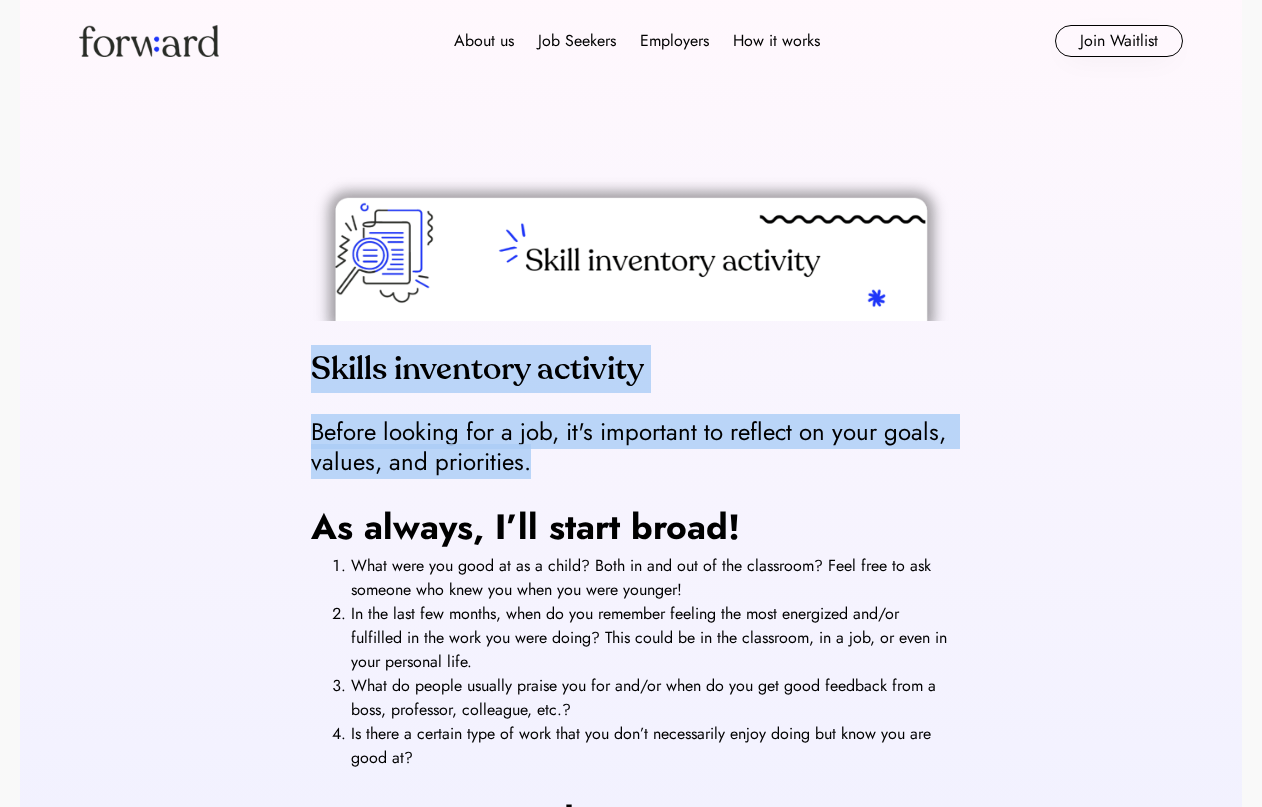 drag, startPoint x: 534, startPoint y: 462, endPoint x: 316, endPoint y: 368, distance: 237.40262 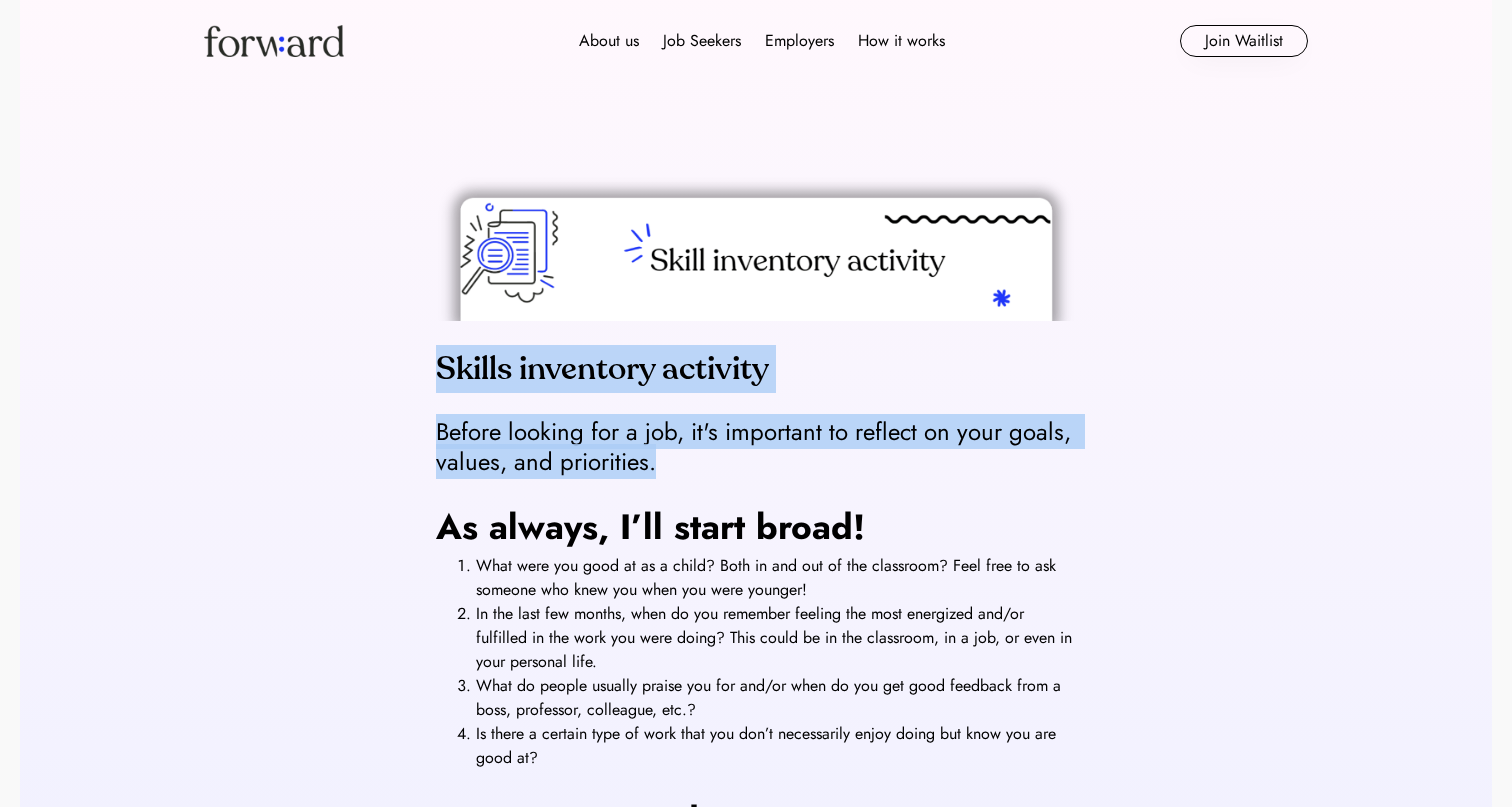 click 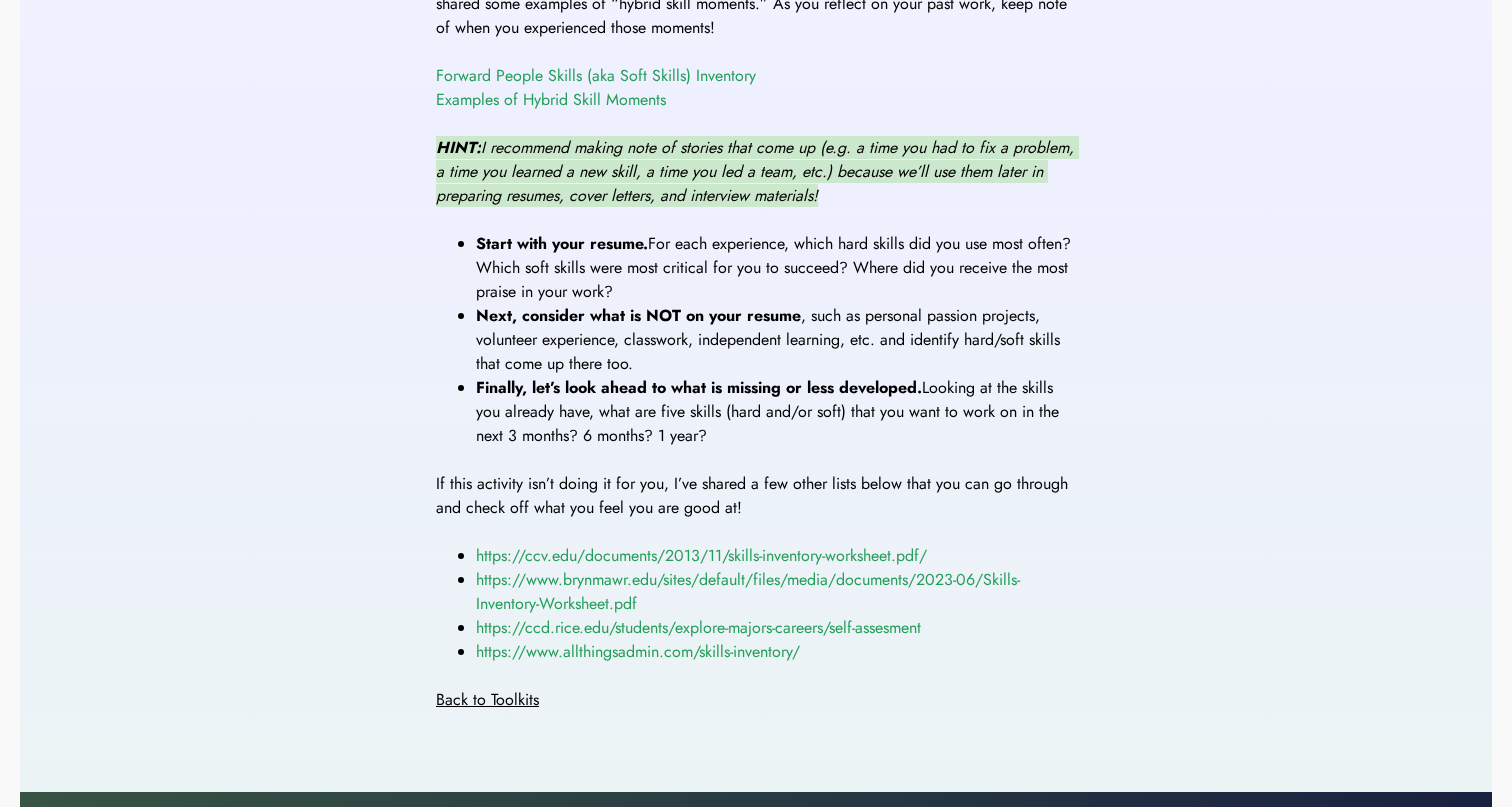scroll, scrollTop: 916, scrollLeft: 0, axis: vertical 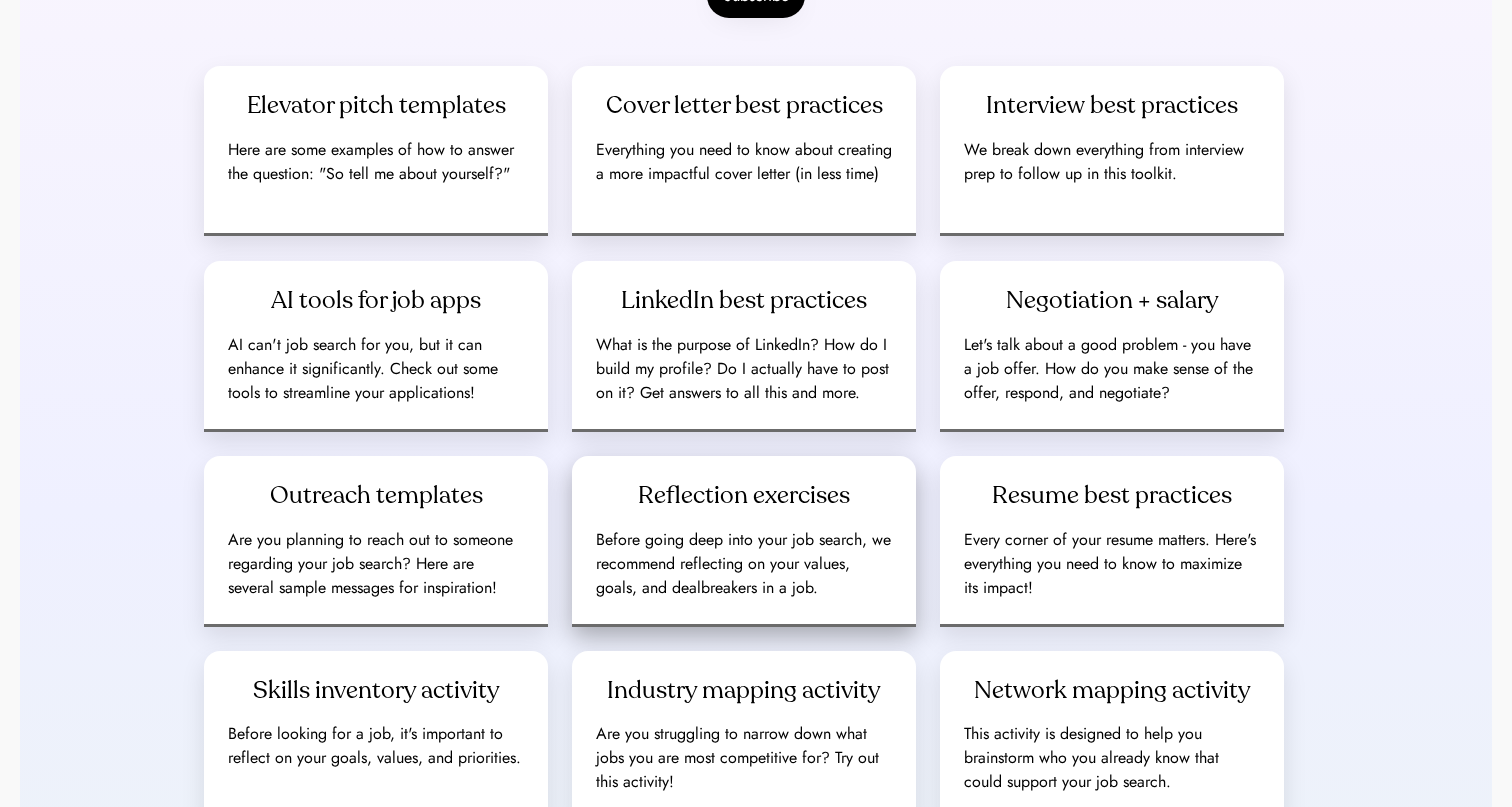 click on "Reflection exercises" at bounding box center (744, 496) 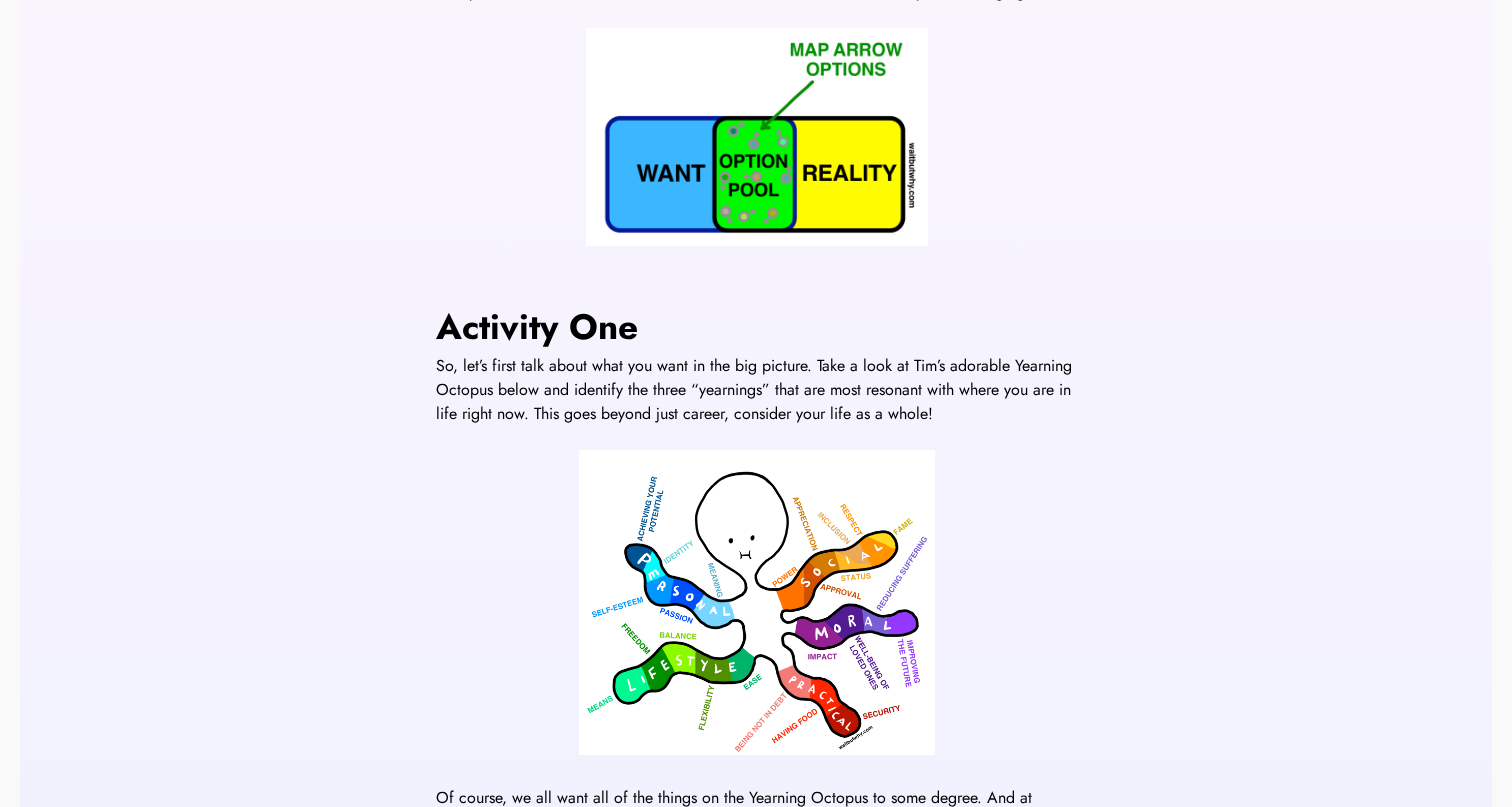 scroll, scrollTop: 704, scrollLeft: 0, axis: vertical 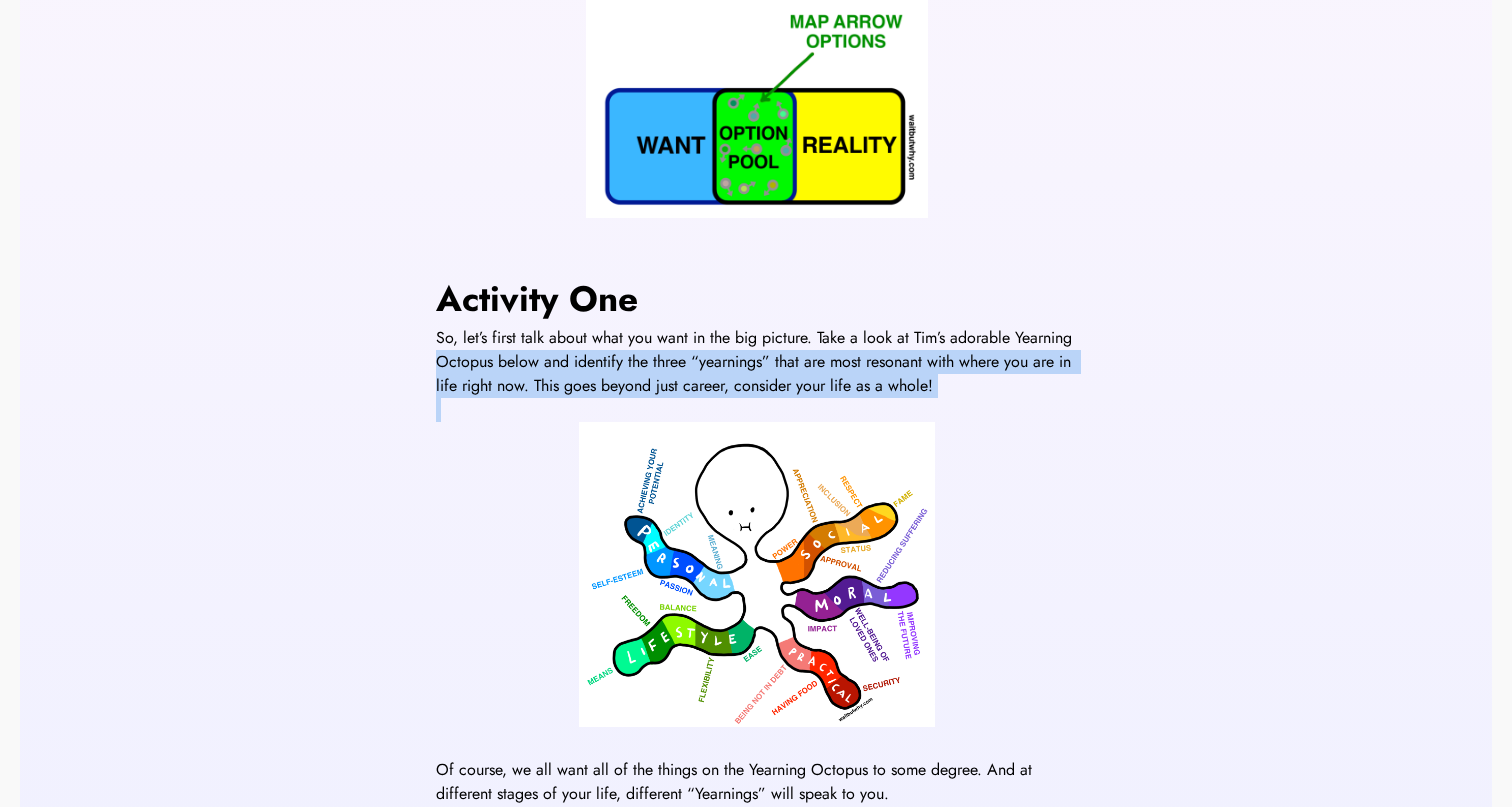 drag, startPoint x: 322, startPoint y: 524, endPoint x: 344, endPoint y: 352, distance: 173.40128 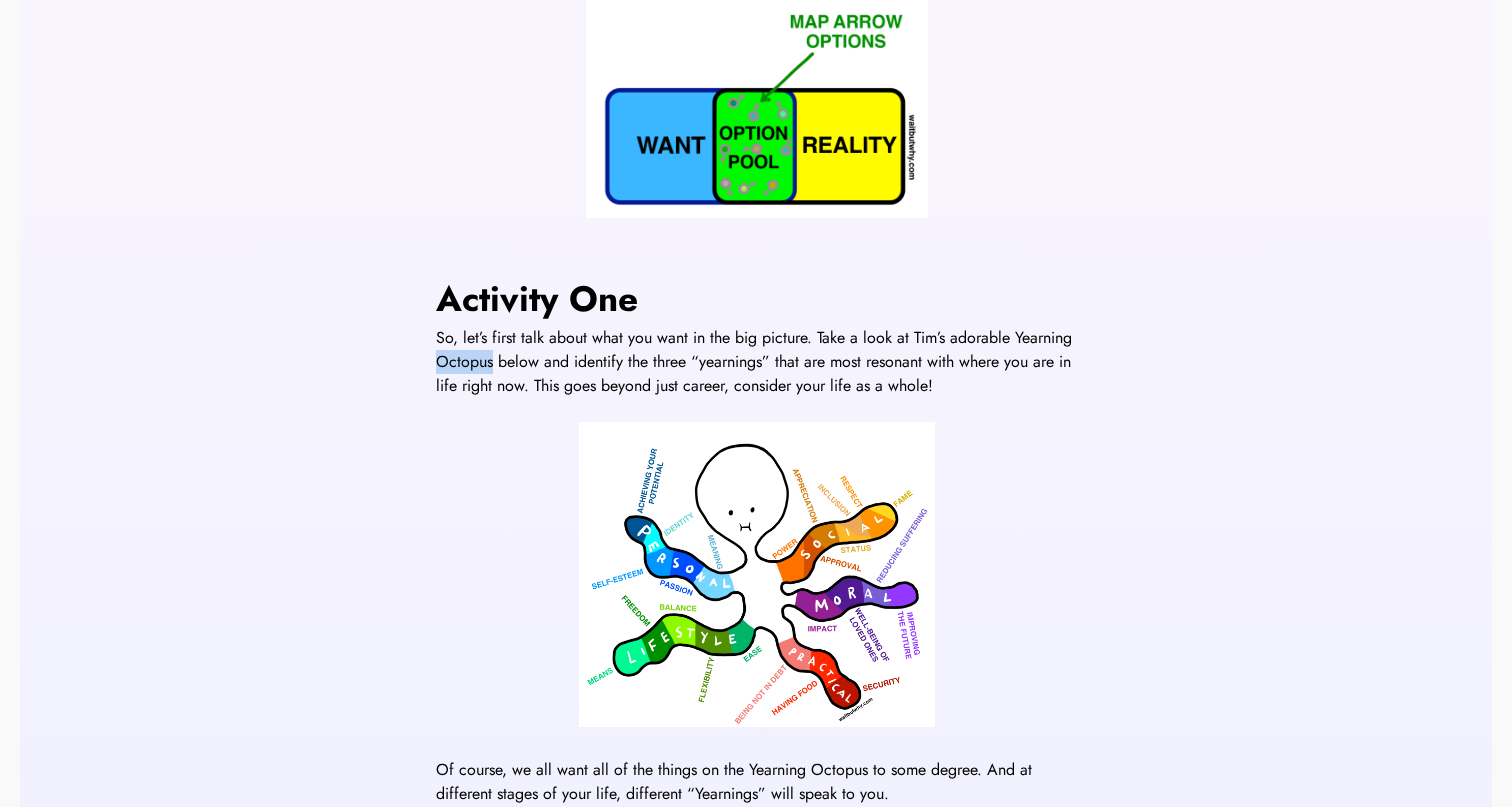 click on "Reflection exercises Before going deep into your job search, we recommend reflecting on your values, goals, and dealbreakers in a job. I first want to shout out one of my favorite tools ever,  Wait But Why . The author Tim Urban does a great job of taking really existential, squishy questions and making them easy to unpack. I’ll be using a lot of his frameworks today!
First - in the simplest form, here is how to think about the jobs you are applying for. There’s the stuff you want, the stuff that’s available, and at the intersection is where you are hanging out.  Activity One So, let’s first talk about what you want in the big picture. Take a look at Tim’s adorable Yearning Octopus below and identify the three “yearnings” that are most resonant with where you are in life right now. This goes beyond just career, consider your life as a whole!   Activity Two Career/professional life Personal relationships including friends, family, and romantic partners Health and/or wellness Activity Three )" at bounding box center (756, 924) 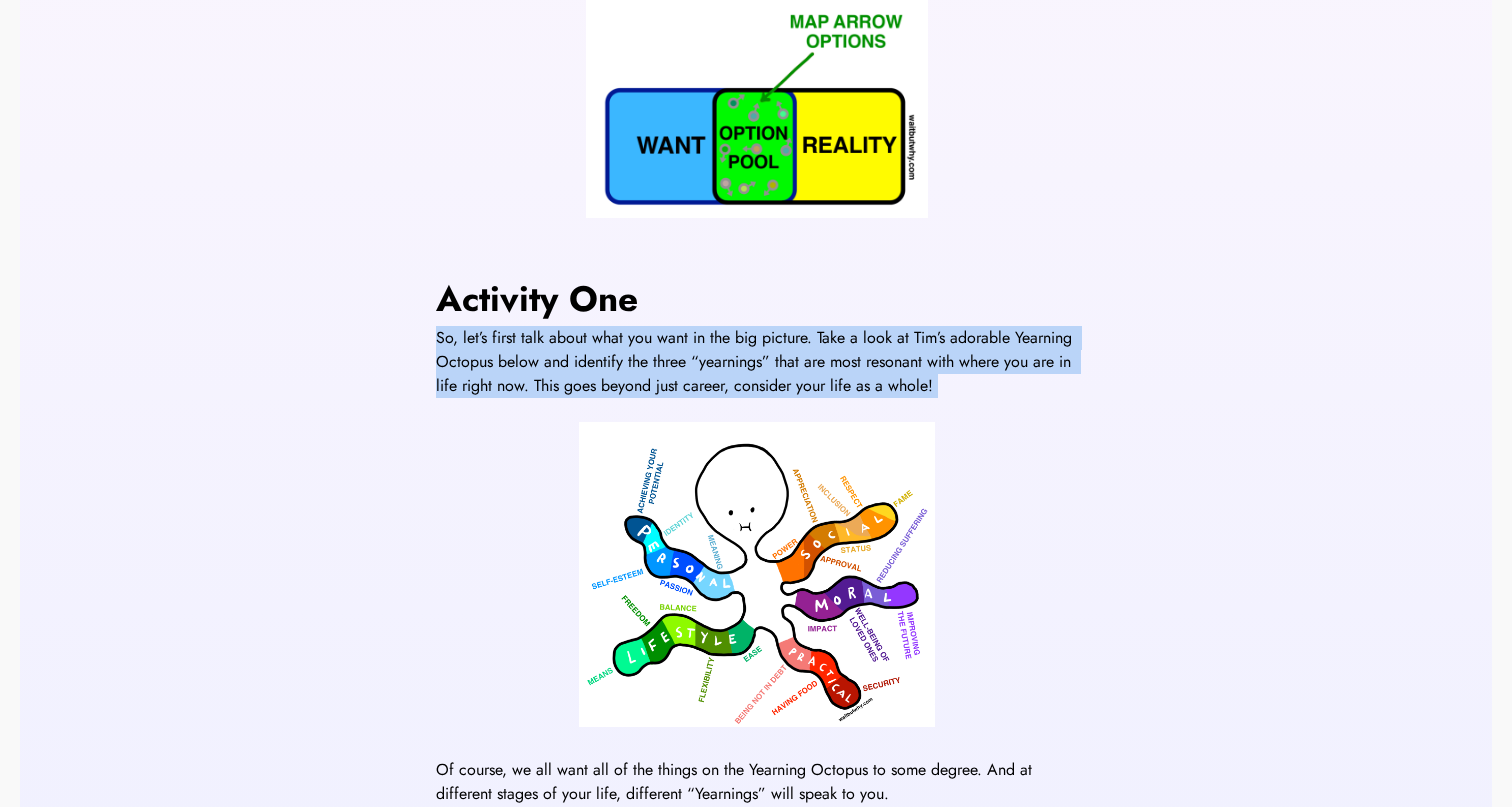 click on "Reflection exercises Before going deep into your job search, we recommend reflecting on your values, goals, and dealbreakers in a job. I first want to shout out one of my favorite tools ever,  Wait But Why . The author Tim Urban does a great job of taking really existential, squishy questions and making them easy to unpack. I’ll be using a lot of his frameworks today!
First - in the simplest form, here is how to think about the jobs you are applying for. There’s the stuff you want, the stuff that’s available, and at the intersection is where you are hanging out.  Activity One So, let’s first talk about what you want in the big picture. Take a look at Tim’s adorable Yearning Octopus below and identify the three “yearnings” that are most resonant with where you are in life right now. This goes beyond just career, consider your life as a whole!   Activity Two Career/professional life Personal relationships including friends, family, and romantic partners Health and/or wellness Activity Three )" at bounding box center [756, 924] 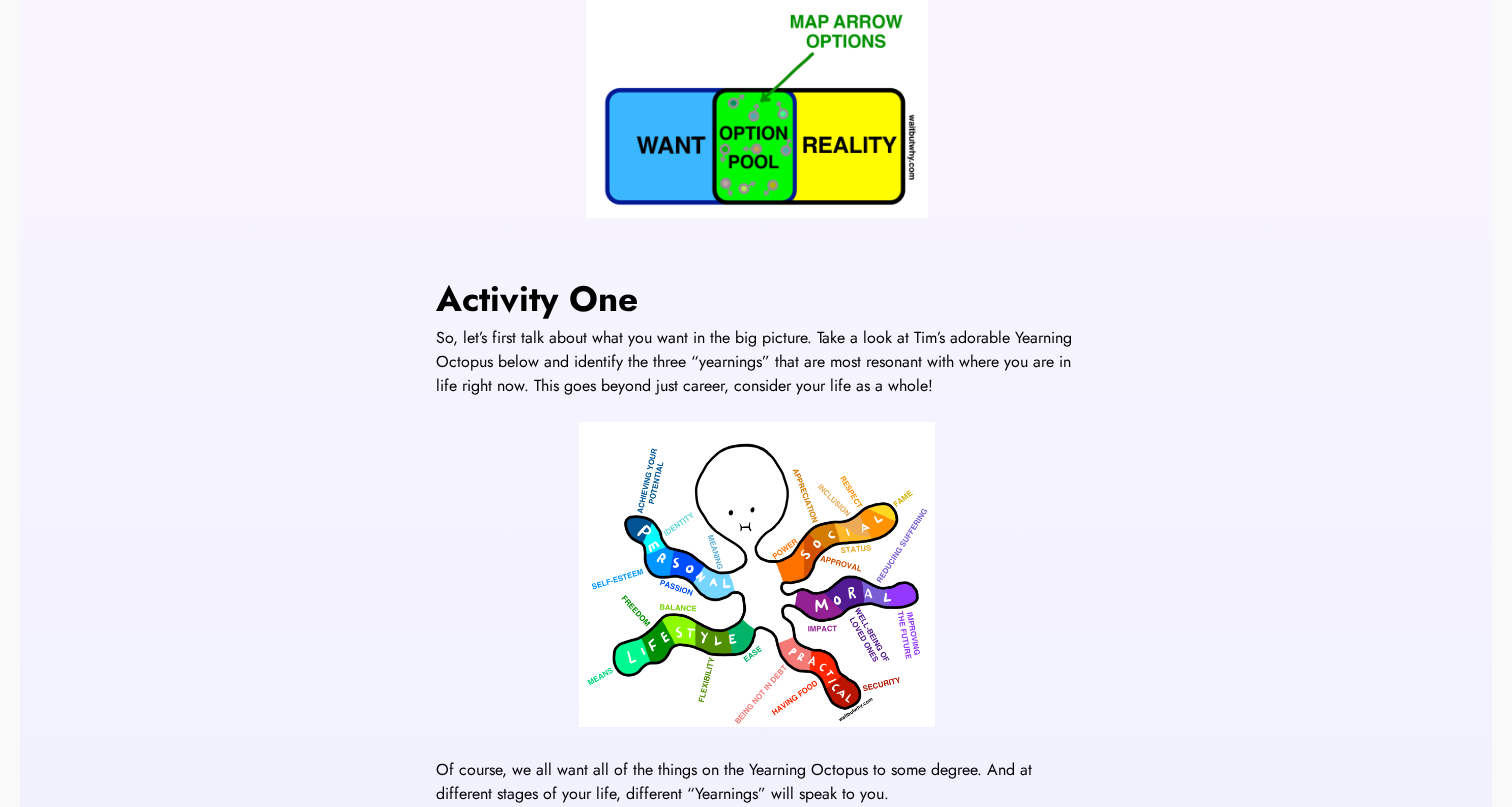 click on "Reflection exercises Before going deep into your job search, we recommend reflecting on your values, goals, and dealbreakers in a job. I first want to shout out one of my favorite tools ever,  Wait But Why . The author Tim Urban does a great job of taking really existential, squishy questions and making them easy to unpack. I’ll be using a lot of his frameworks today!
First - in the simplest form, here is how to think about the jobs you are applying for. There’s the stuff you want, the stuff that’s available, and at the intersection is where you are hanging out.  Activity One So, let’s first talk about what you want in the big picture. Take a look at Tim’s adorable Yearning Octopus below and identify the three “yearnings” that are most resonant with where you are in life right now. This goes beyond just career, consider your life as a whole!   Activity Two Career/professional life Personal relationships including friends, family, and romantic partners Health and/or wellness Activity Three )" at bounding box center (756, 924) 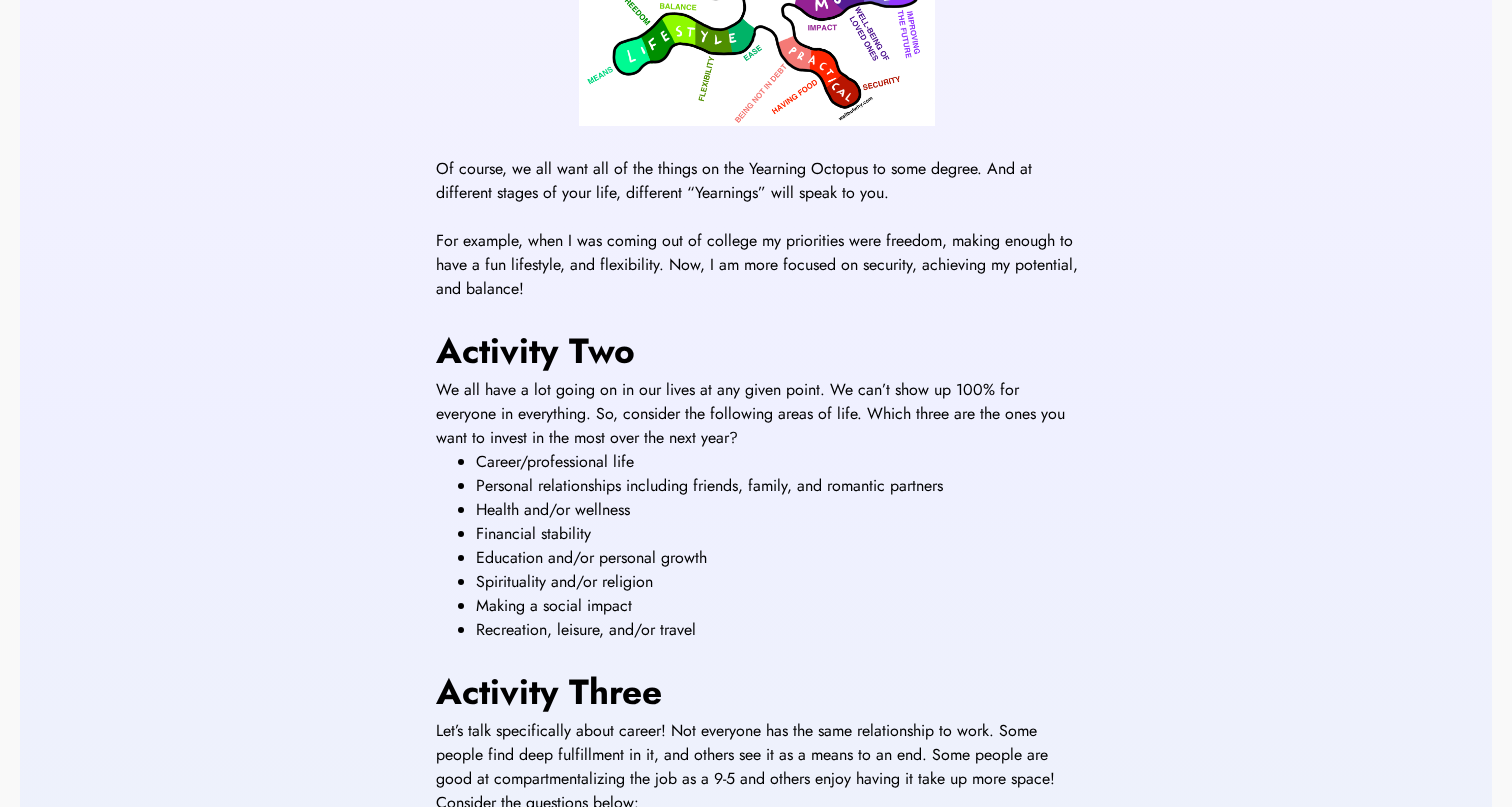 scroll, scrollTop: 1317, scrollLeft: 0, axis: vertical 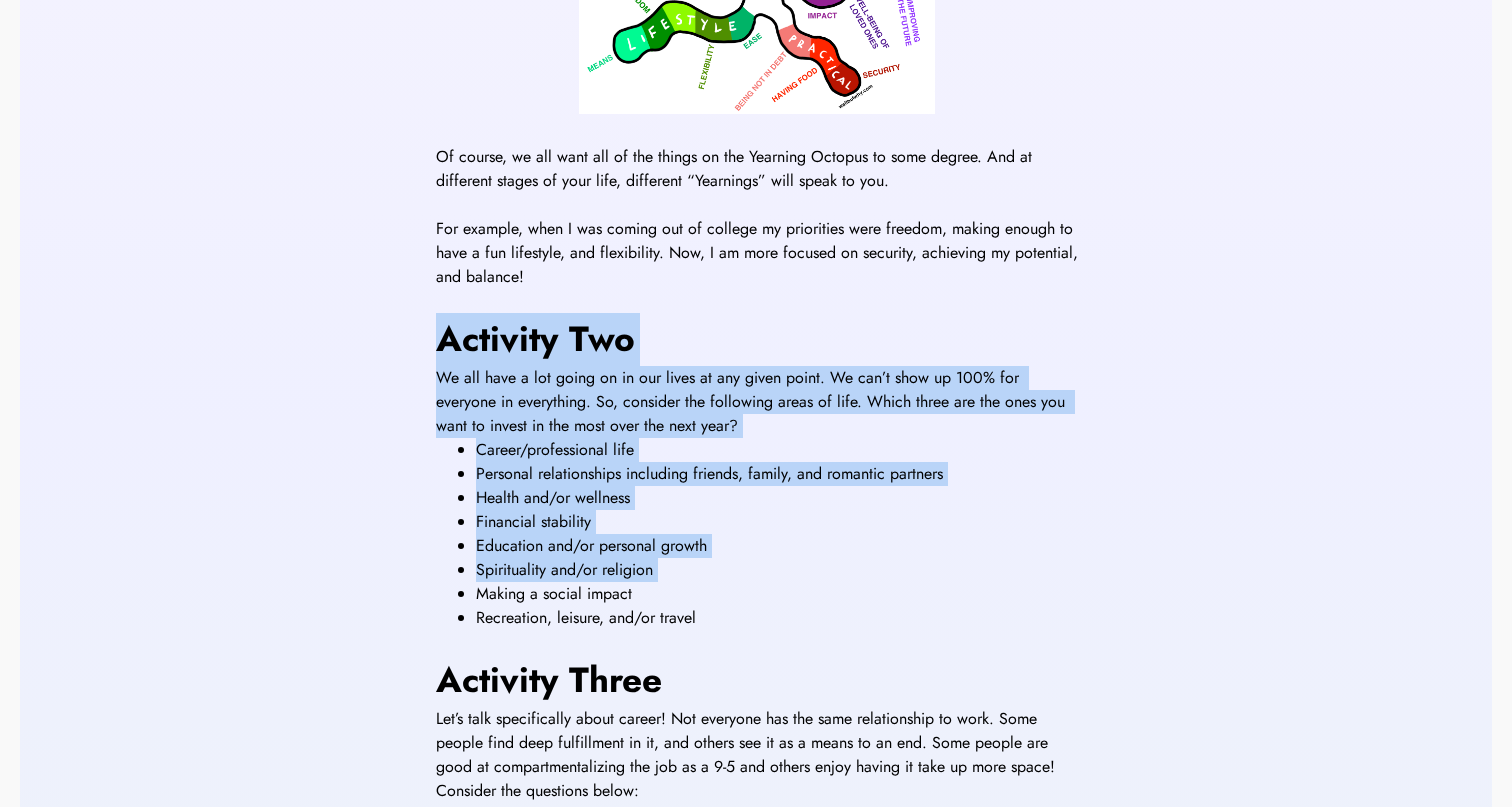 drag, startPoint x: 311, startPoint y: 359, endPoint x: 311, endPoint y: 595, distance: 236 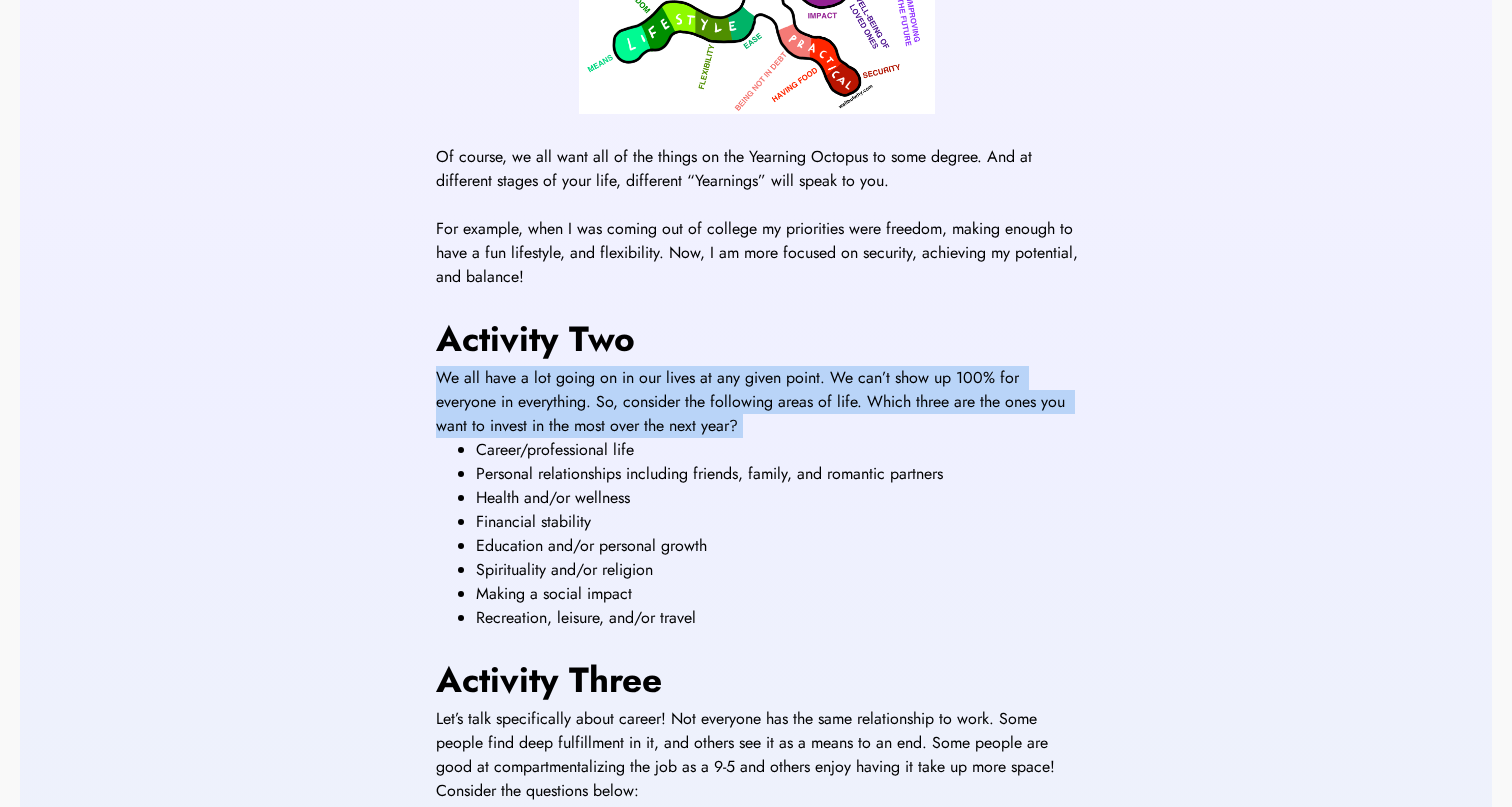 drag, startPoint x: 301, startPoint y: 641, endPoint x: 332, endPoint y: 368, distance: 274.75443 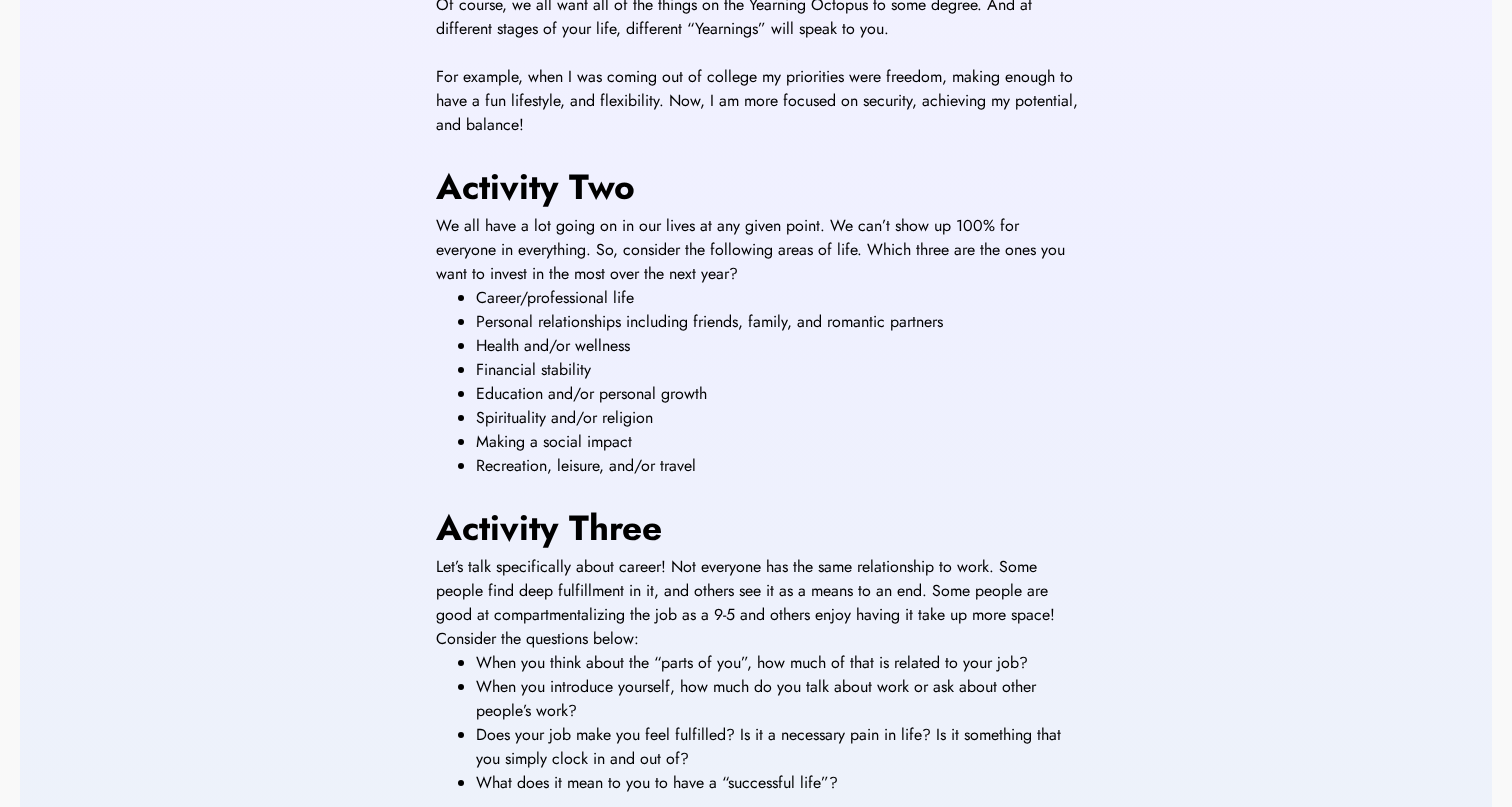 scroll, scrollTop: 1800, scrollLeft: 0, axis: vertical 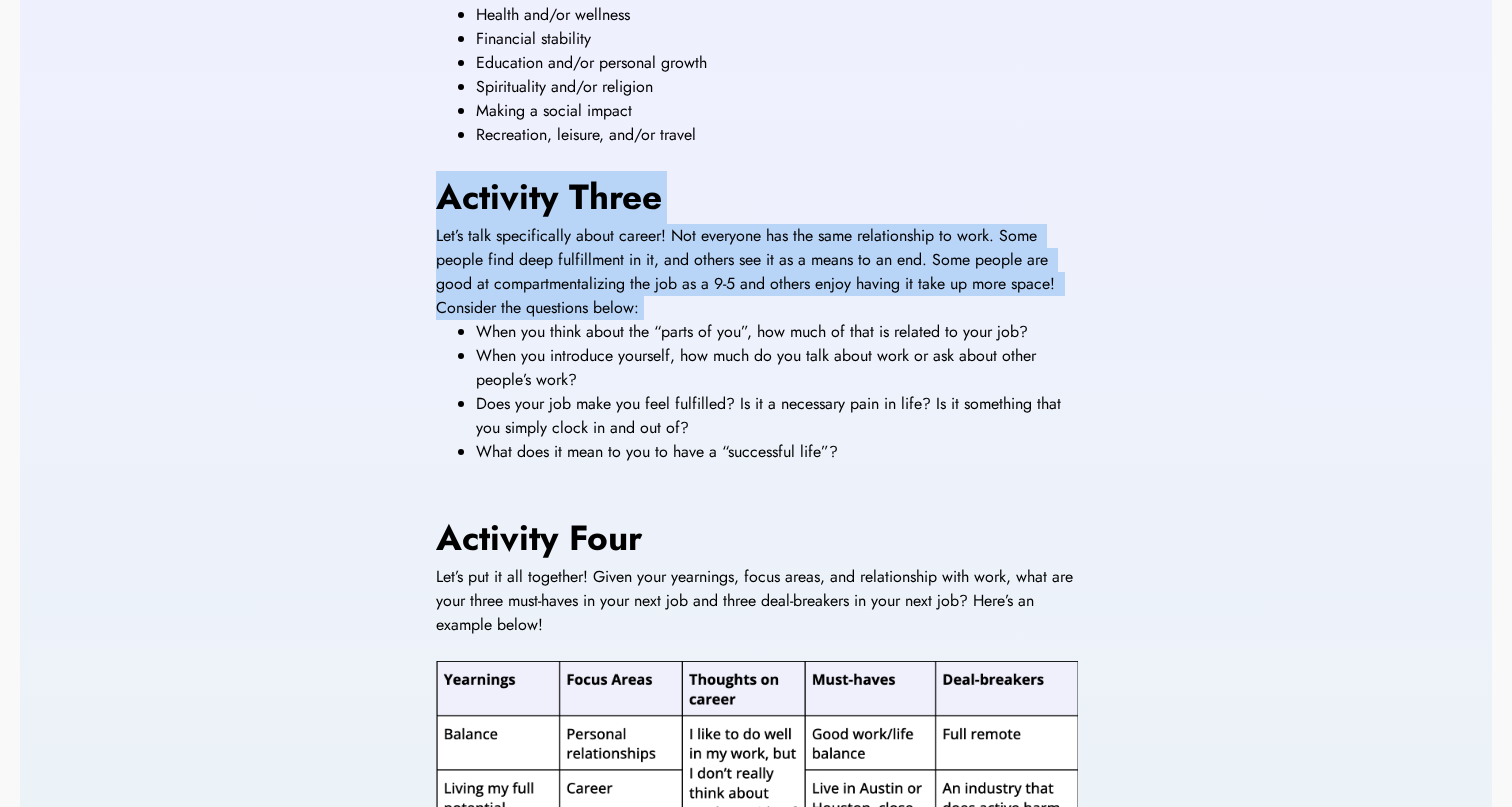 drag, startPoint x: 395, startPoint y: 180, endPoint x: 394, endPoint y: 477, distance: 297.00168 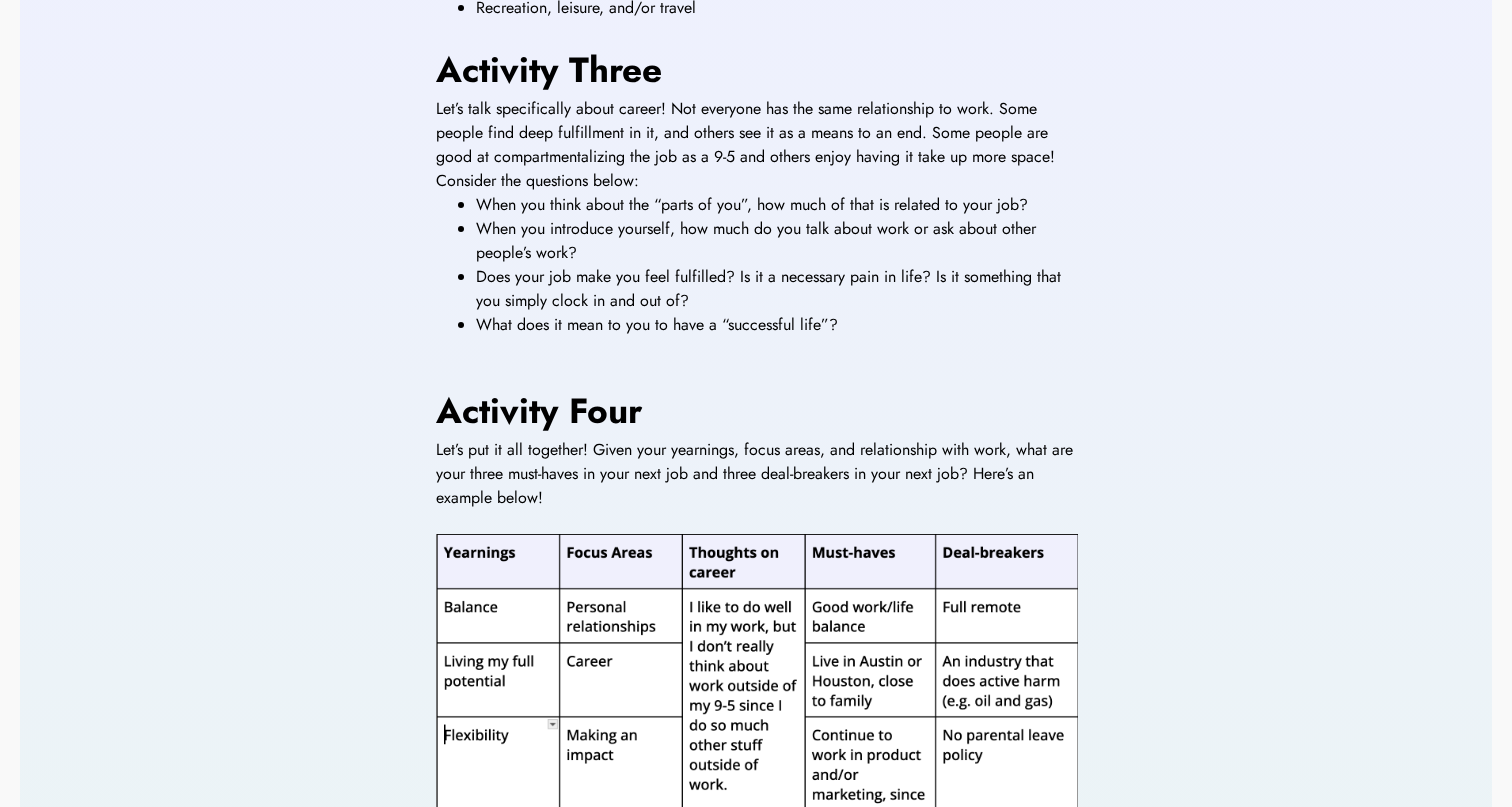 scroll, scrollTop: 2145, scrollLeft: 0, axis: vertical 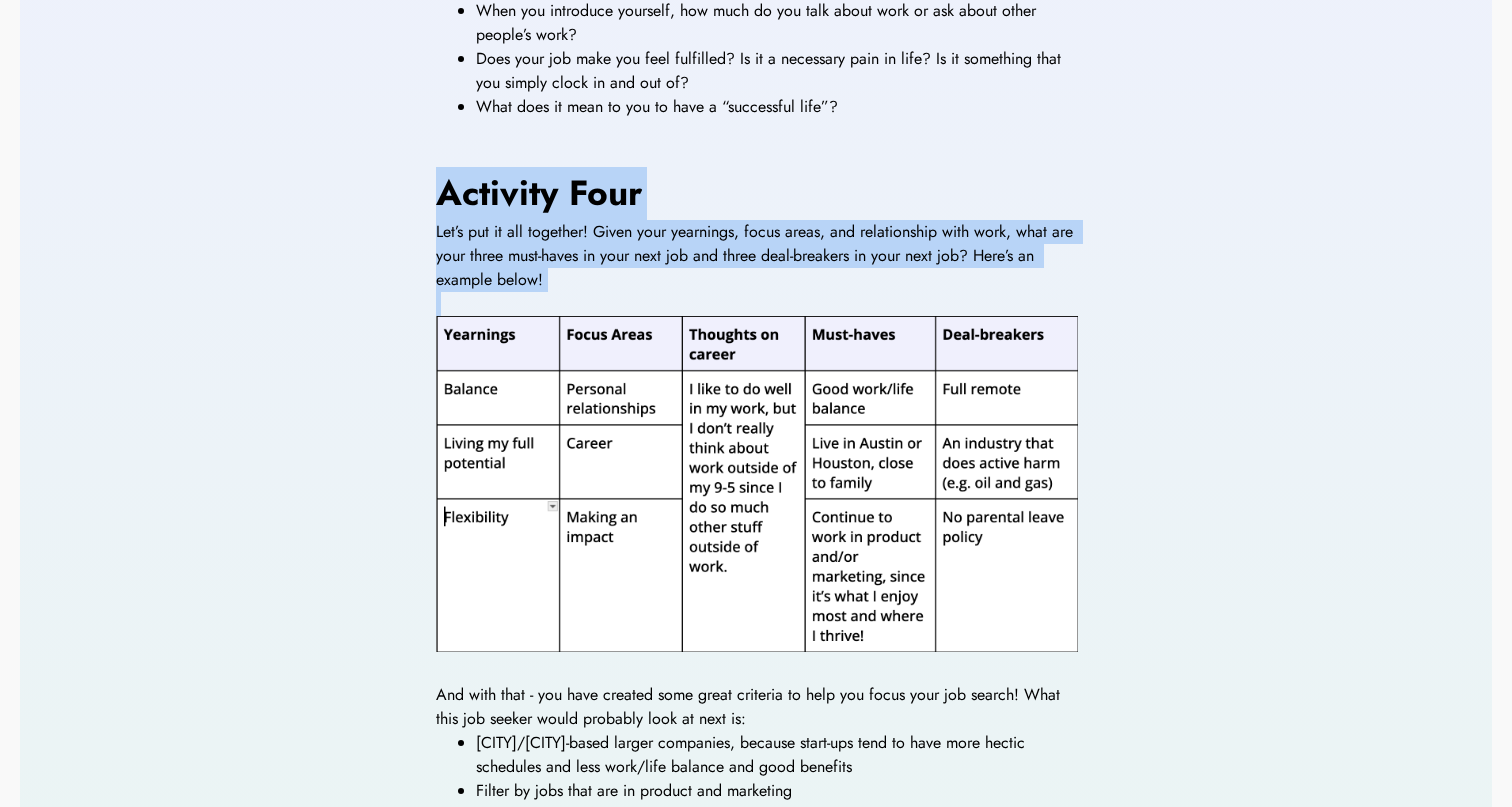drag, startPoint x: 410, startPoint y: 212, endPoint x: 400, endPoint y: 571, distance: 359.13925 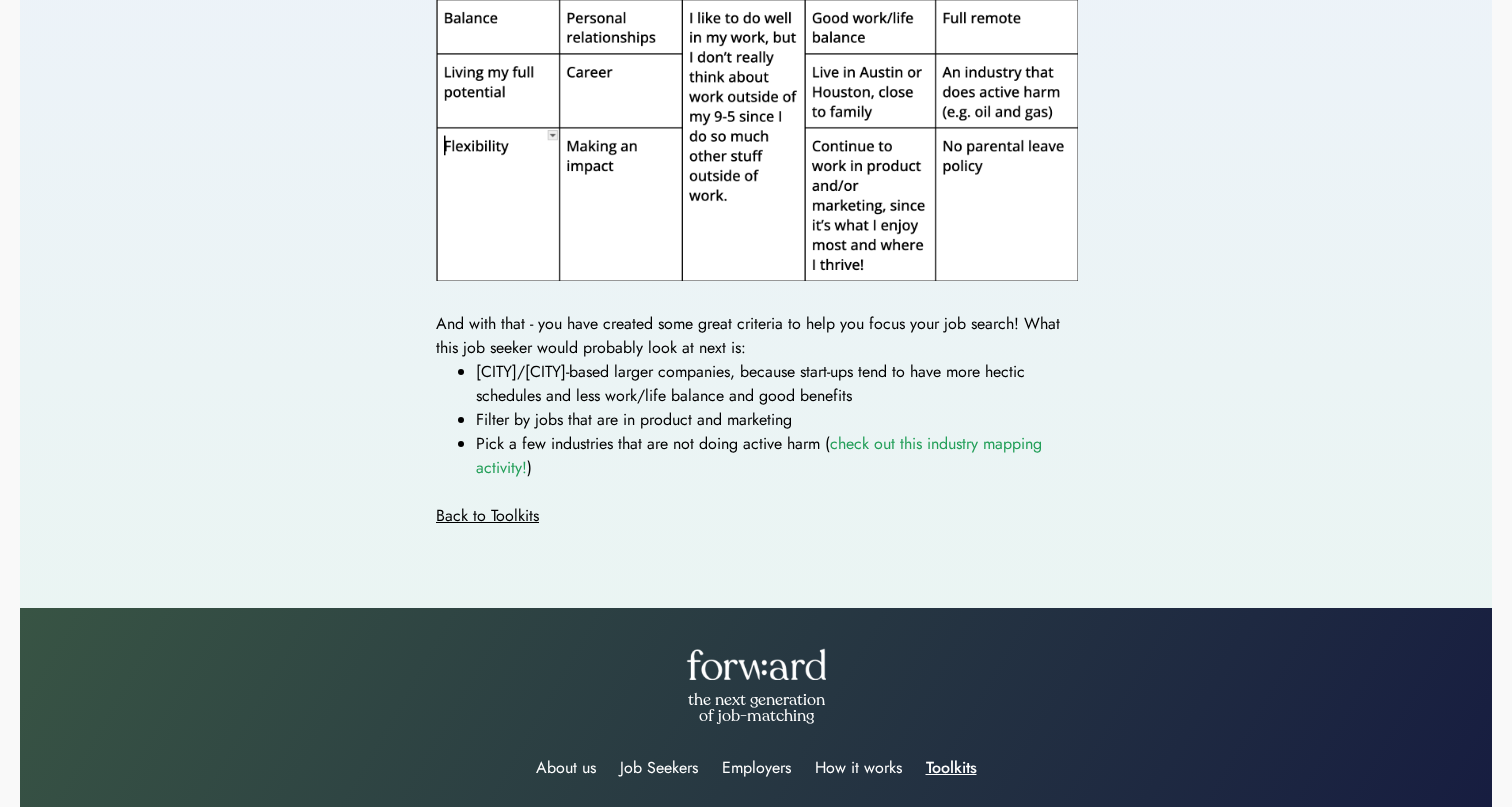 scroll, scrollTop: 2513, scrollLeft: 0, axis: vertical 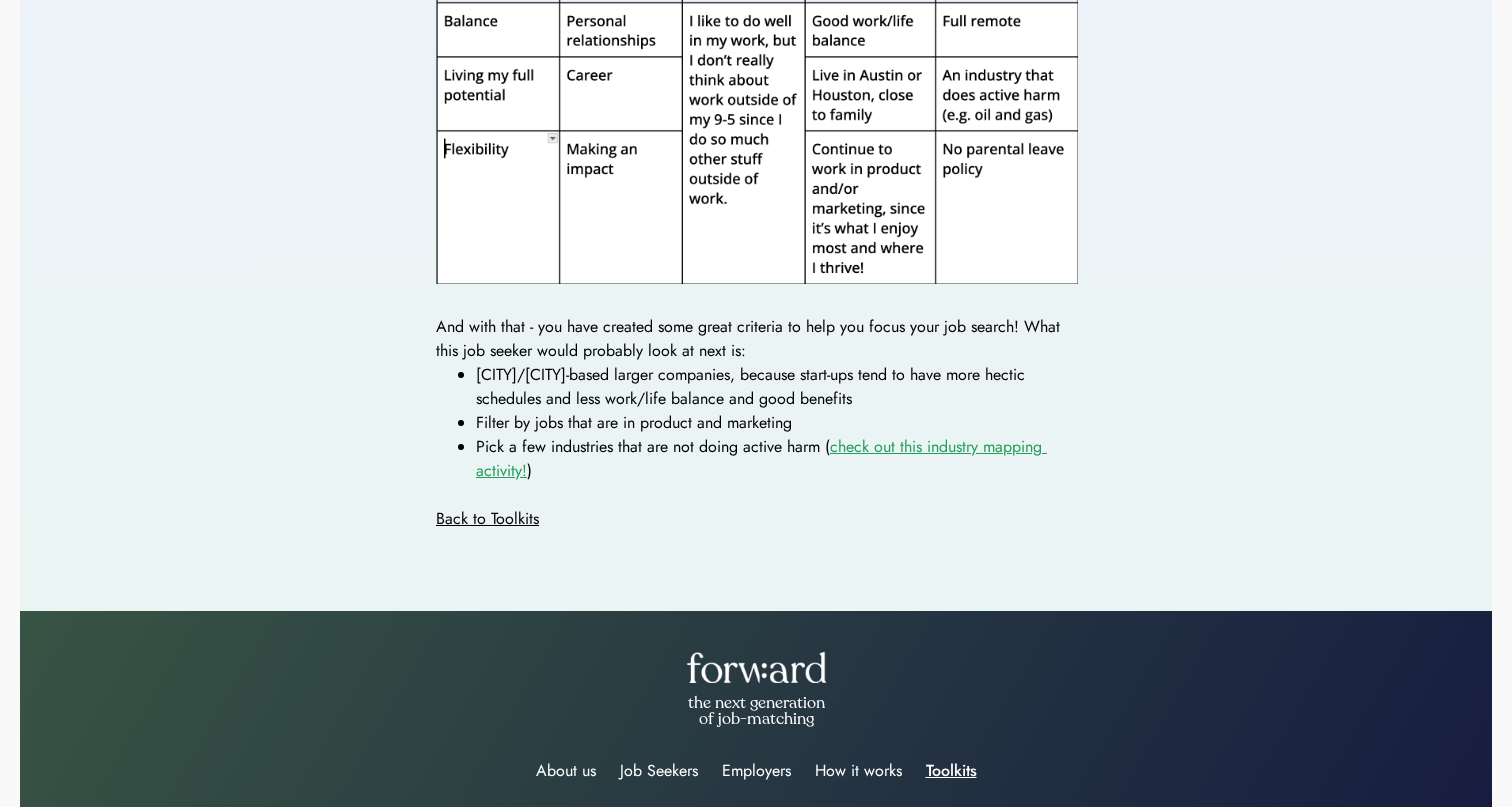 click on "check out this industry mapping activity!" at bounding box center [761, 458] 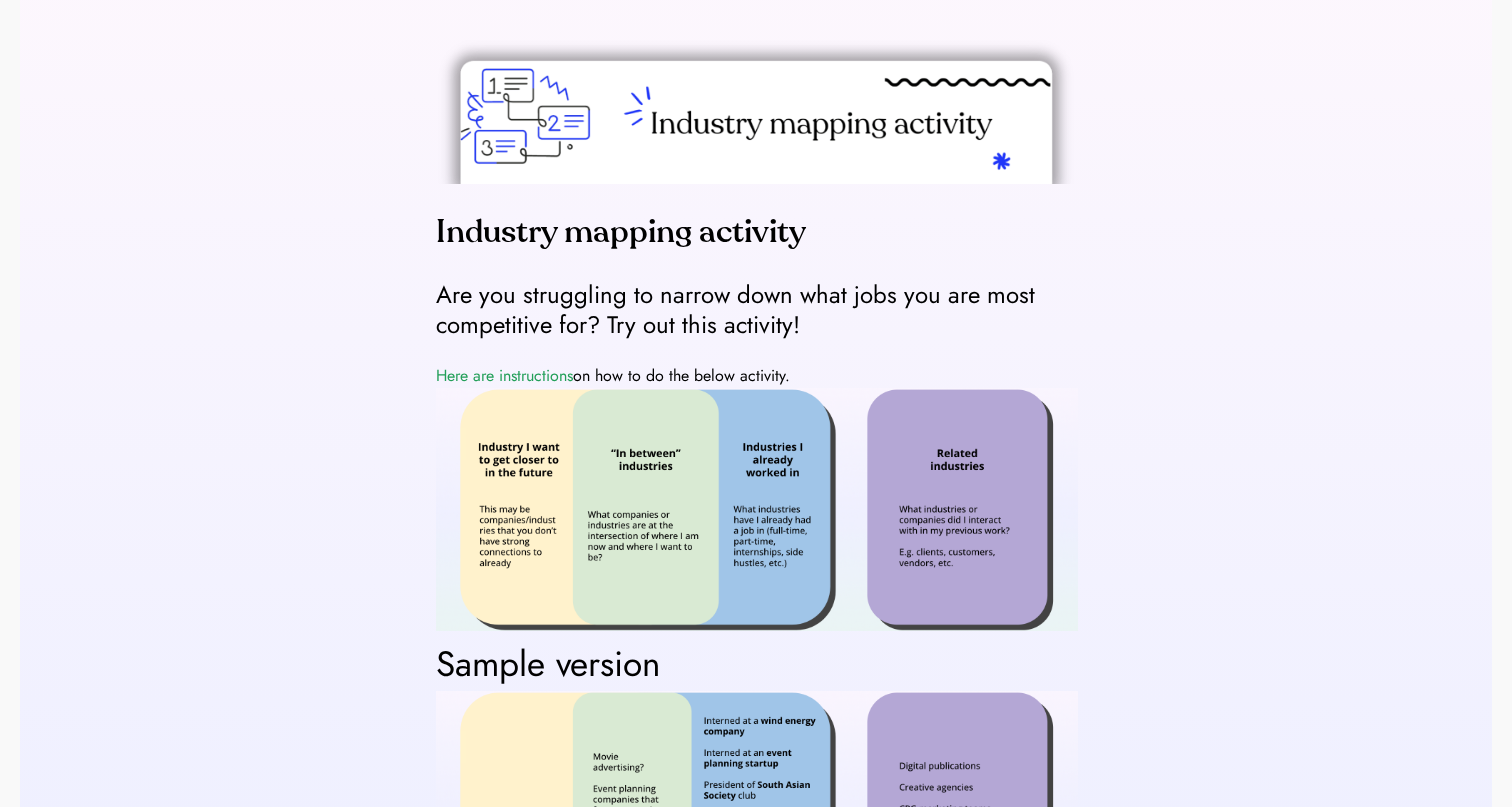 scroll, scrollTop: 186, scrollLeft: 0, axis: vertical 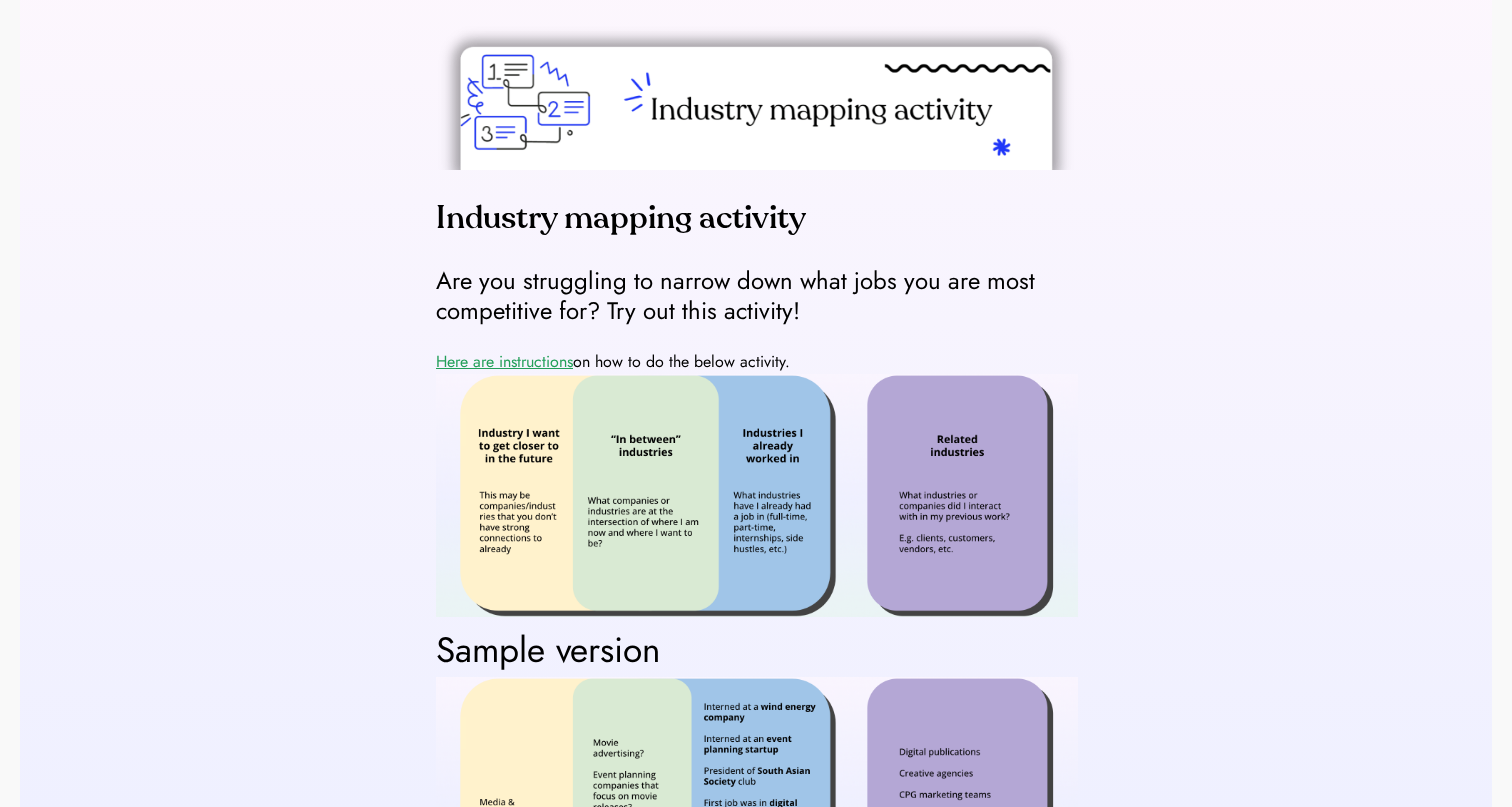 click on "Here are instructions" at bounding box center [504, 361] 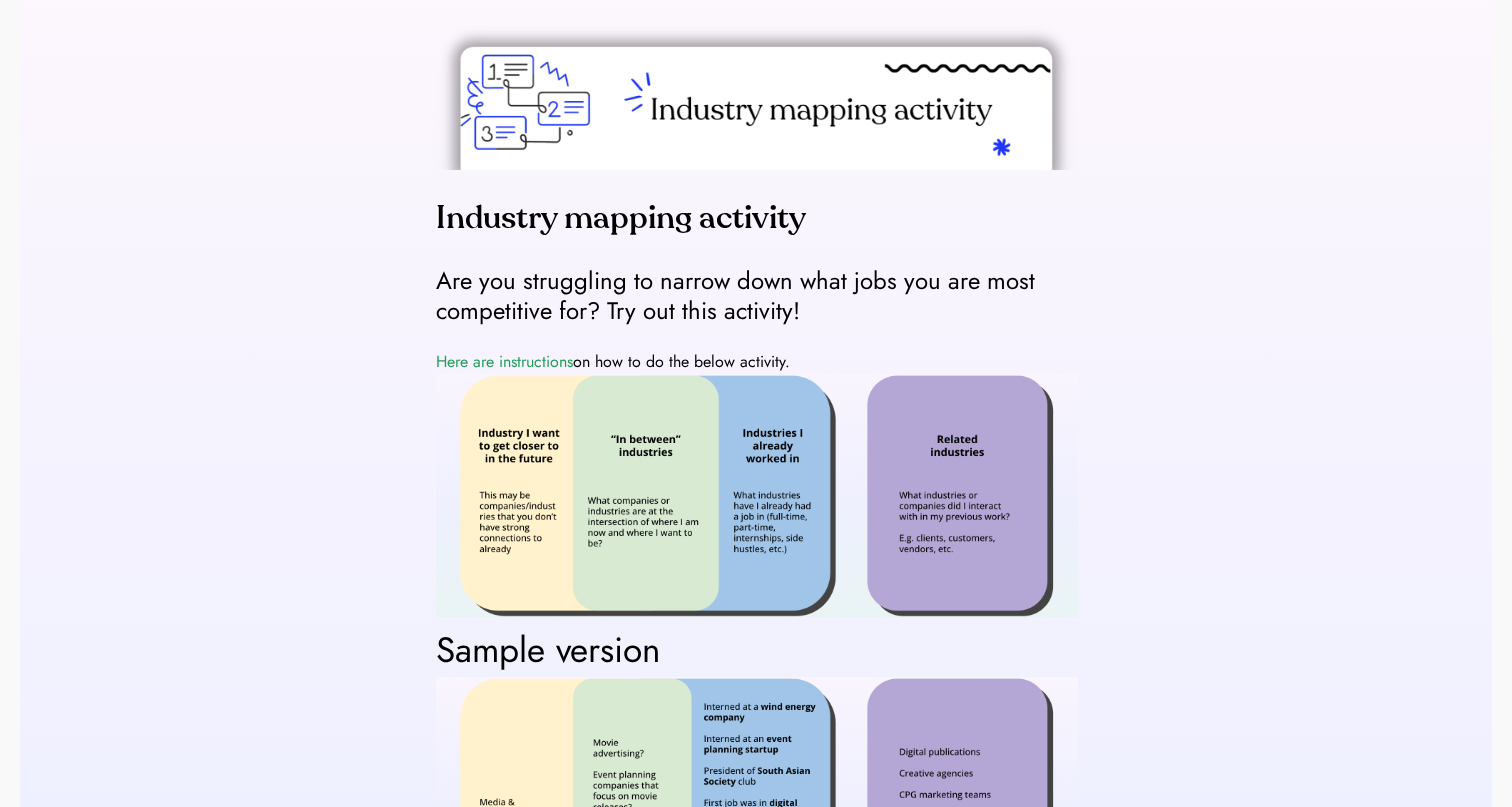 click on "Industry mapping activity Are you struggling to narrow down what jobs you are most competitive for? Try out this activity! Here are instructions  on how to do the below activity.
Sample version Industries glossary Back to Toolkits" at bounding box center (756, 695) 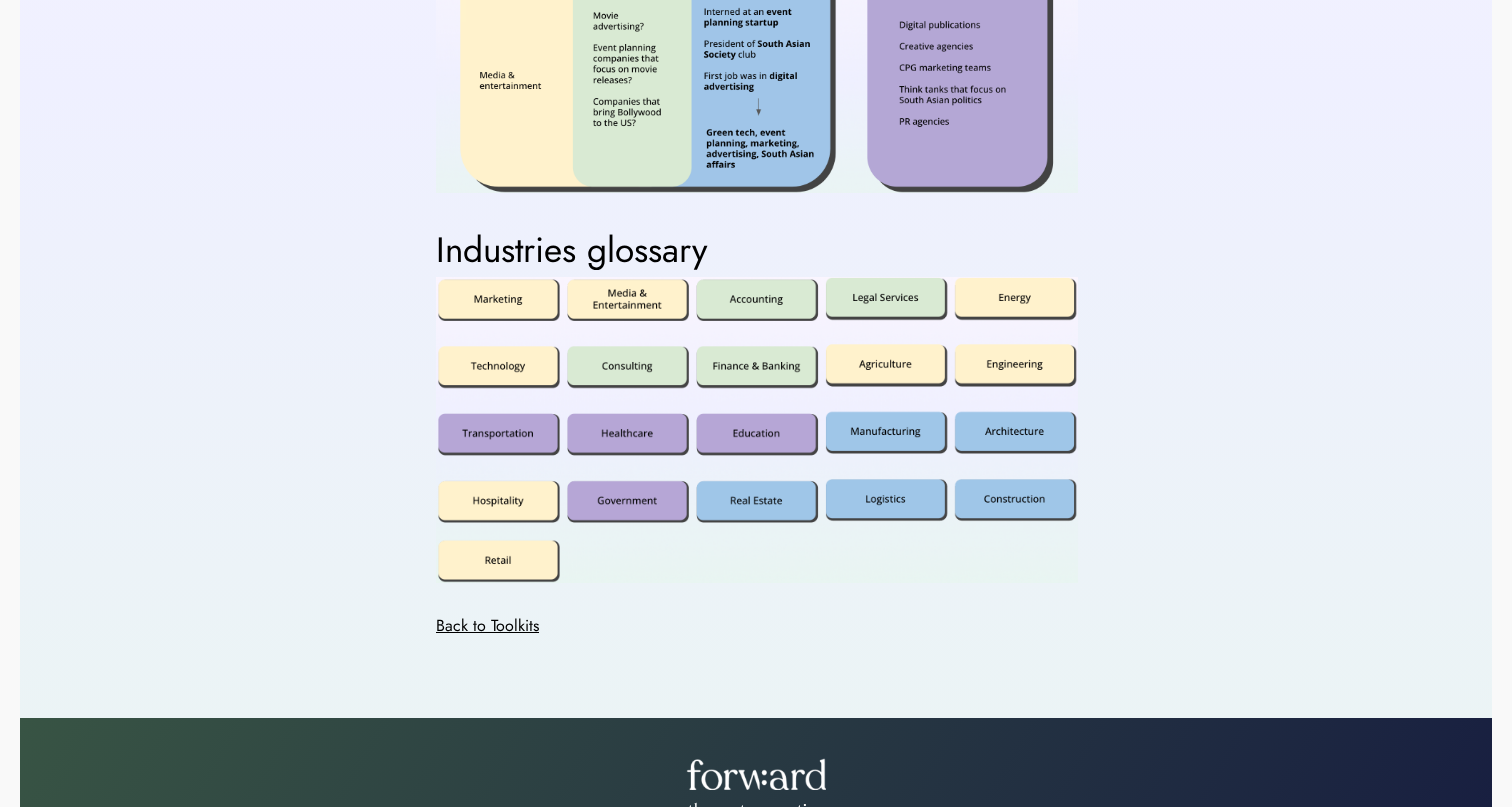 scroll, scrollTop: 918, scrollLeft: 0, axis: vertical 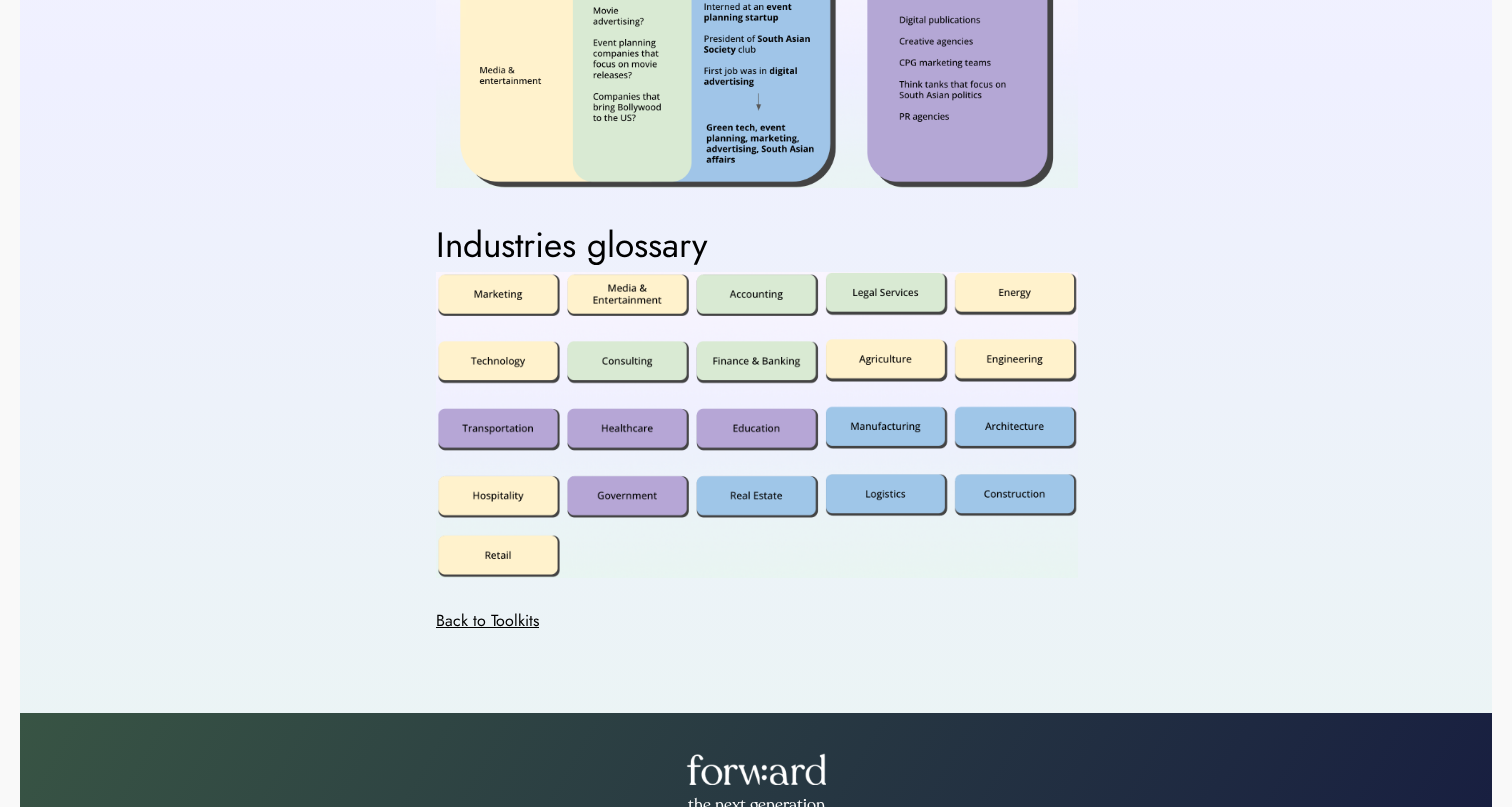 click at bounding box center [757, 425] 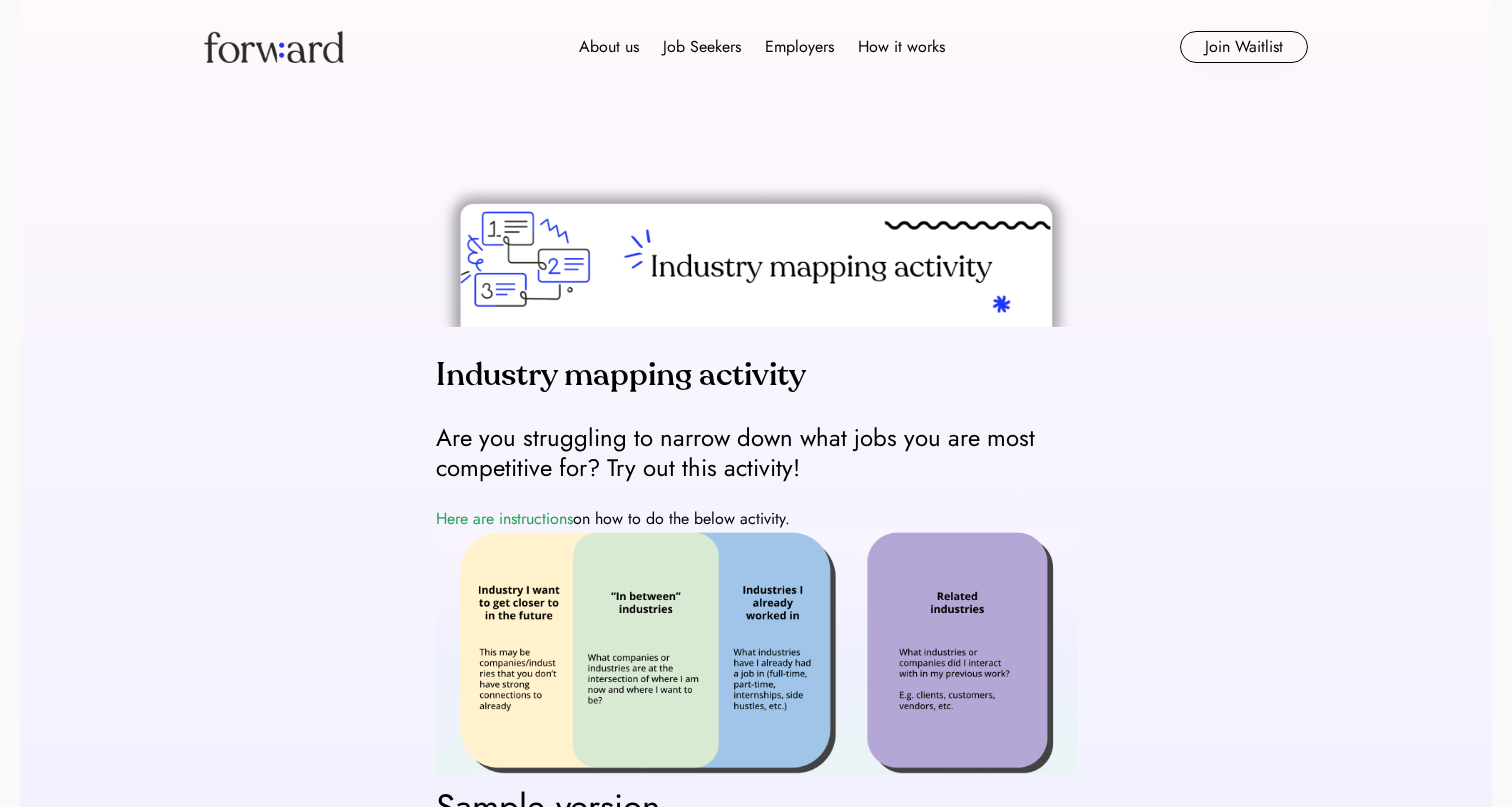scroll, scrollTop: 0, scrollLeft: 0, axis: both 